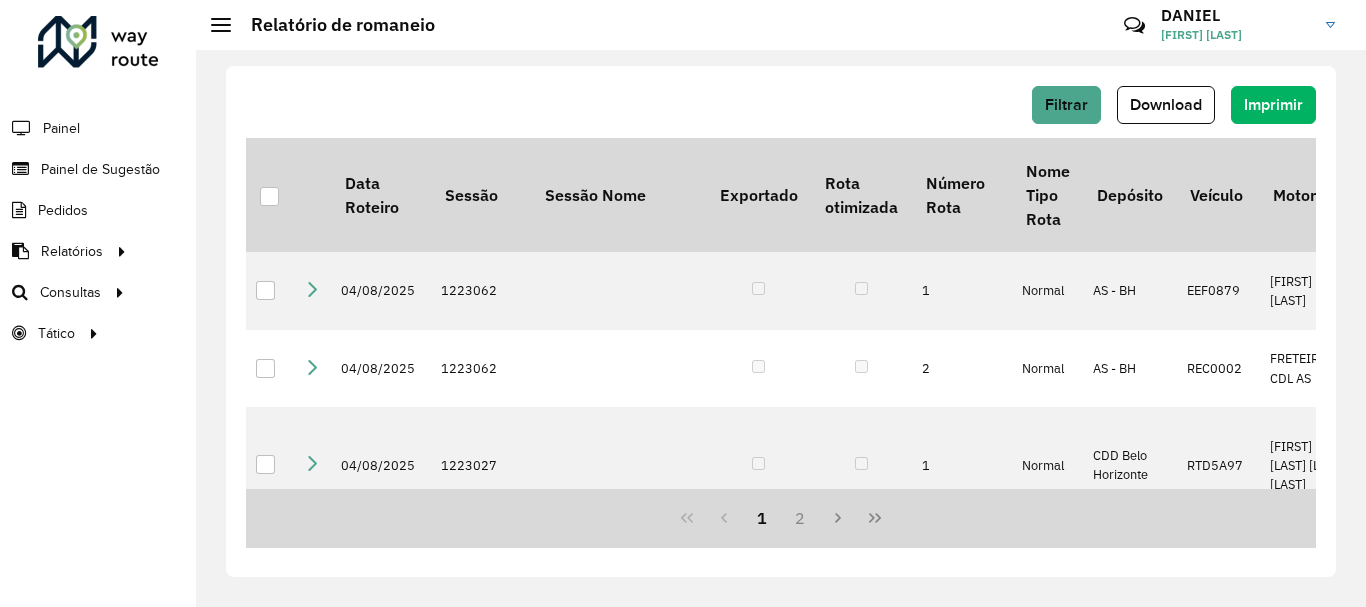 scroll, scrollTop: 0, scrollLeft: 0, axis: both 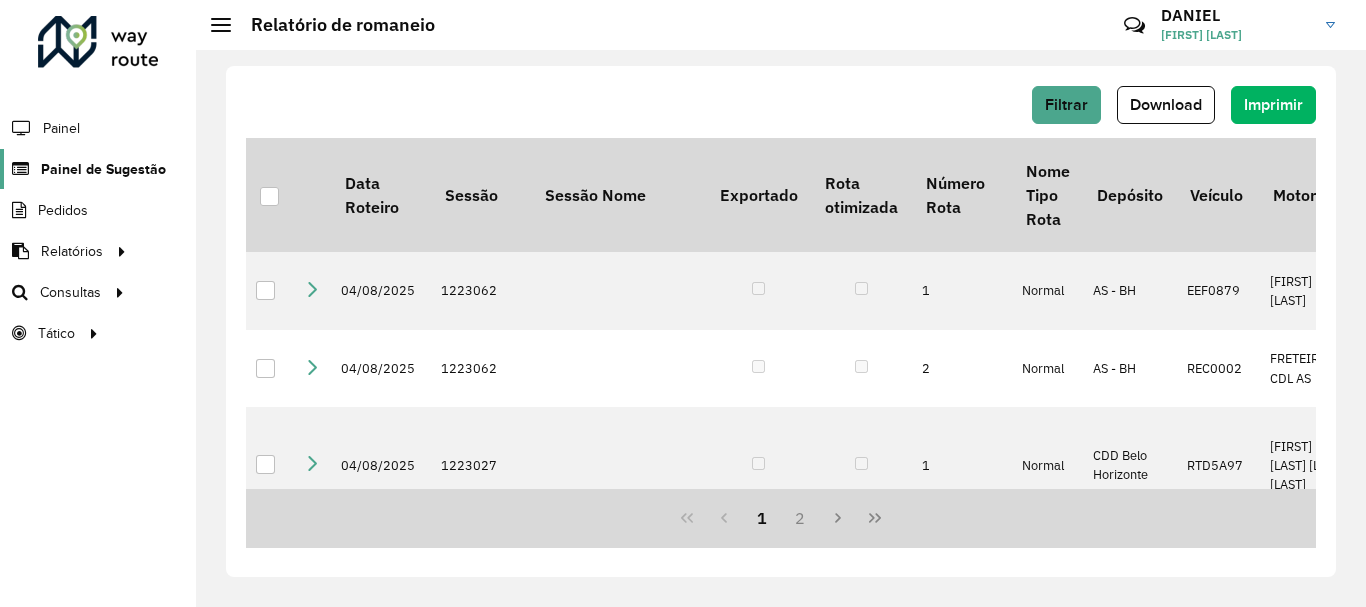 drag, startPoint x: 101, startPoint y: 167, endPoint x: 114, endPoint y: 165, distance: 13.152946 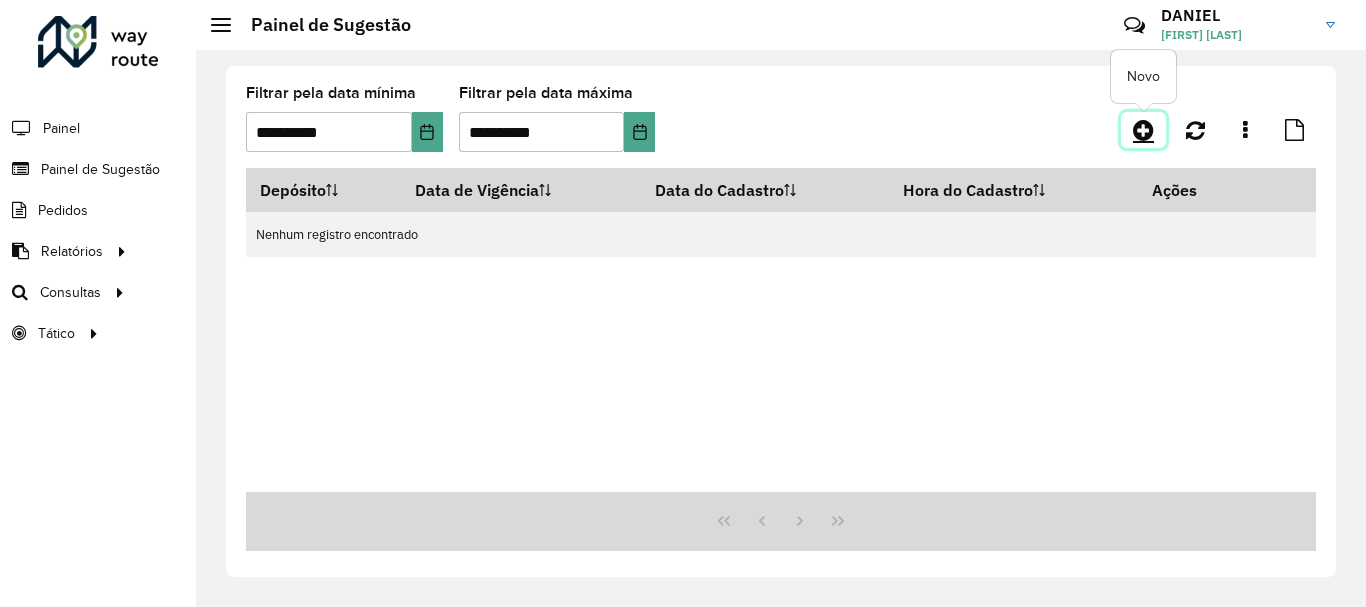 click 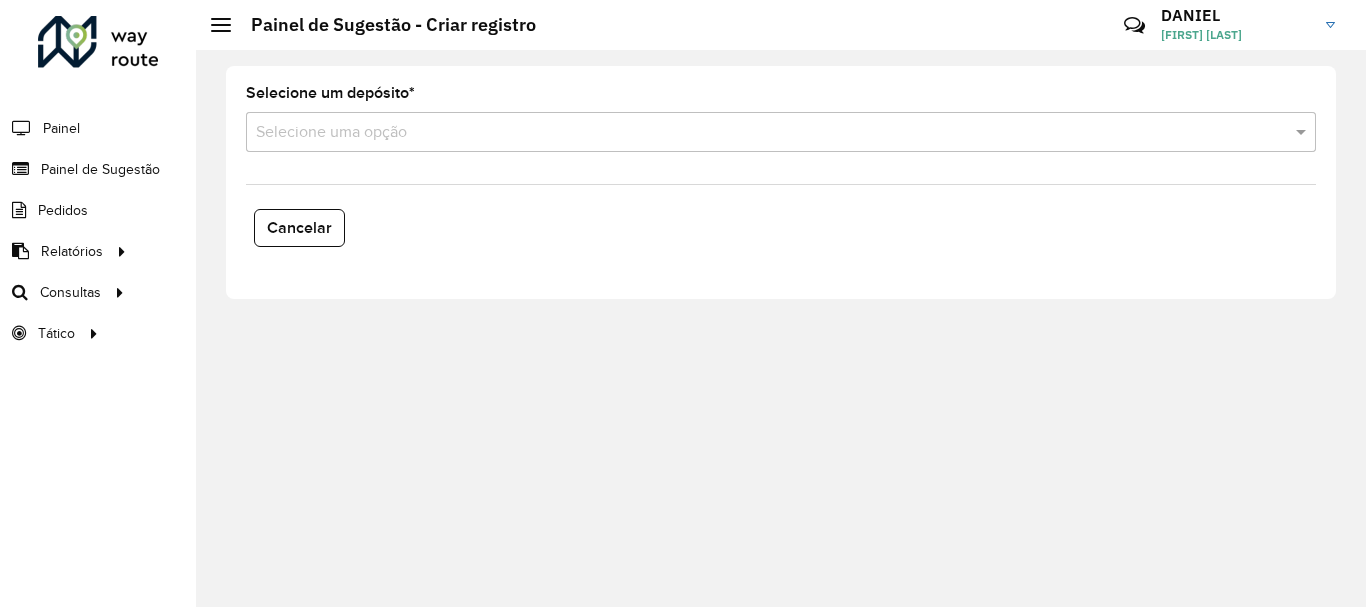 click at bounding box center (761, 133) 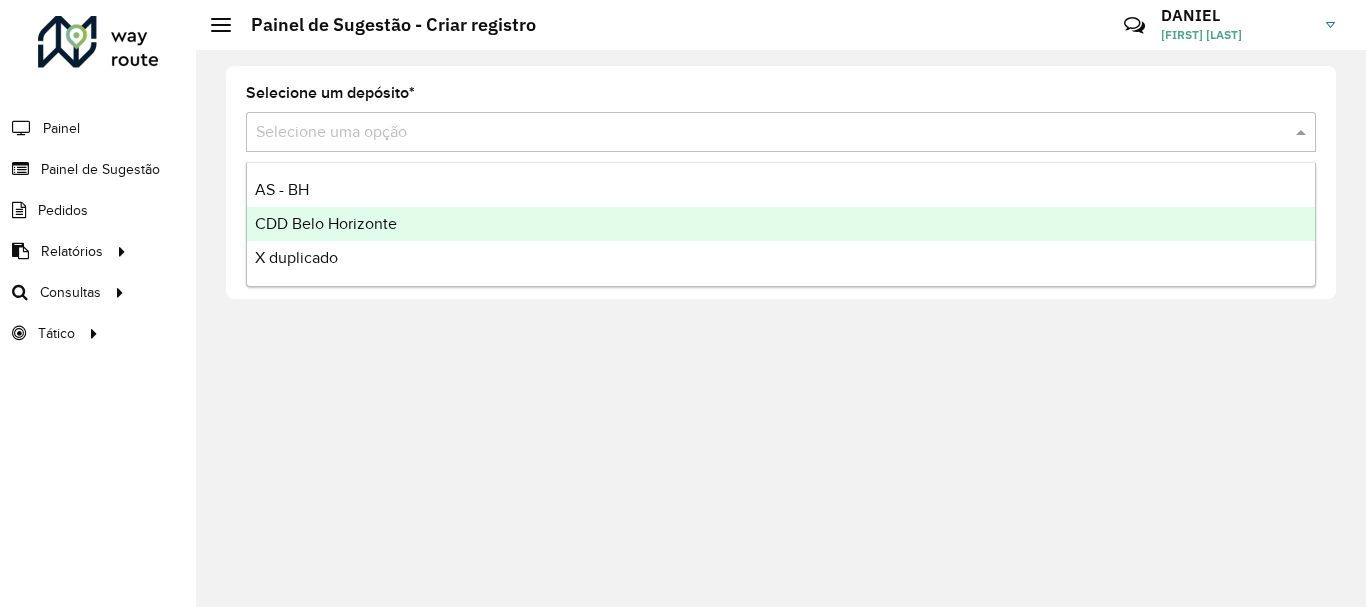 click on "CDD Belo Horizonte" at bounding box center (326, 223) 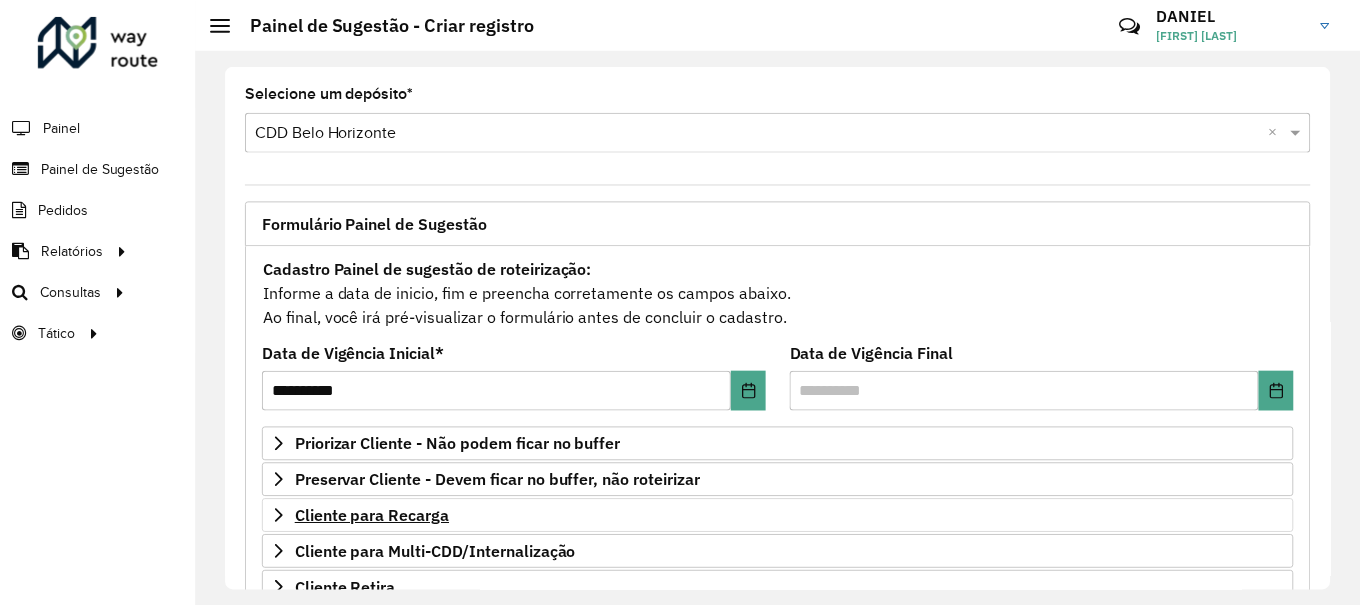 scroll, scrollTop: 200, scrollLeft: 0, axis: vertical 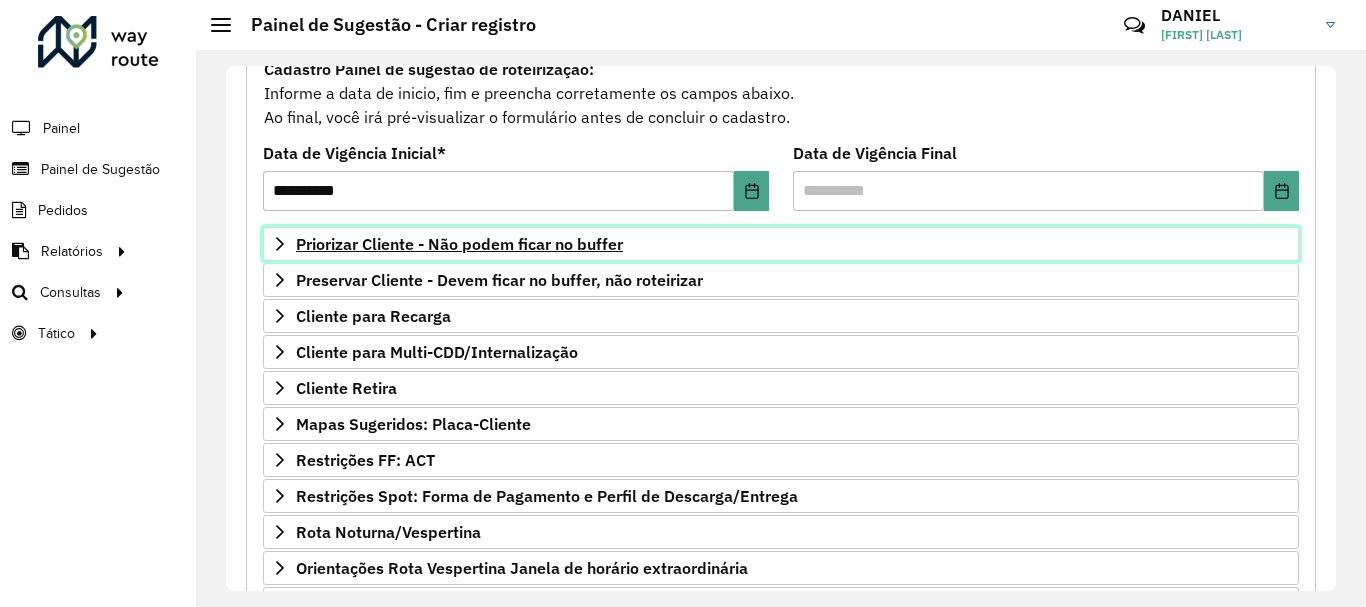 click on "Priorizar Cliente - Não podem ficar no buffer" at bounding box center (459, 244) 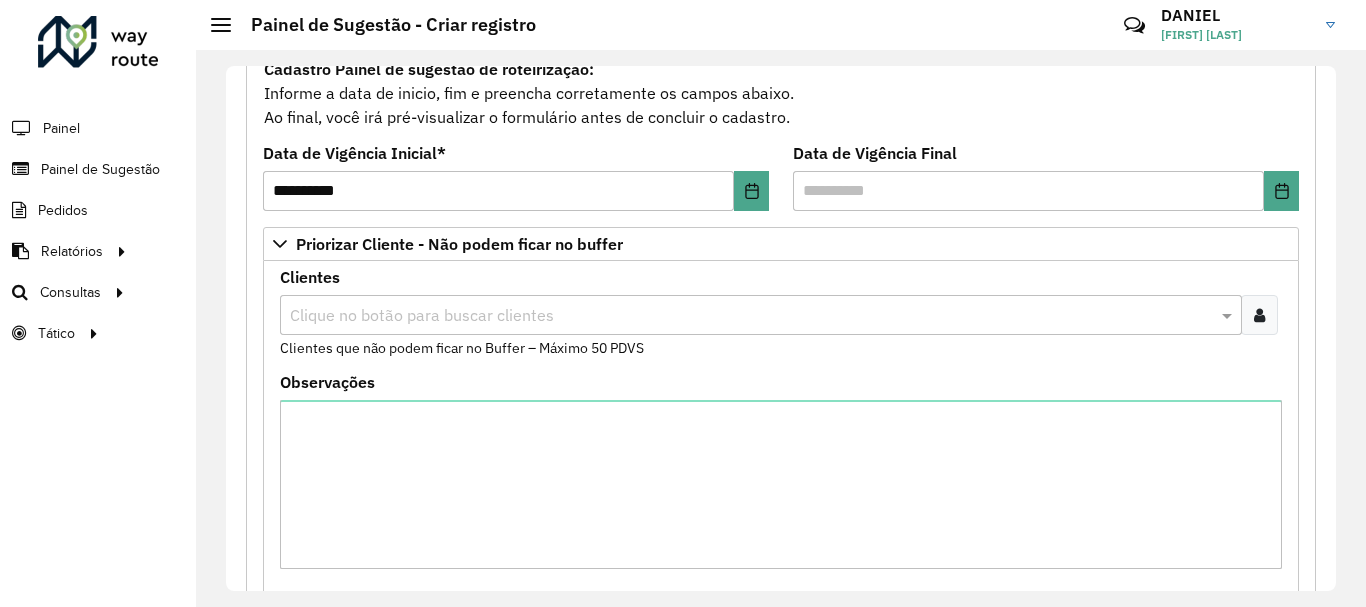 click at bounding box center [751, 316] 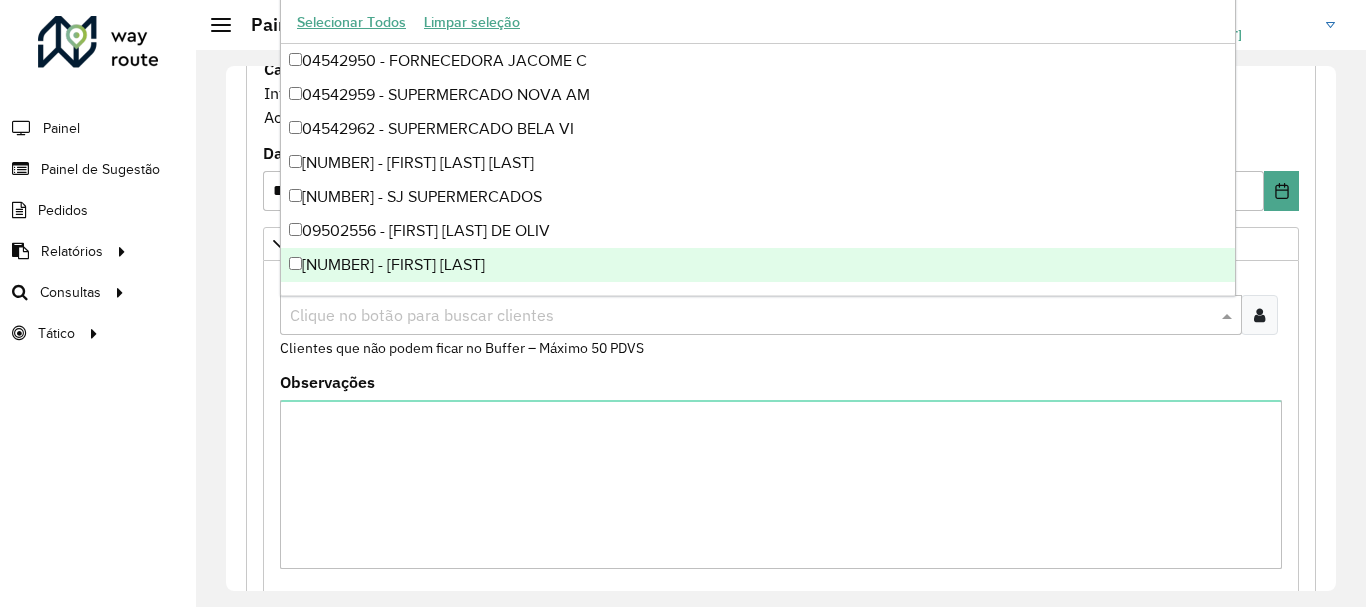paste on "*****" 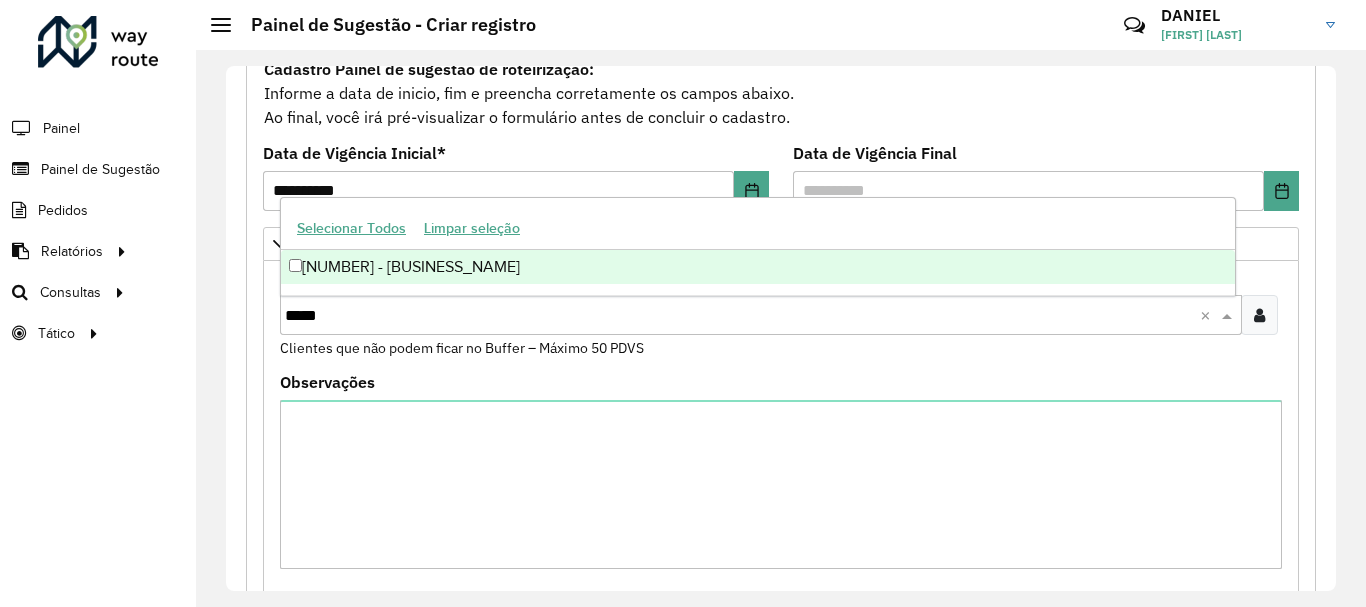 type on "*****" 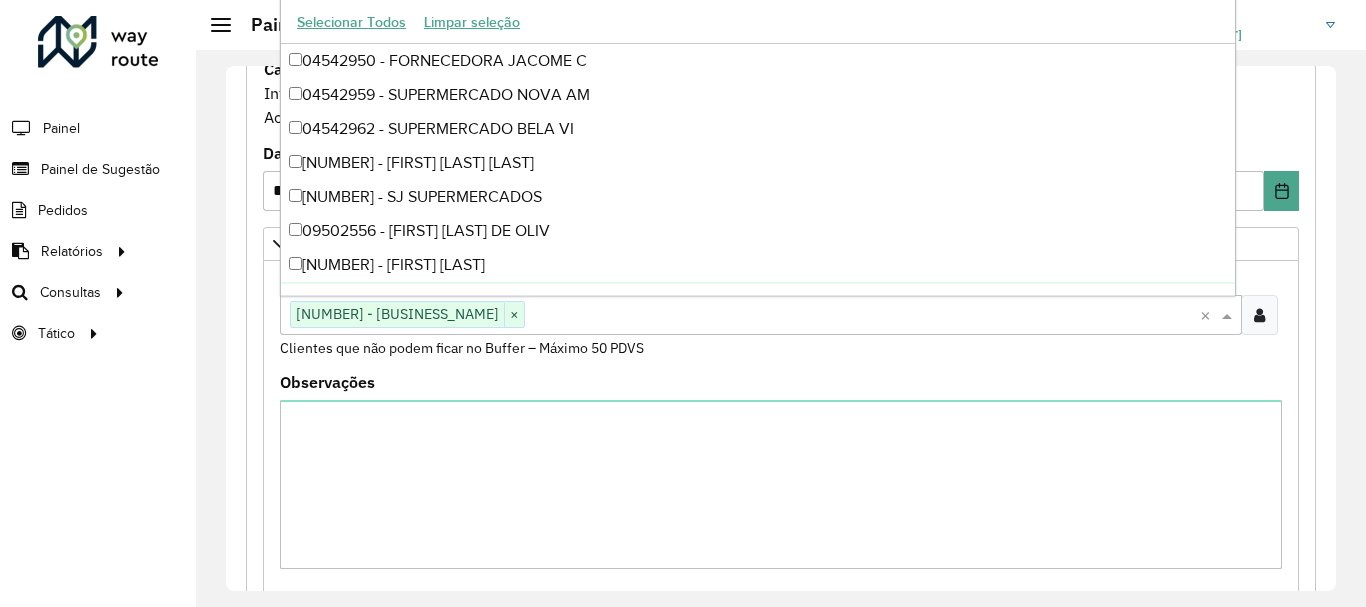 paste on "*****" 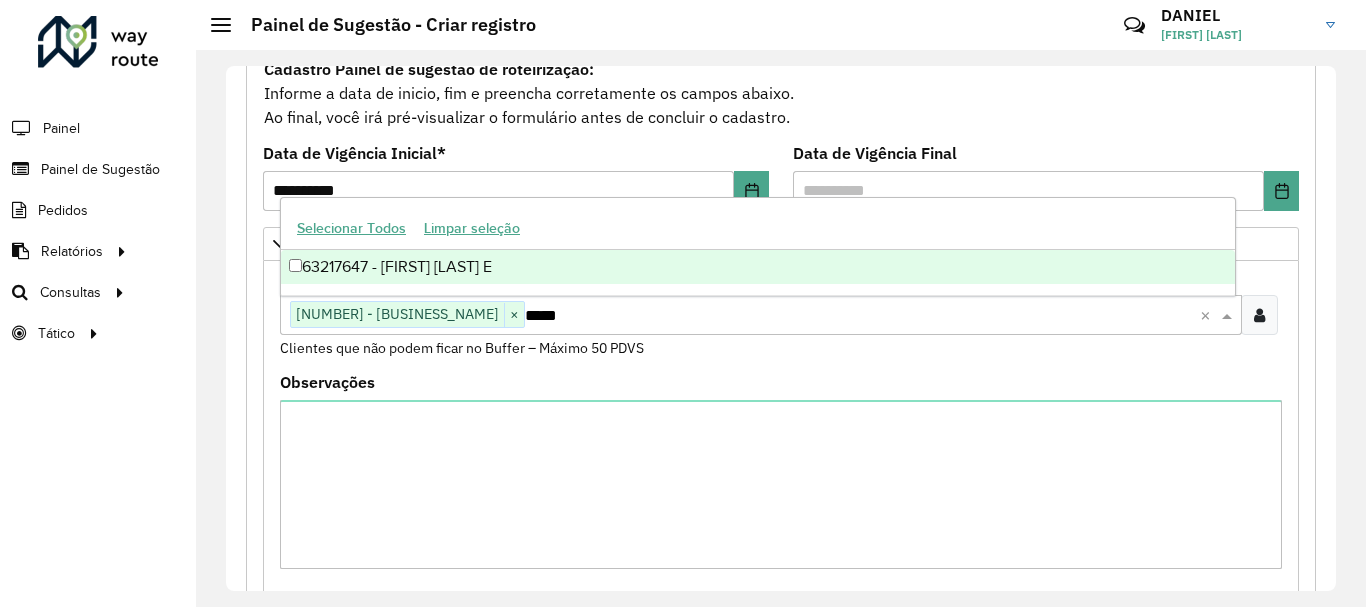 click on "63217647 - [FIRST] [LAST] E" at bounding box center (758, 267) 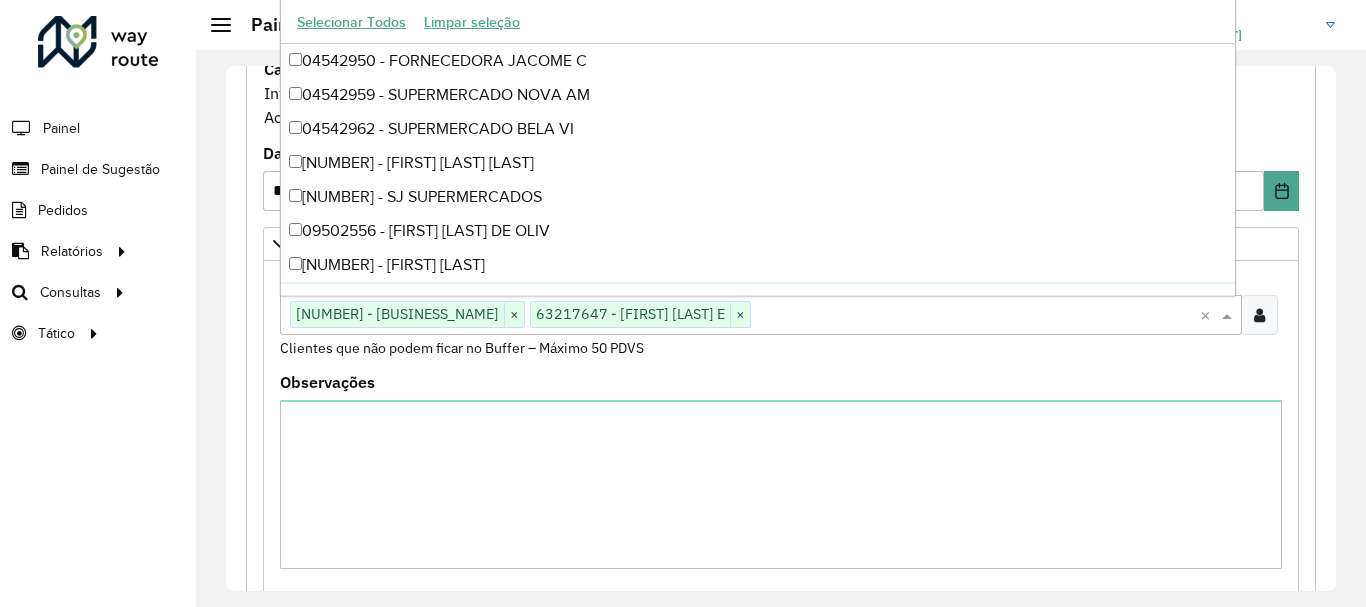 paste on "*****" 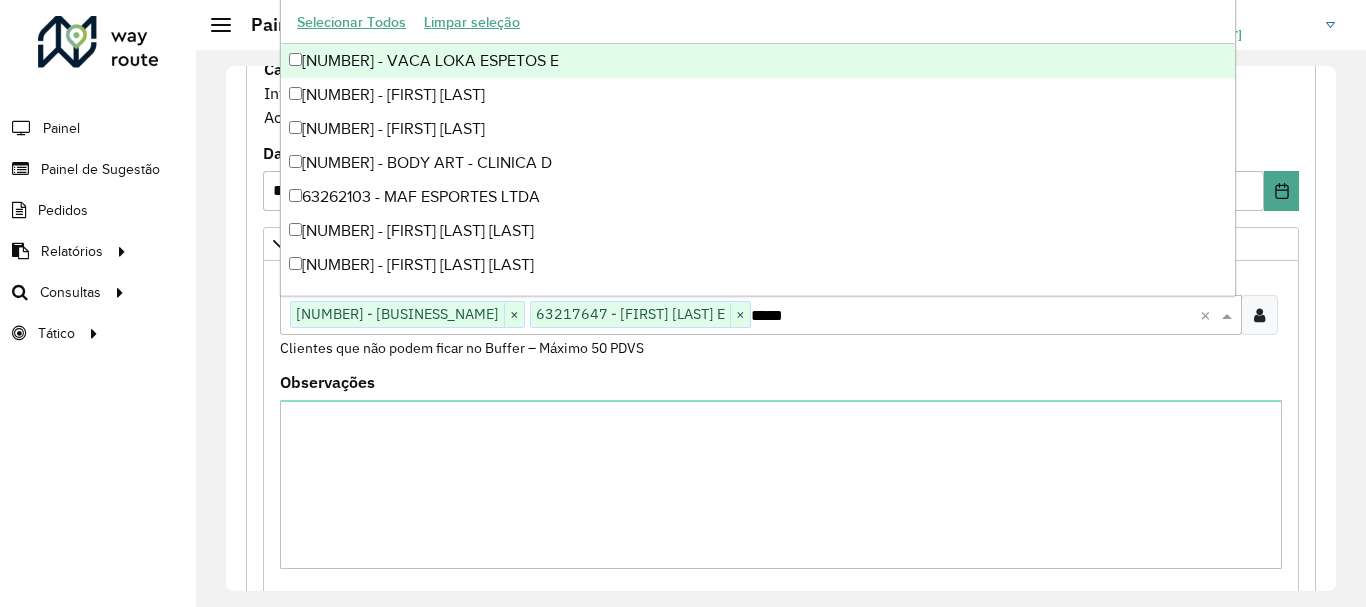 click on "[NUMBER] - VACA LOKA ESPETOS E" at bounding box center (758, 61) 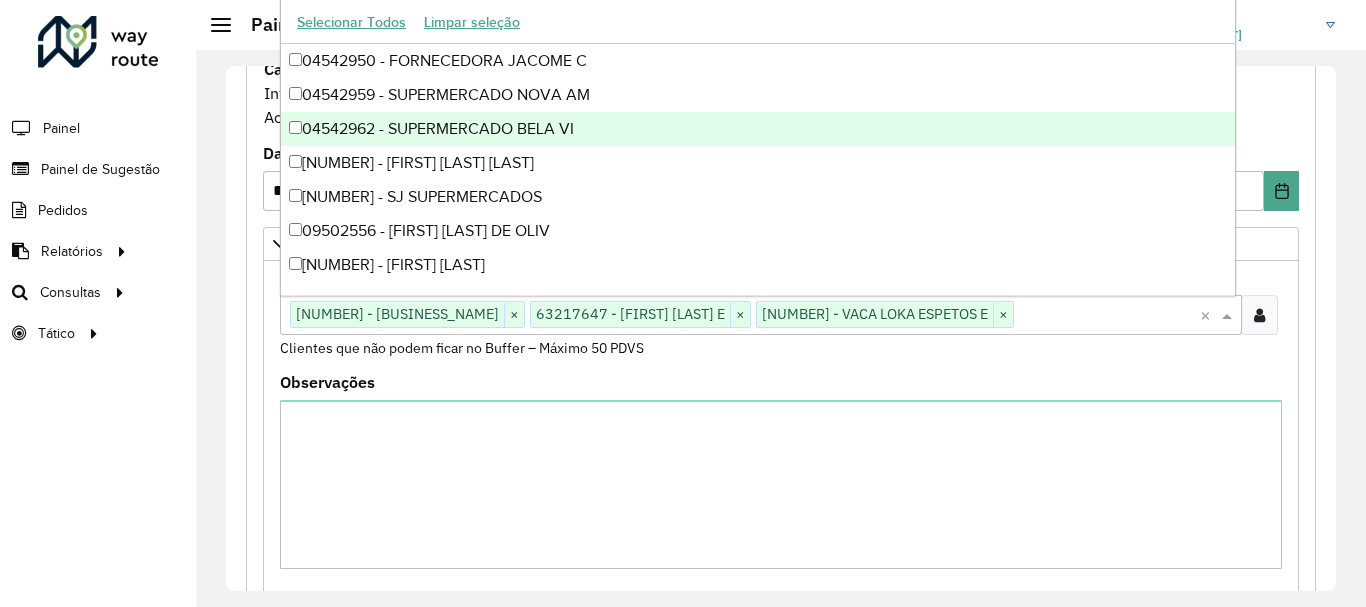 paste on "****" 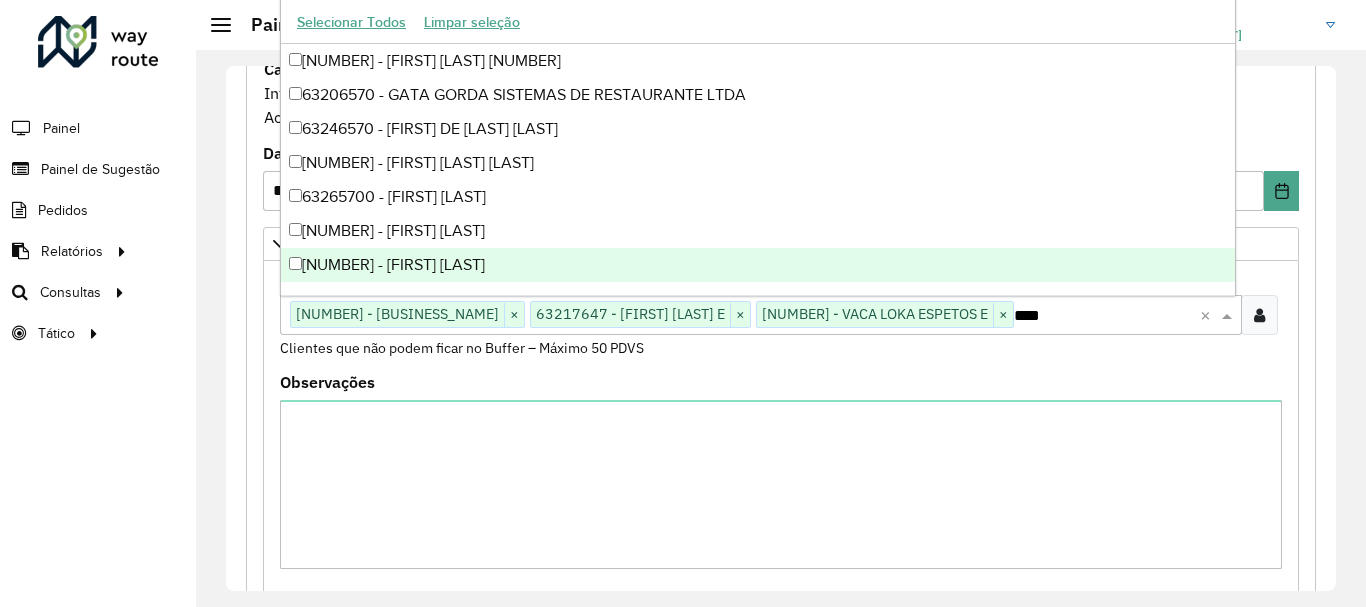 click on "****" at bounding box center [1107, 316] 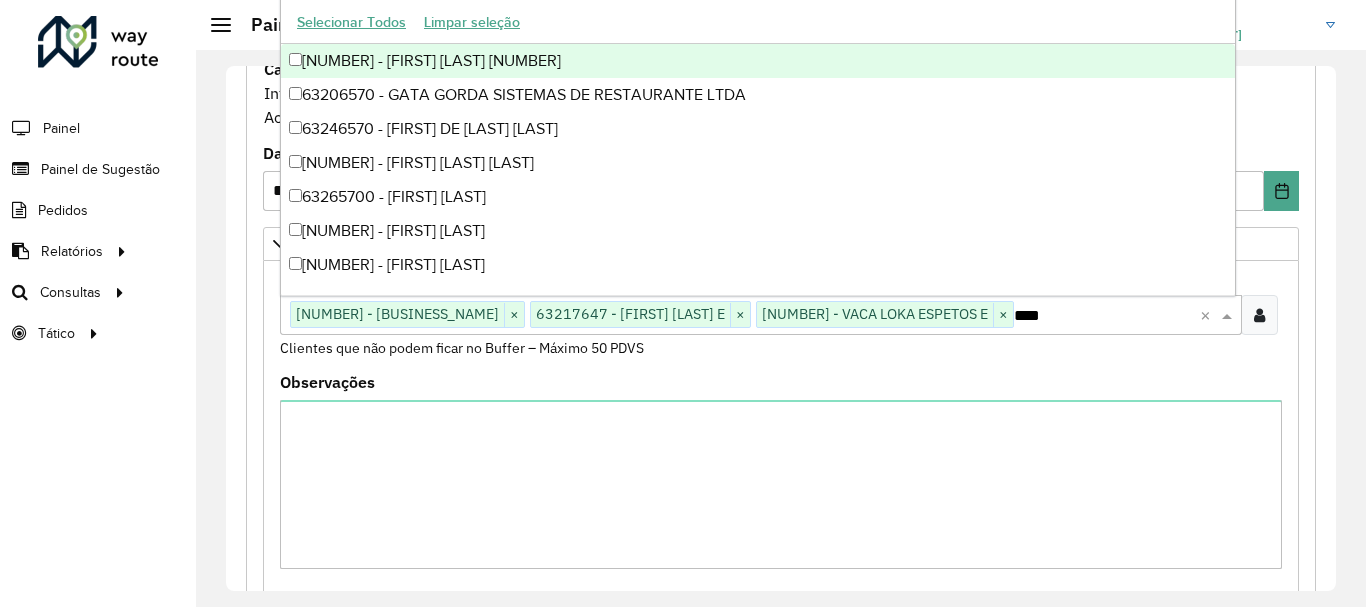type on "*****" 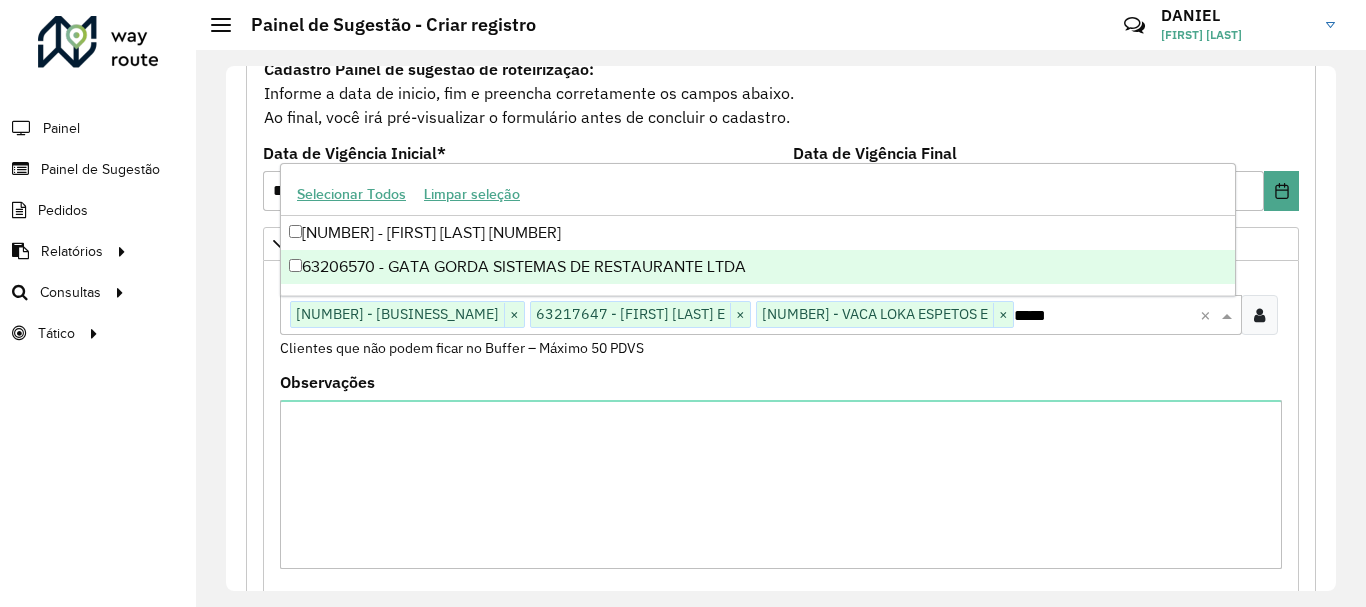 click on "63206570 - GATA GORDA SISTEMAS DE RESTAURANTE LTDA" at bounding box center [758, 267] 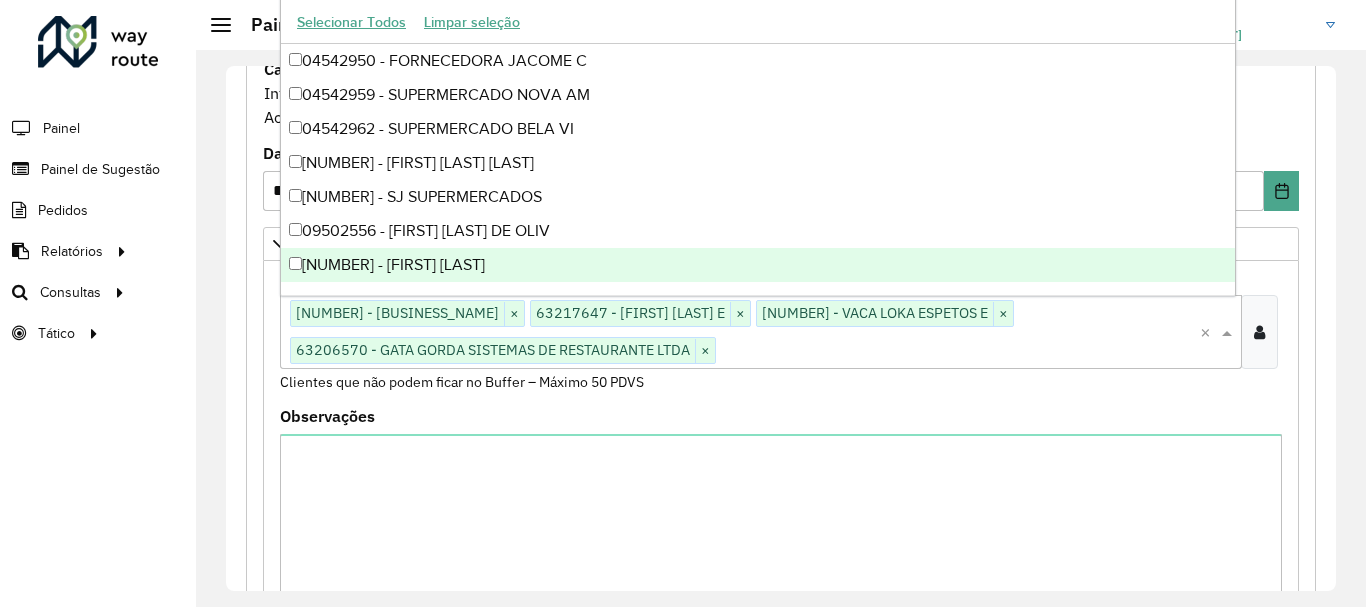 paste on "*****" 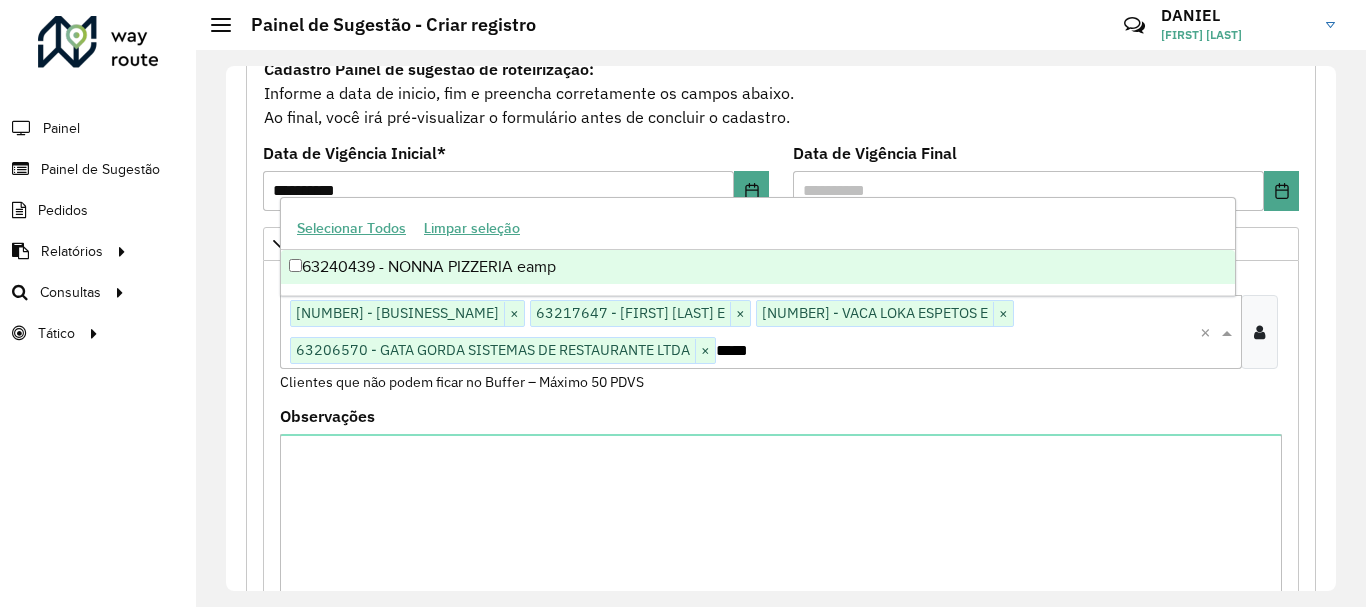click on "63240439 - NONNA PIZZERIA eamp" at bounding box center [758, 267] 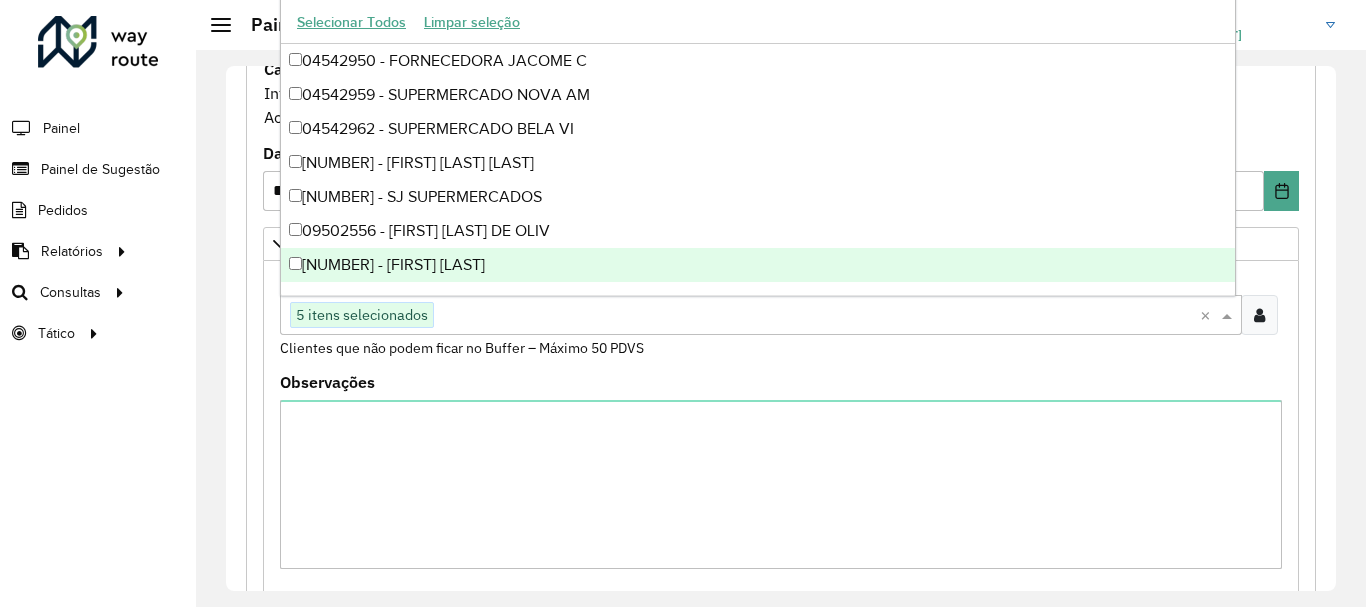 paste on "*****" 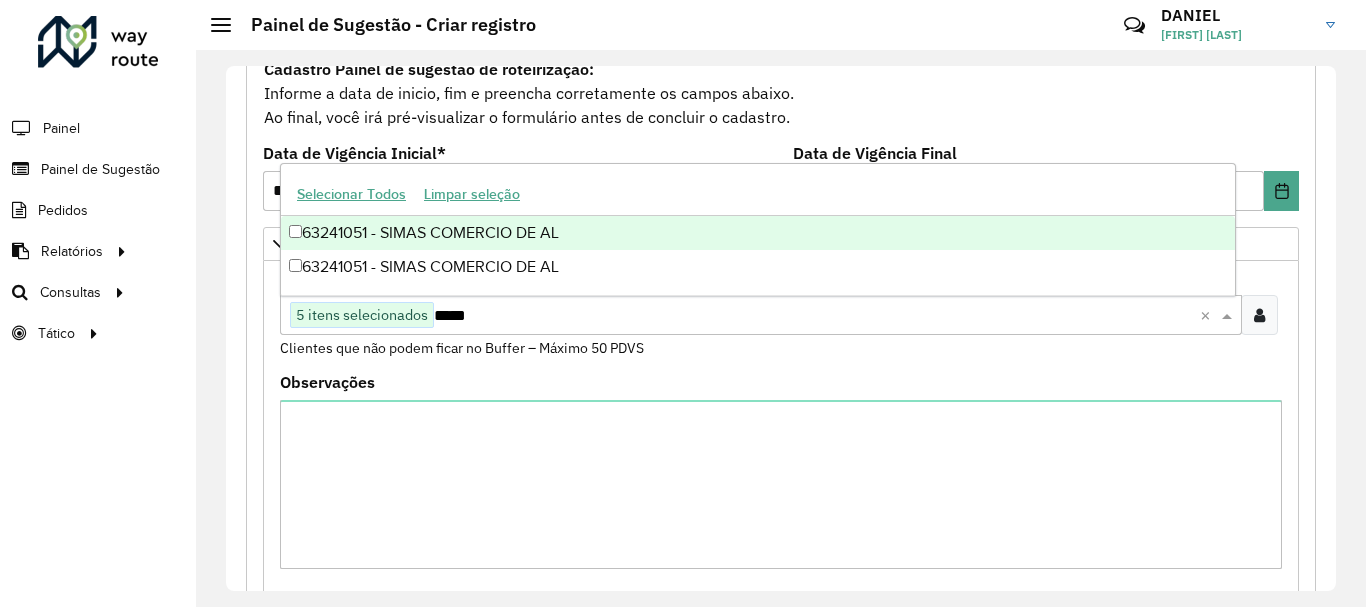 click on "63241051 - SIMAS COMERCIO DE AL" at bounding box center [758, 233] 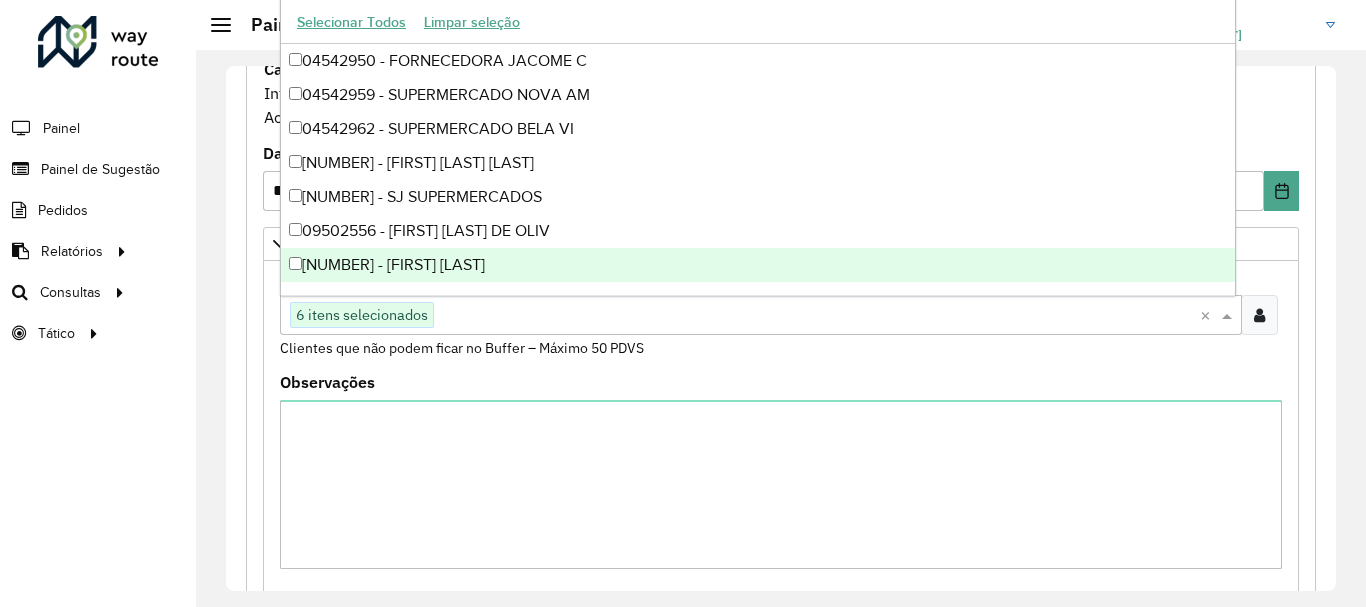 paste on "*****" 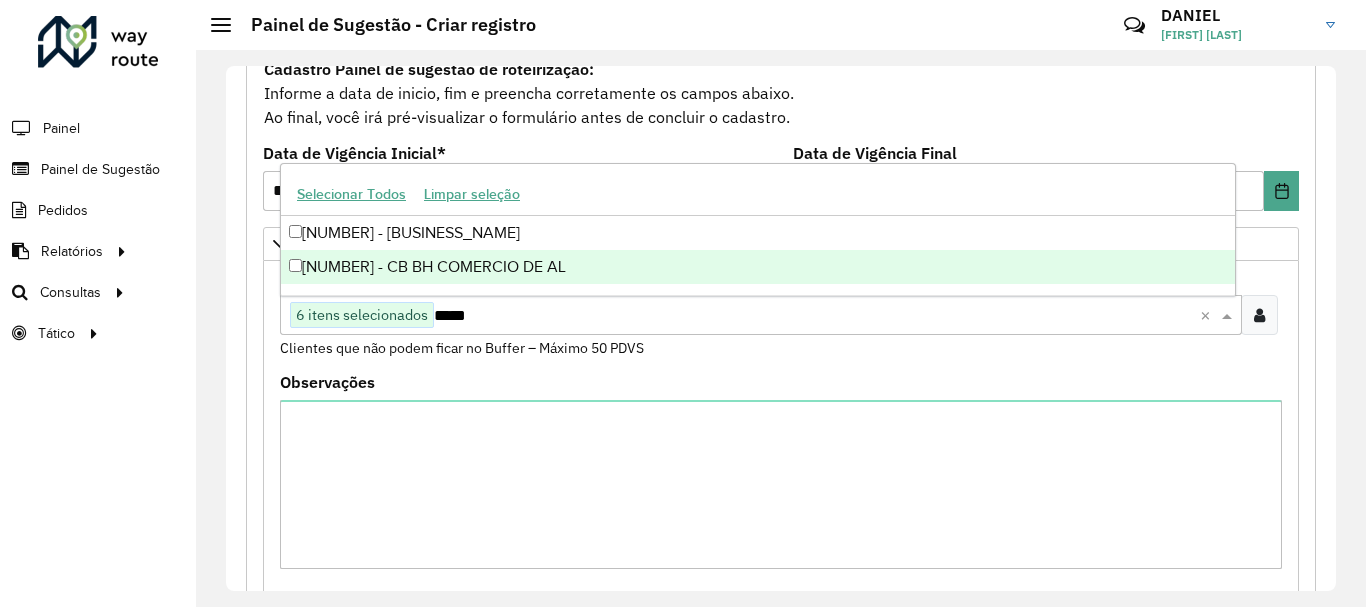 click on "[NUMBER] - CB BH COMERCIO DE AL" at bounding box center [758, 267] 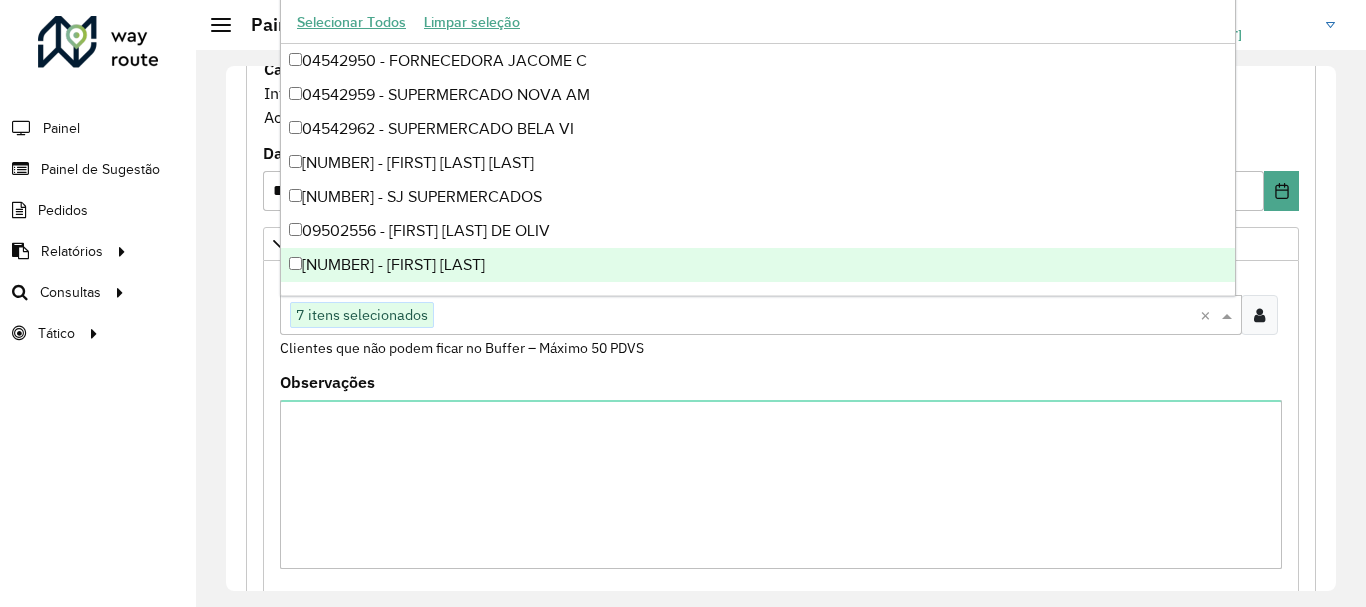 paste on "*****" 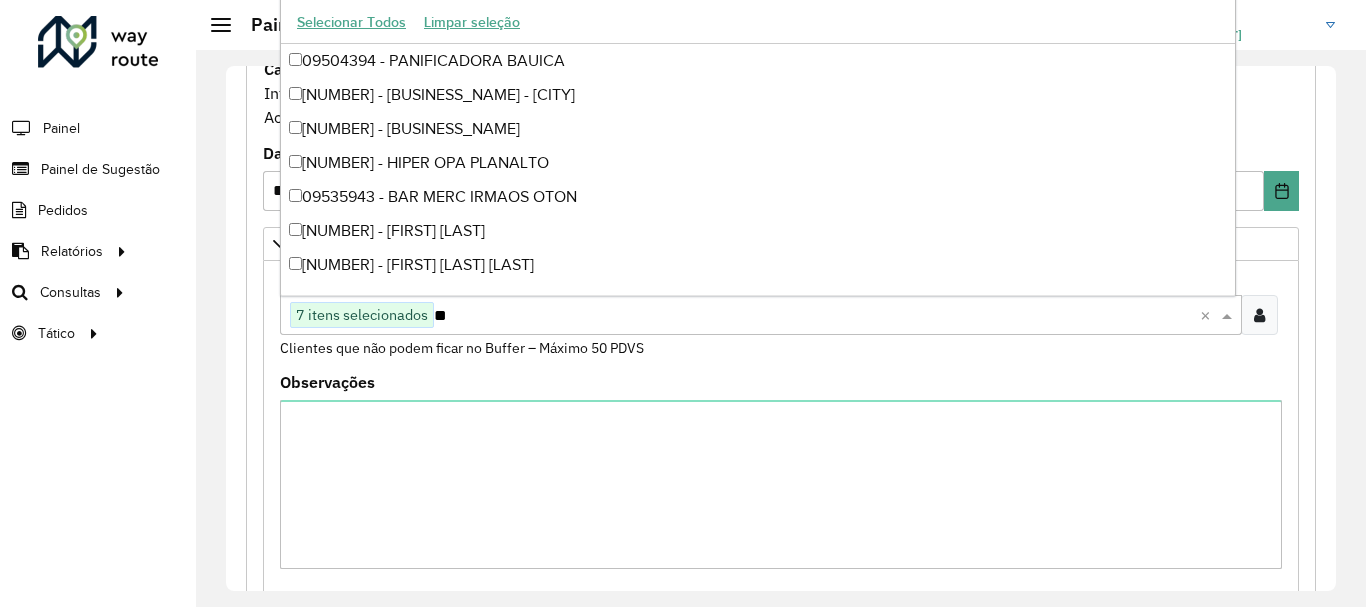 type on "*" 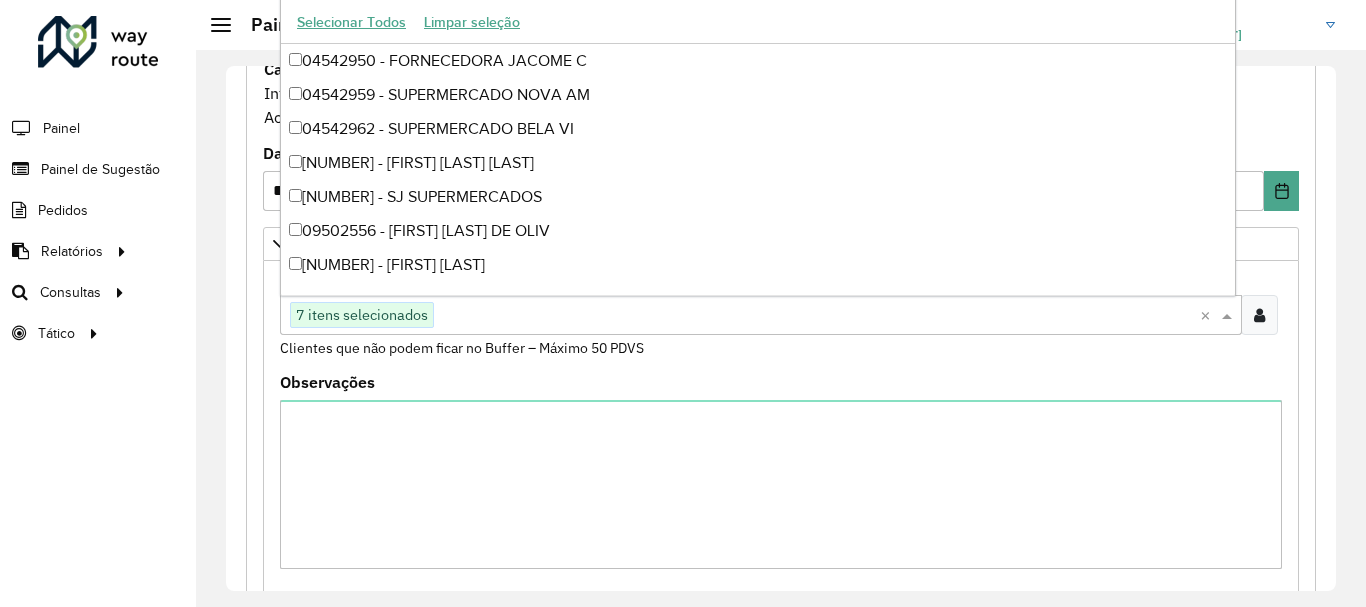 paste on "*****" 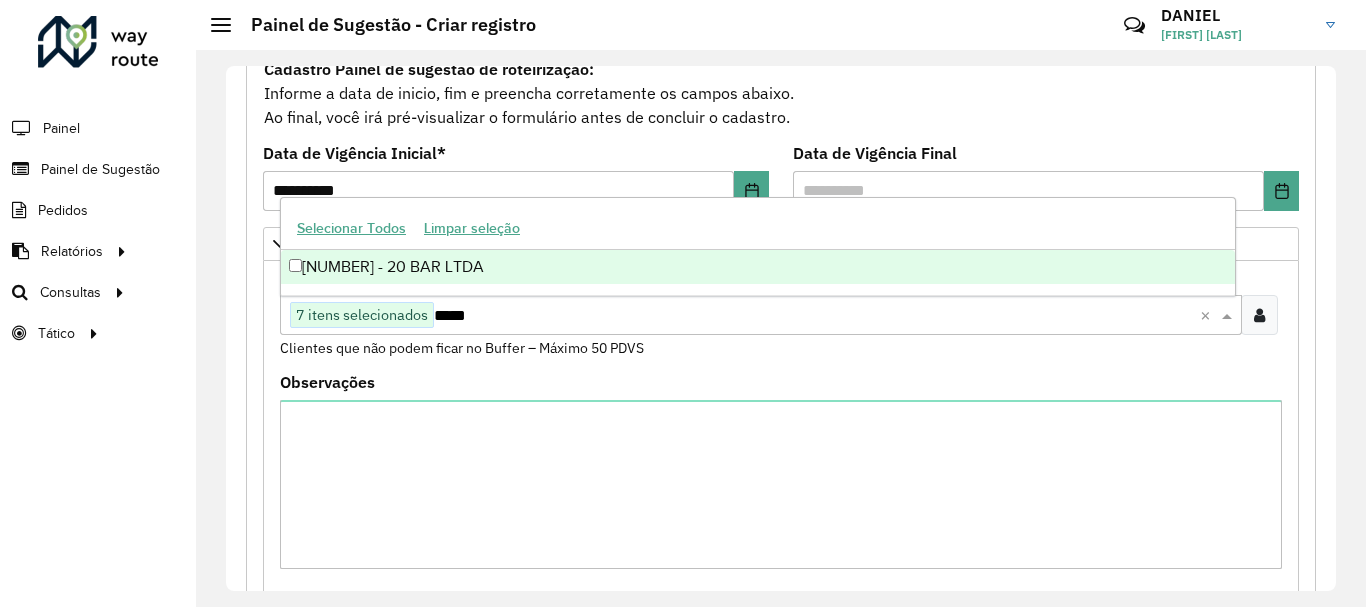 click on "[NUMBER] - 20 BAR LTDA" at bounding box center (758, 267) 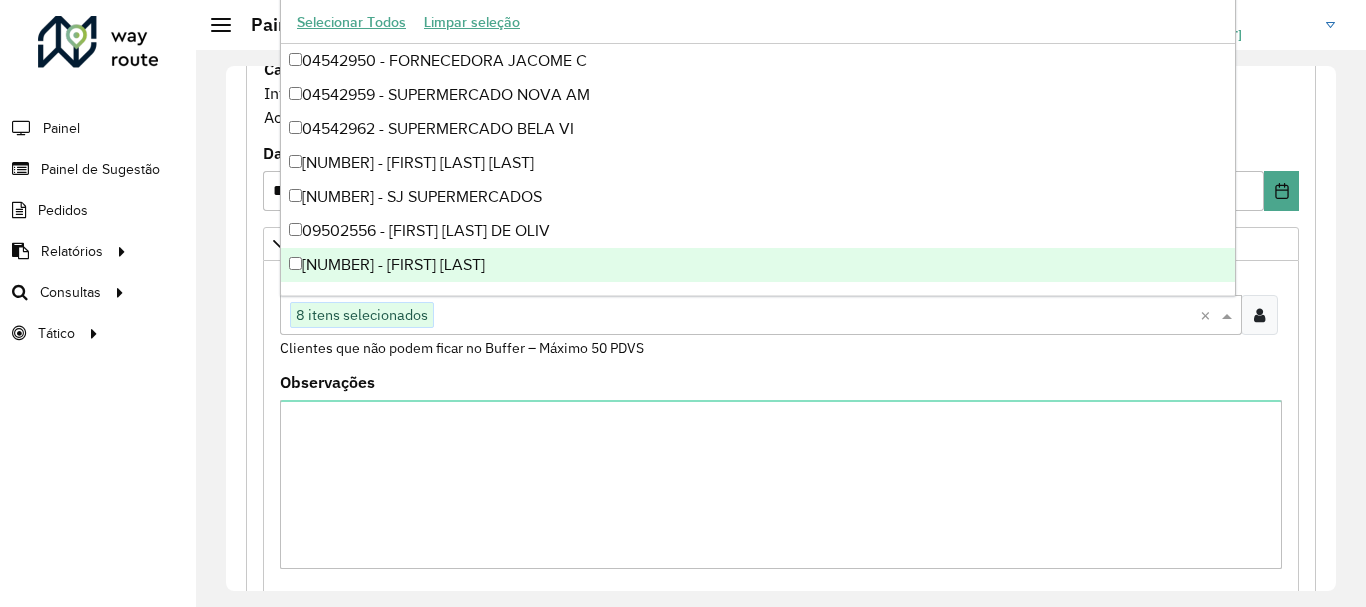 paste on "*****" 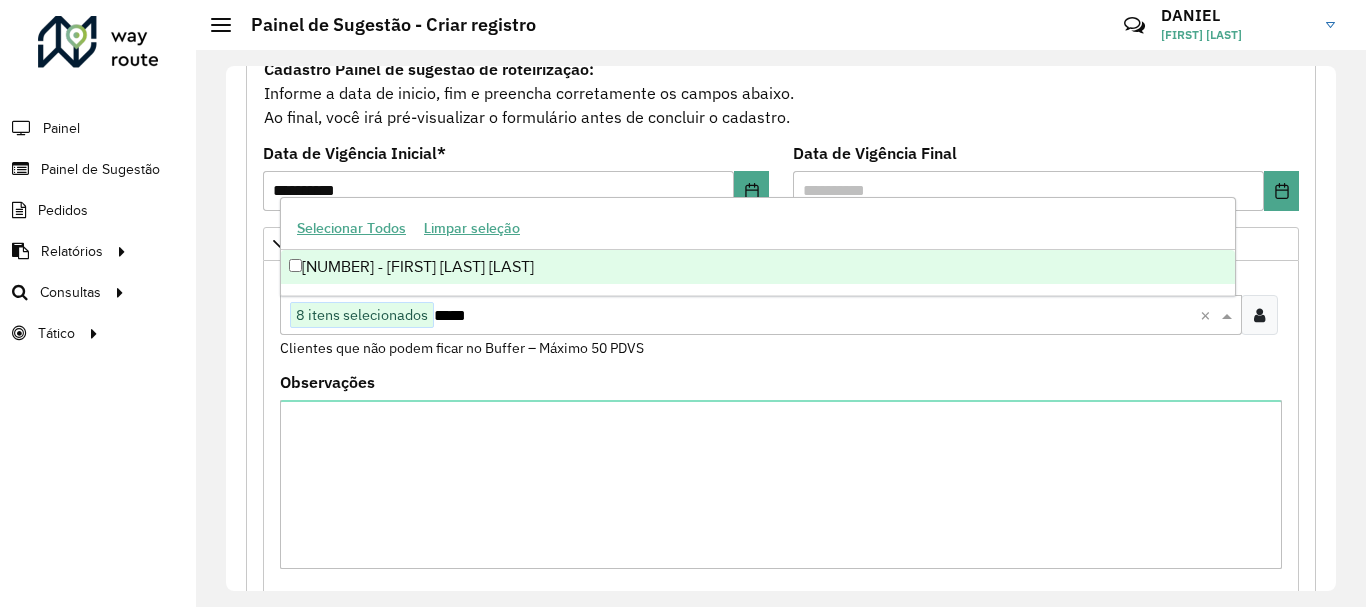 click on "[NUMBER] - [FIRST] [LAST] [LAST]" at bounding box center [758, 267] 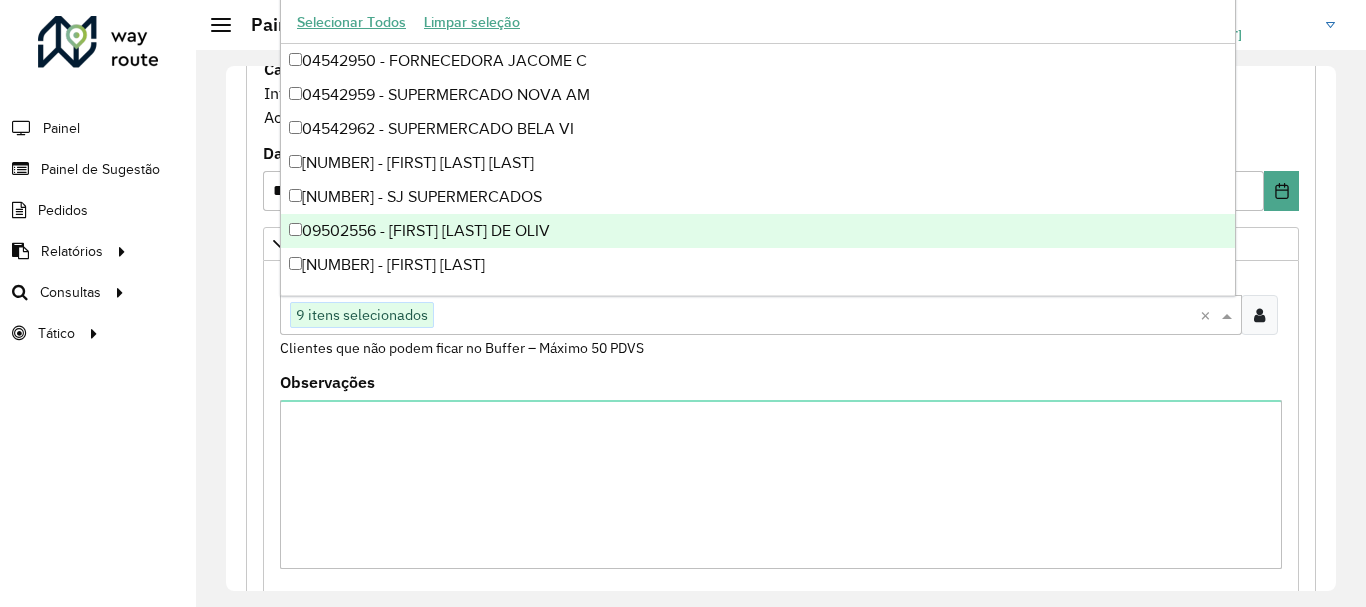 paste on "*****" 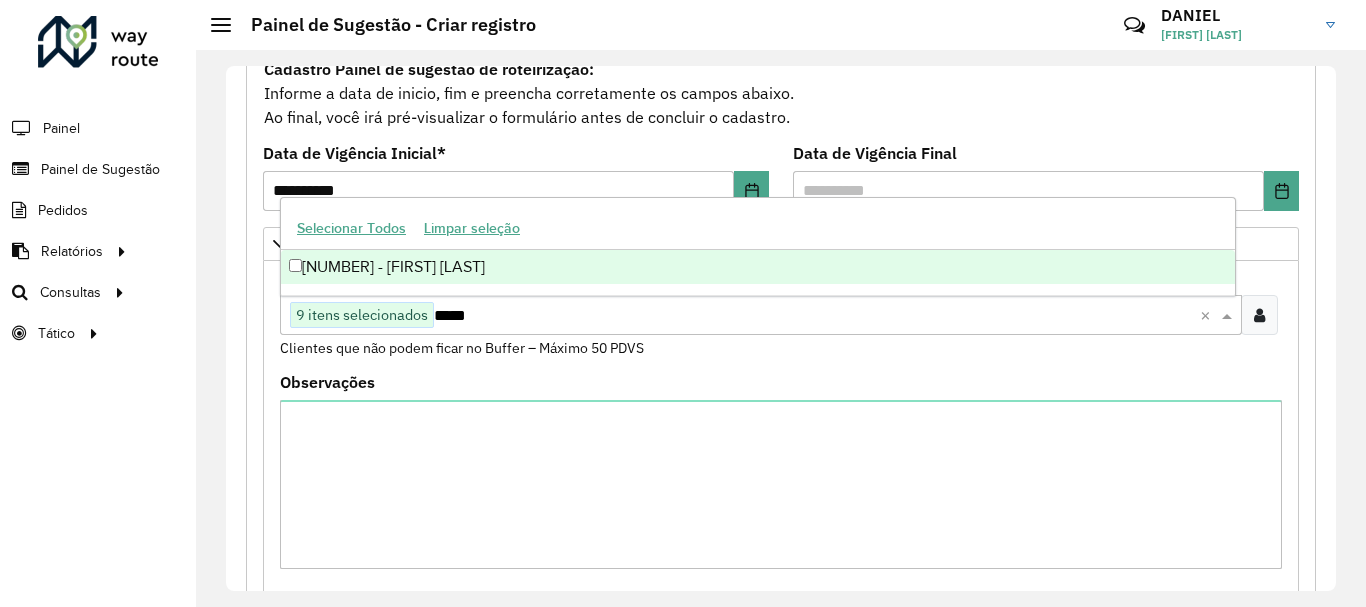 click on "[NUMBER] - [FIRST] [LAST]" at bounding box center (758, 267) 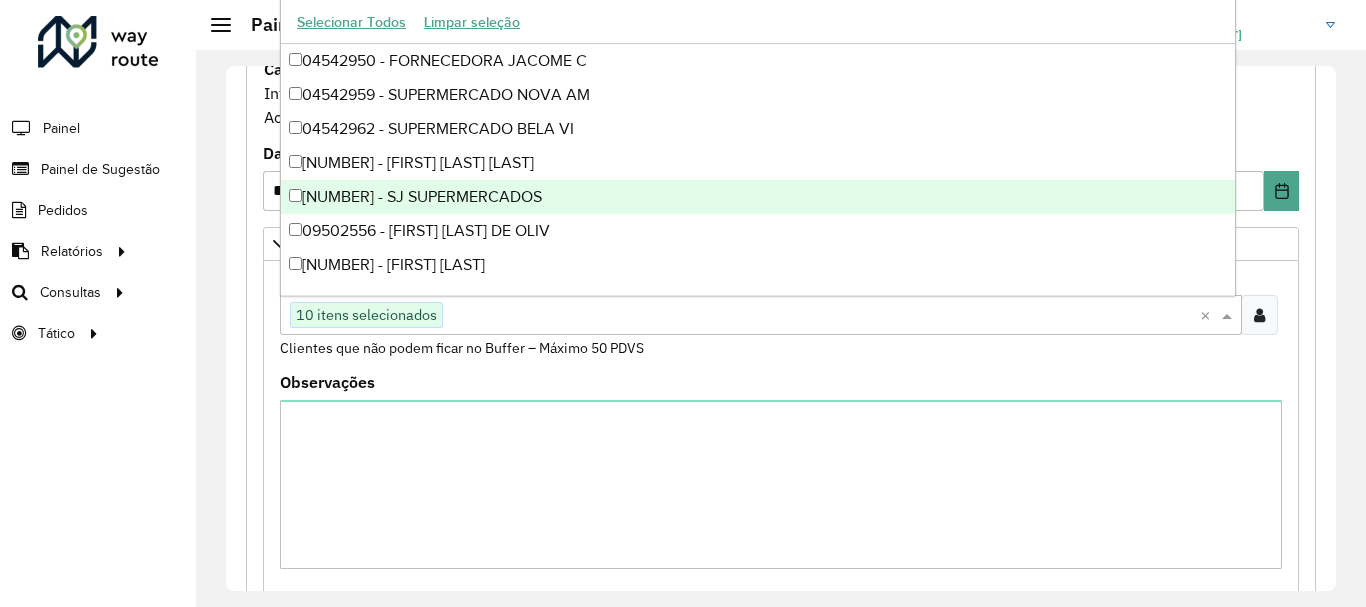 paste on "*****" 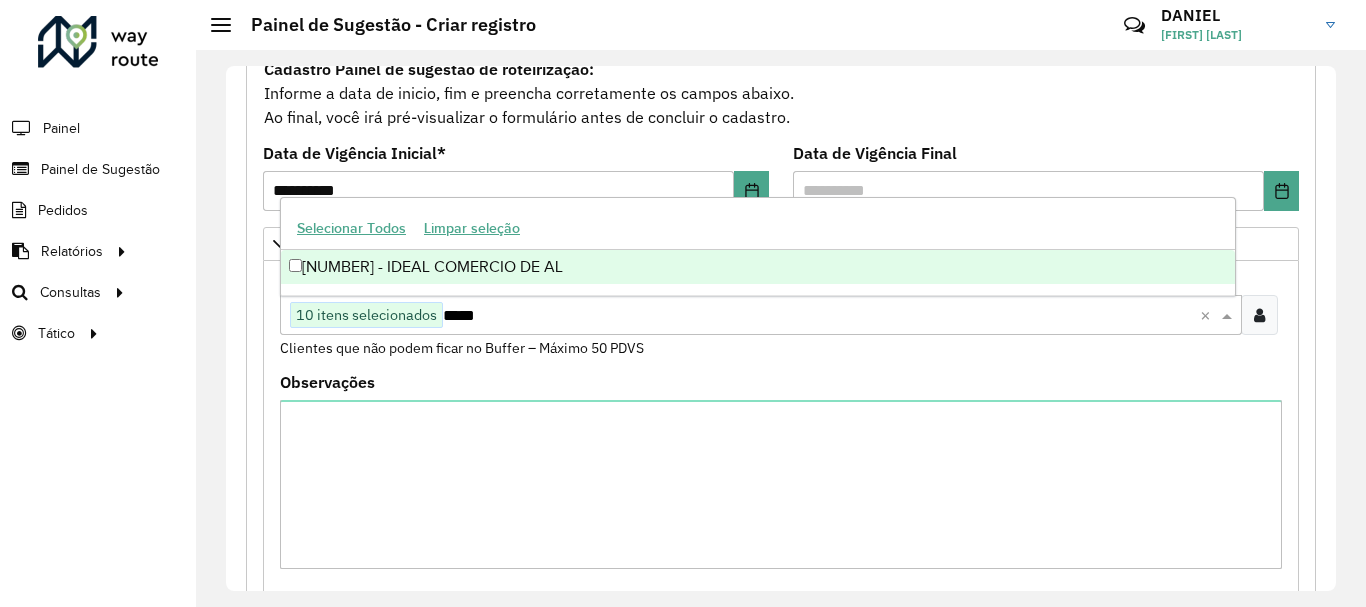click on "[NUMBER] - IDEAL COMERCIO DE AL" at bounding box center (758, 267) 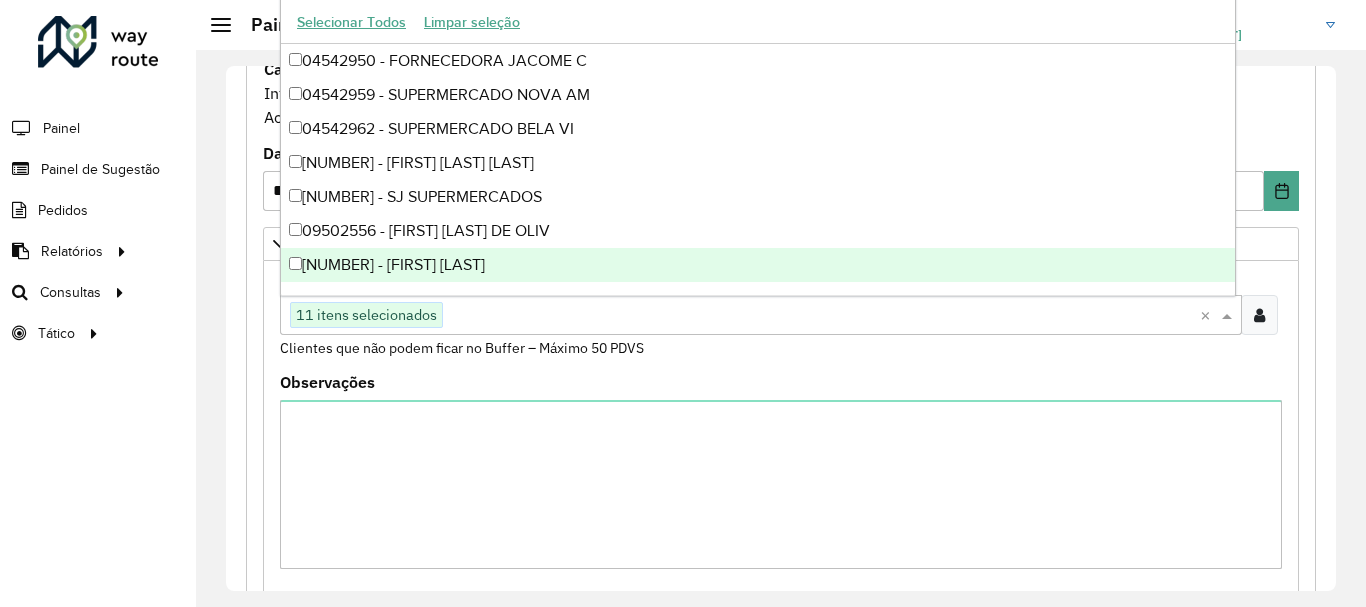 paste on "*****" 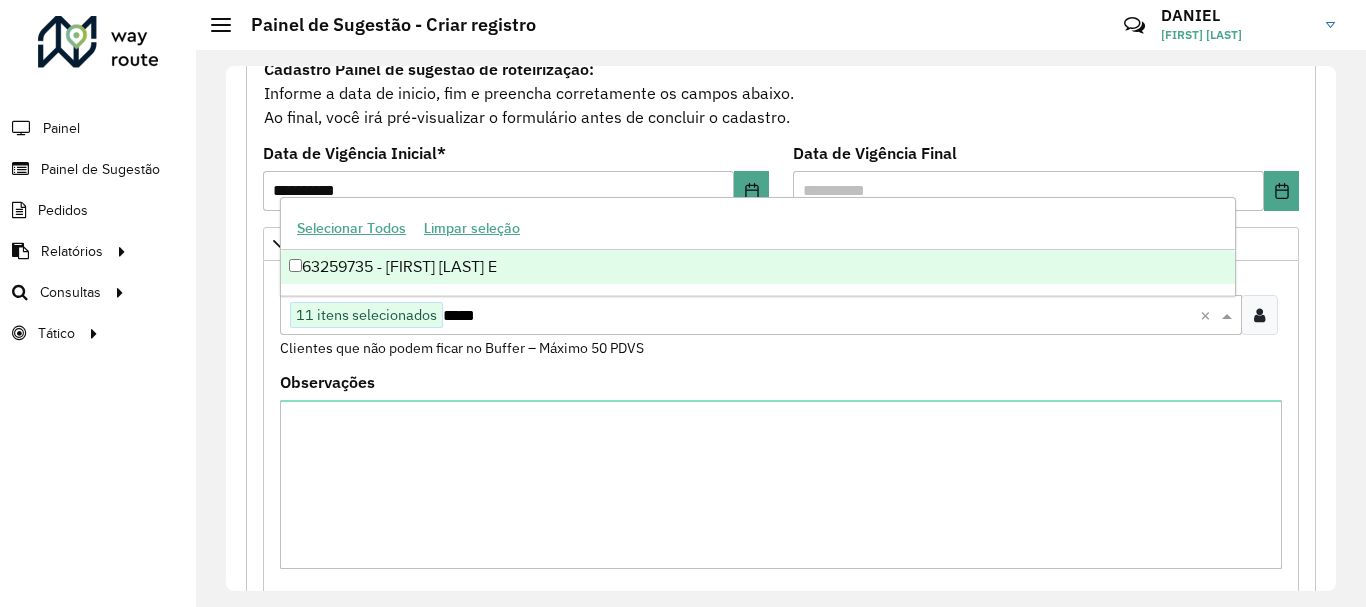 click on "63259735 - [FIRST] [LAST] E" at bounding box center [758, 267] 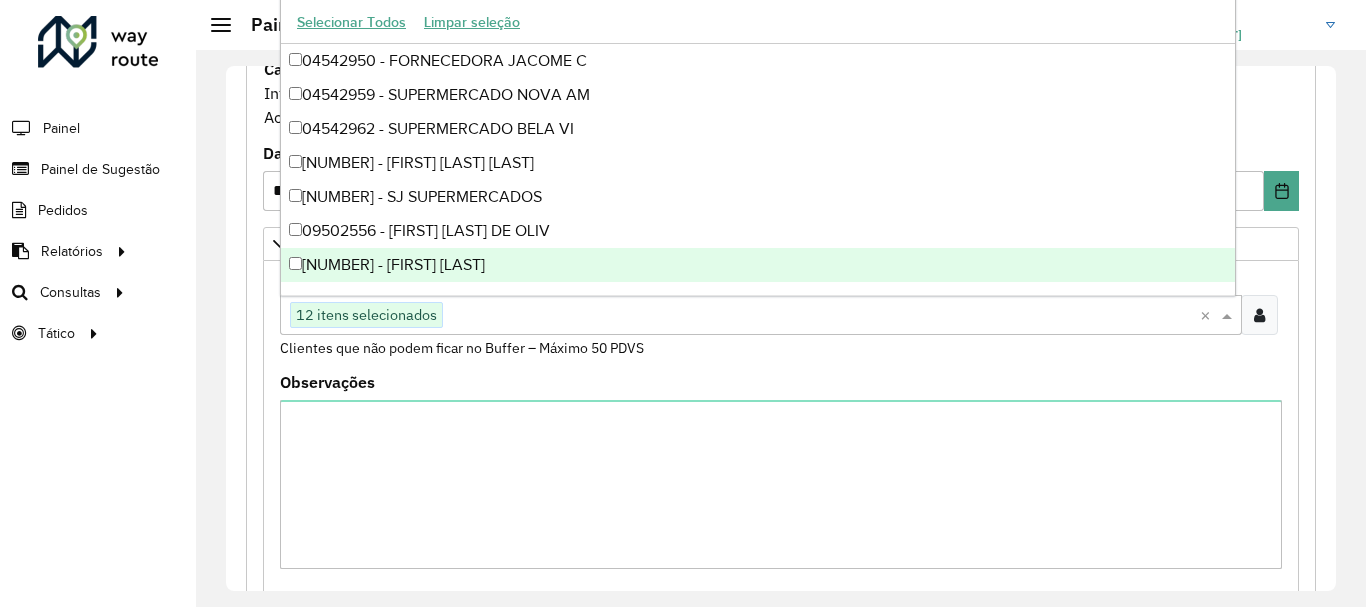 paste on "*****" 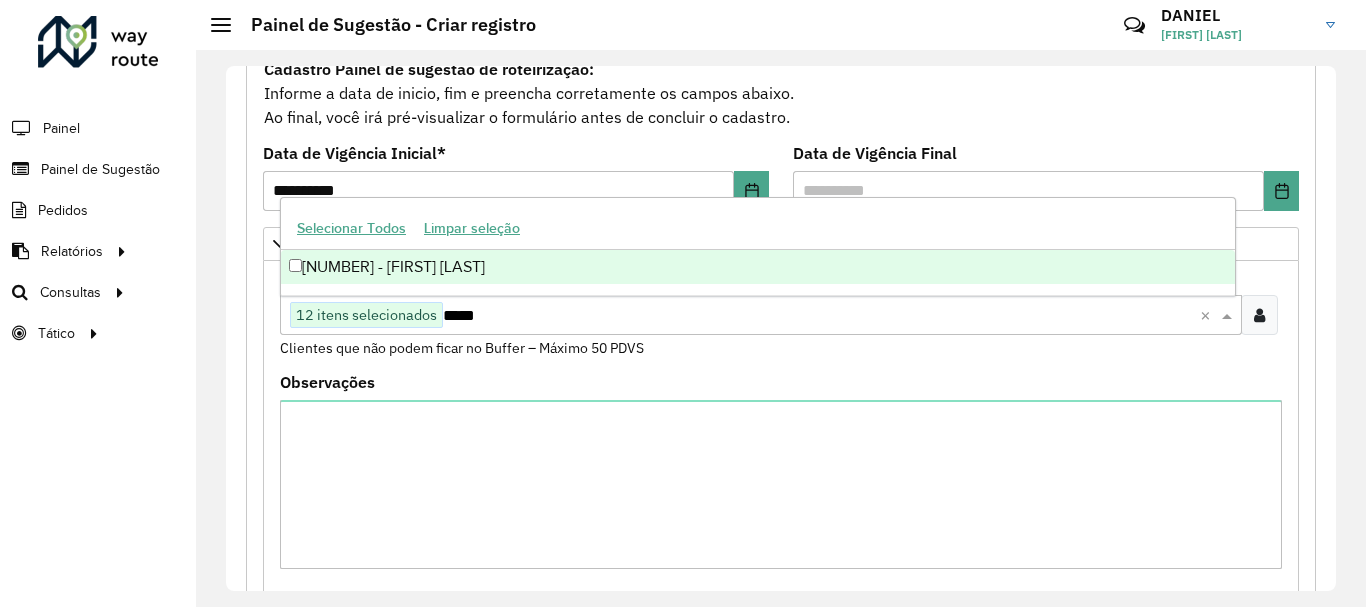 click on "[NUMBER] - [FIRST] [LAST]" at bounding box center [758, 267] 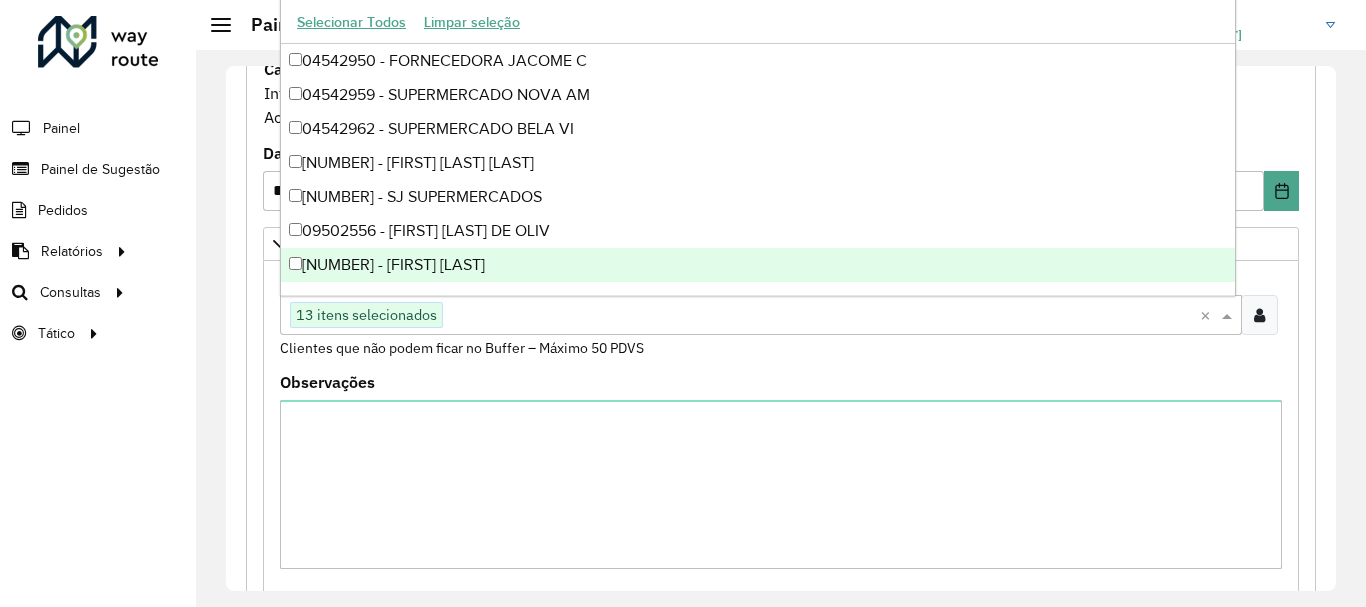 paste on "*****" 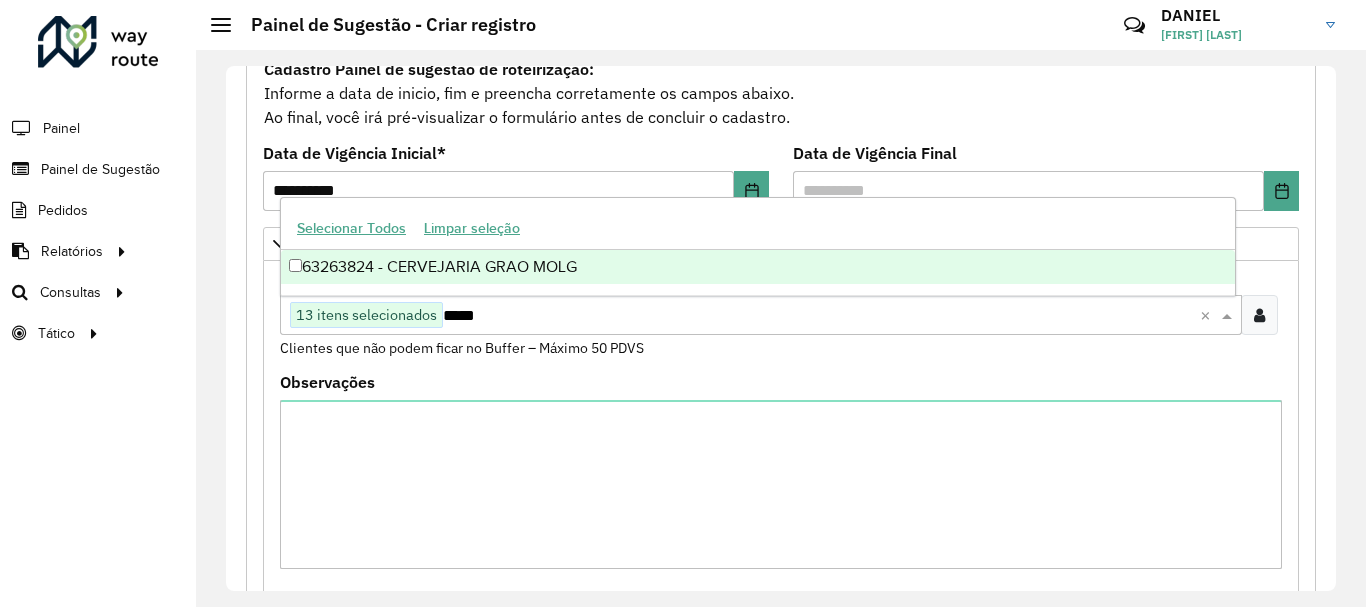 click on "63263824 - CERVEJARIA GRAO MOLG" at bounding box center [758, 267] 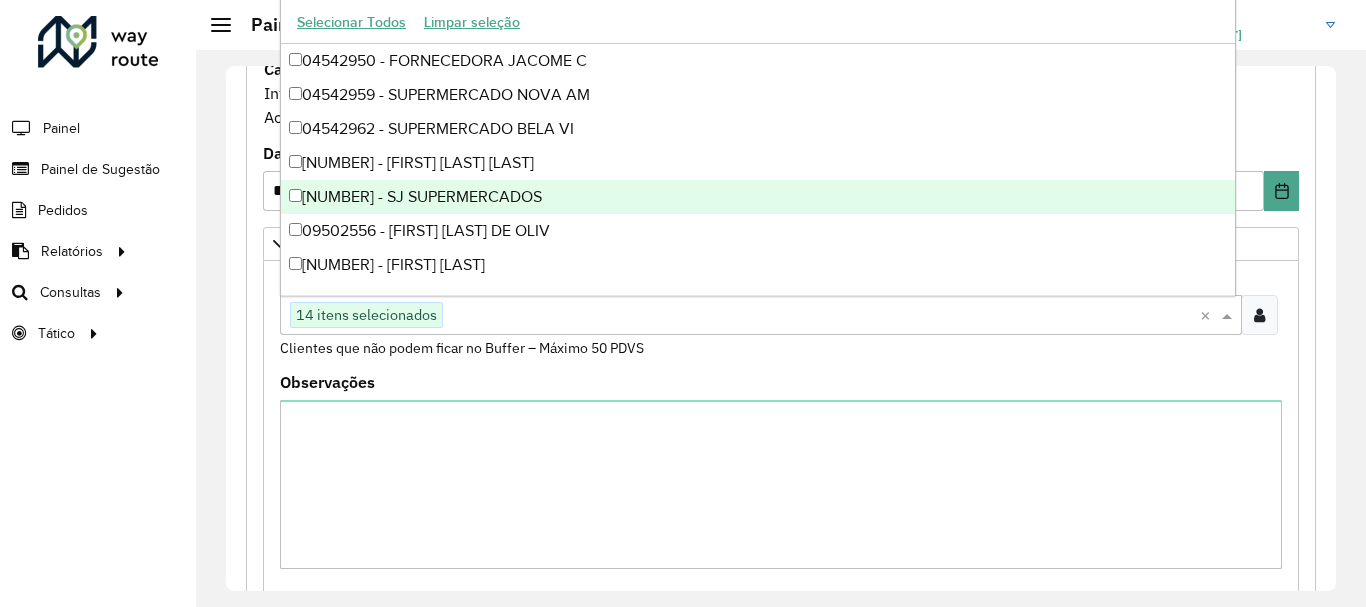 paste on "*****" 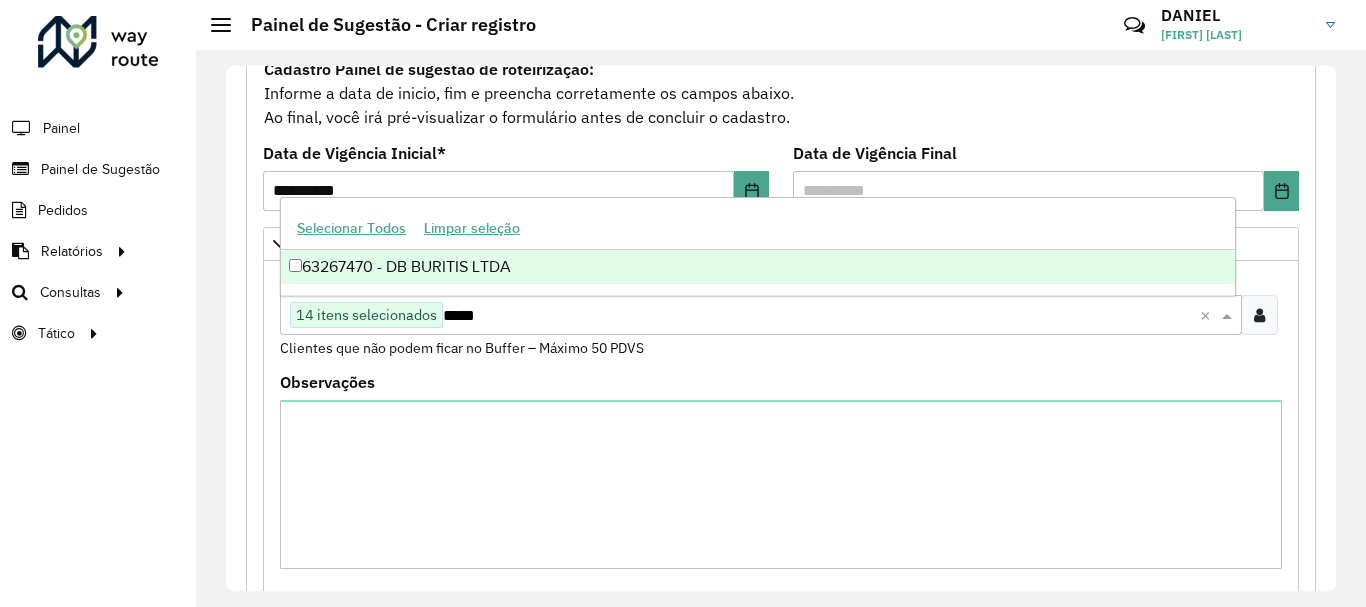 click on "63267470 - DB BURITIS LTDA" at bounding box center (758, 267) 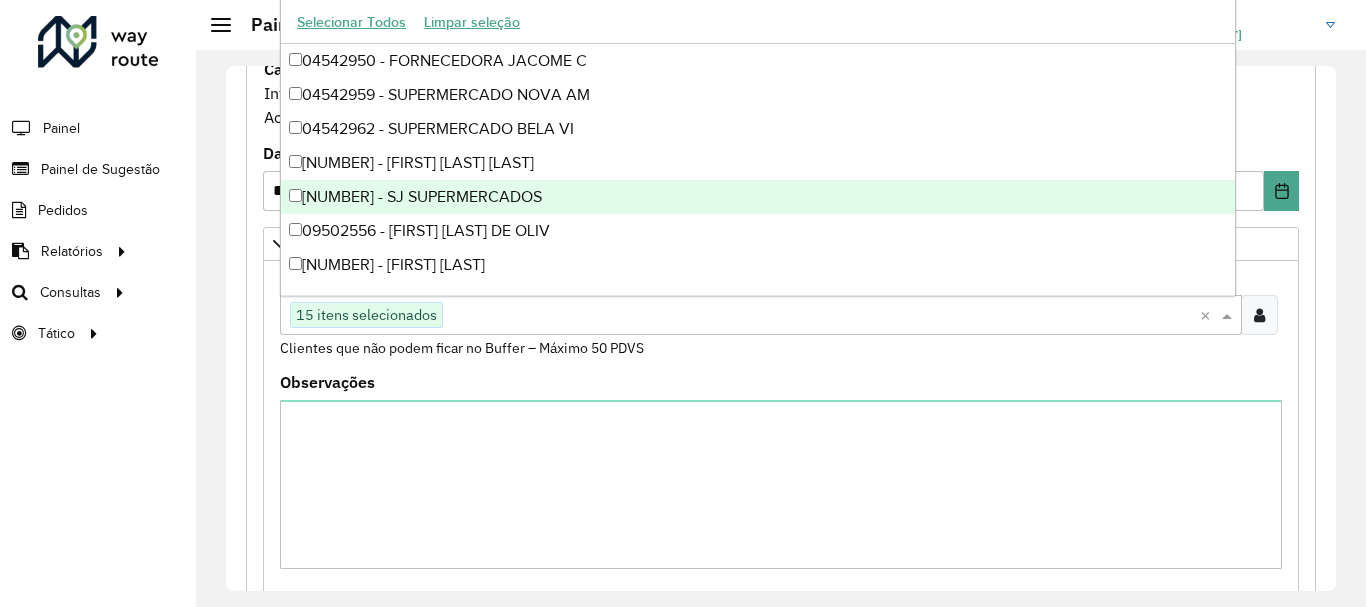 paste on "*****" 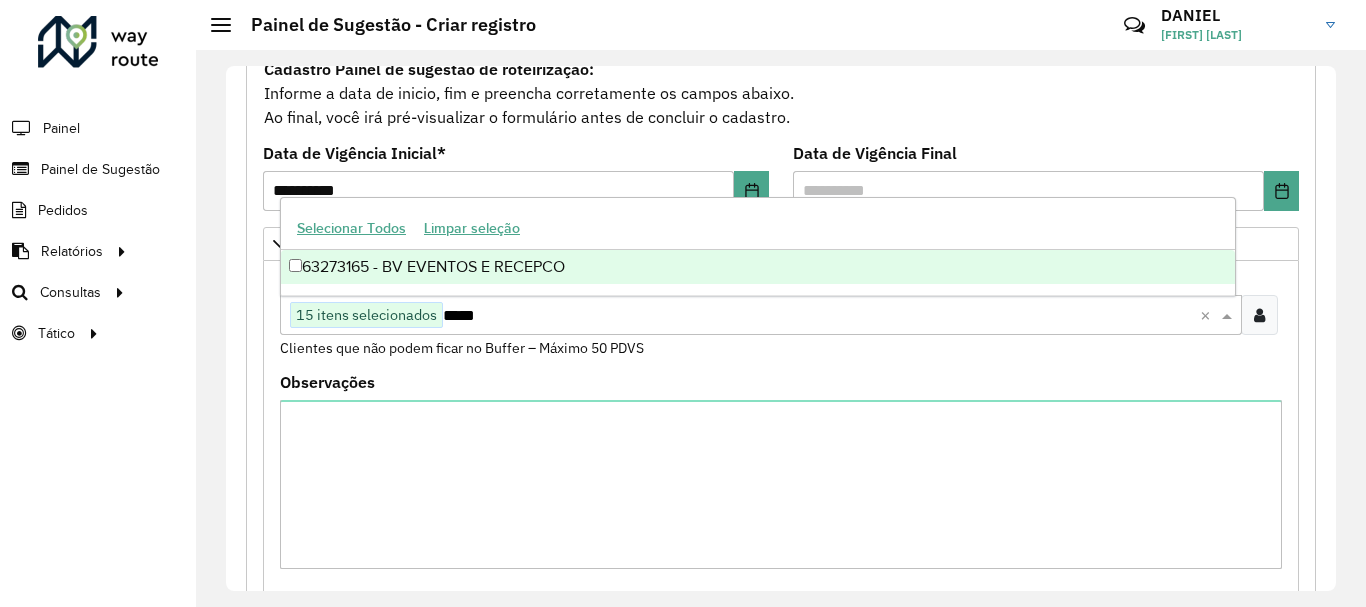 click on "63273165 - BV EVENTOS E RECEPCO" at bounding box center [758, 267] 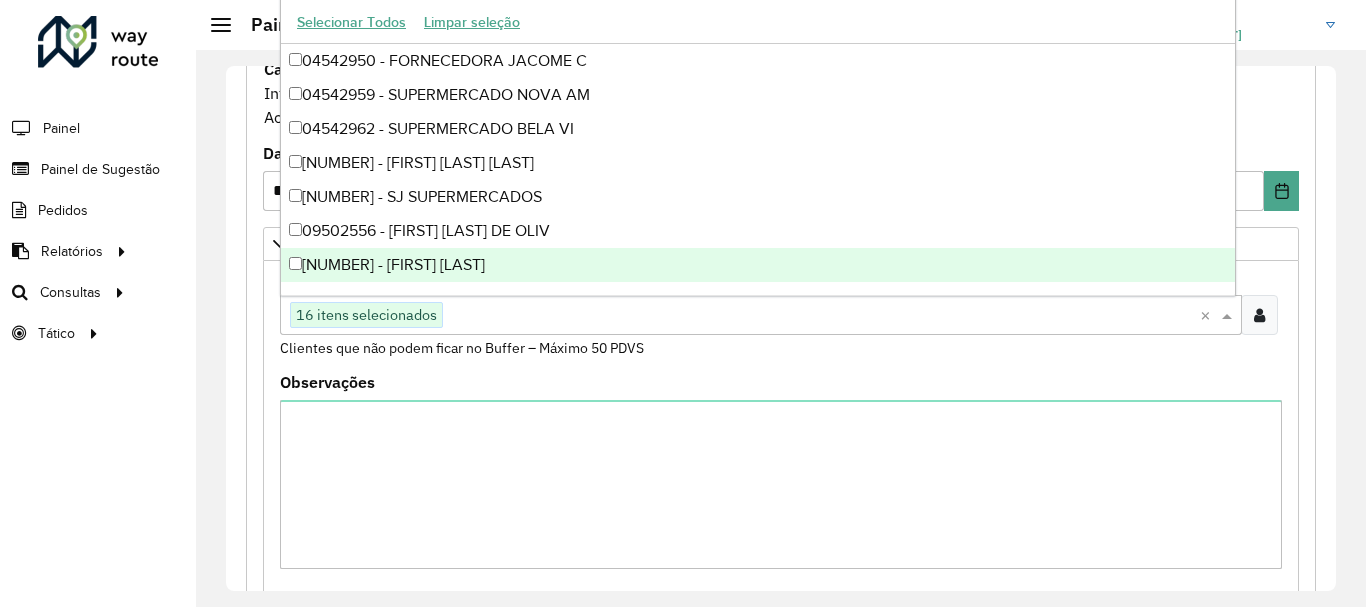 paste on "*****" 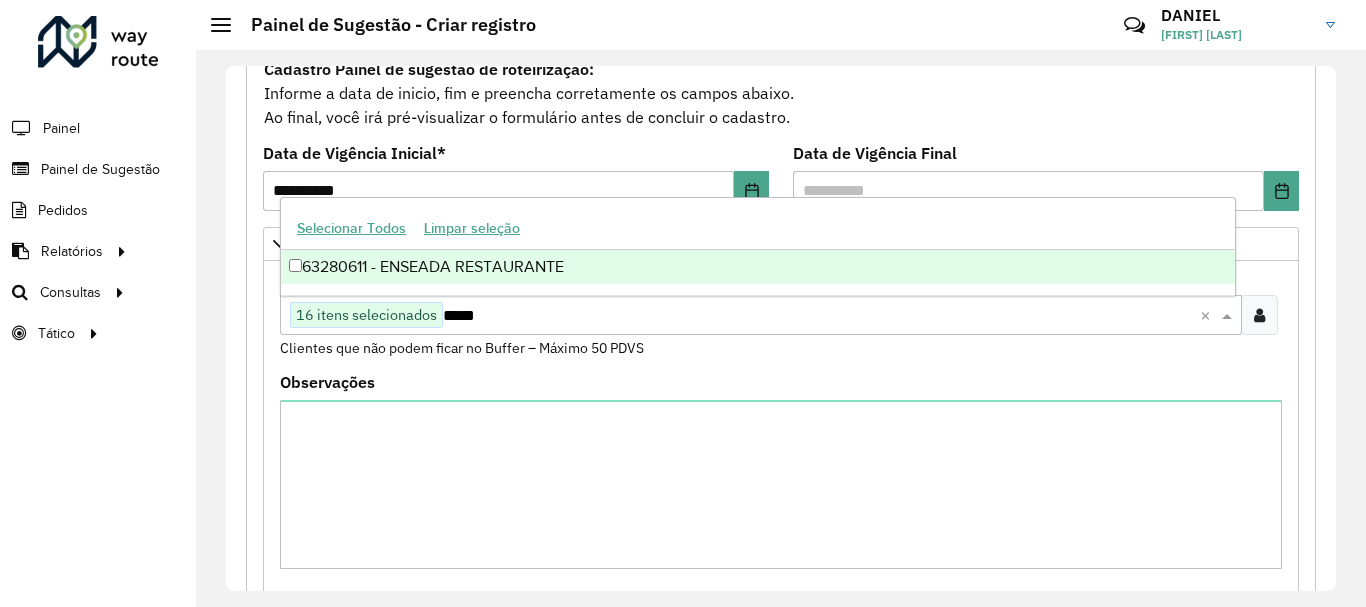 click on "63280611 - ENSEADA RESTAURANTE" at bounding box center [758, 267] 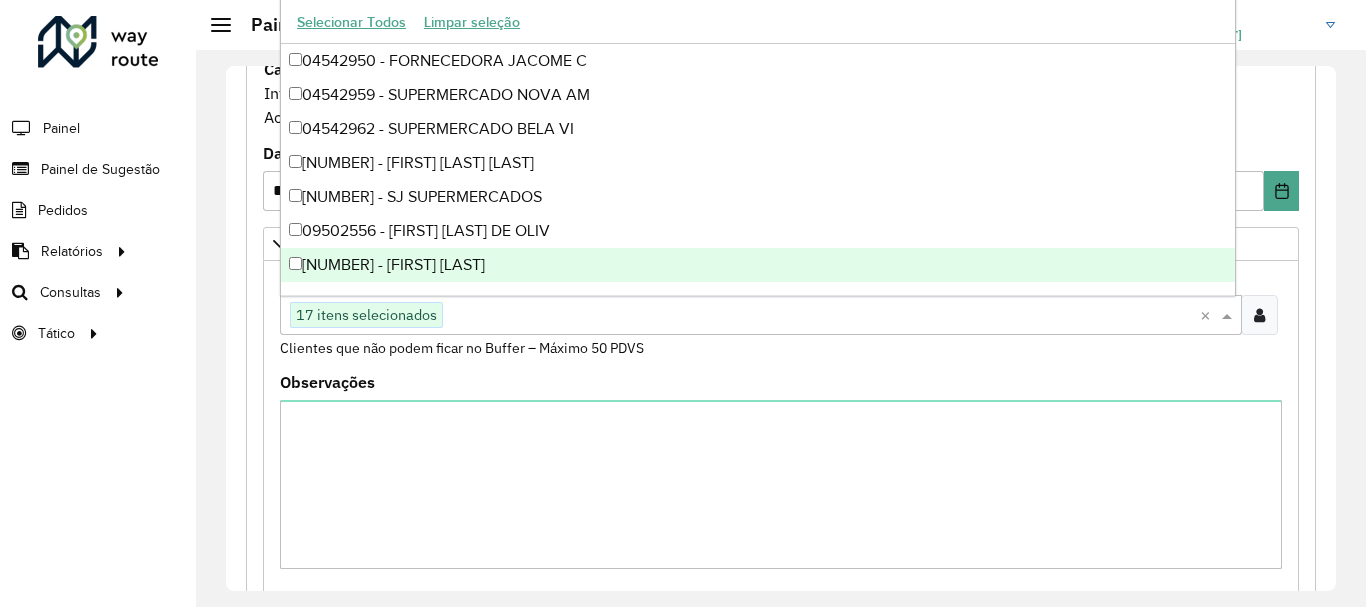 paste on "*****" 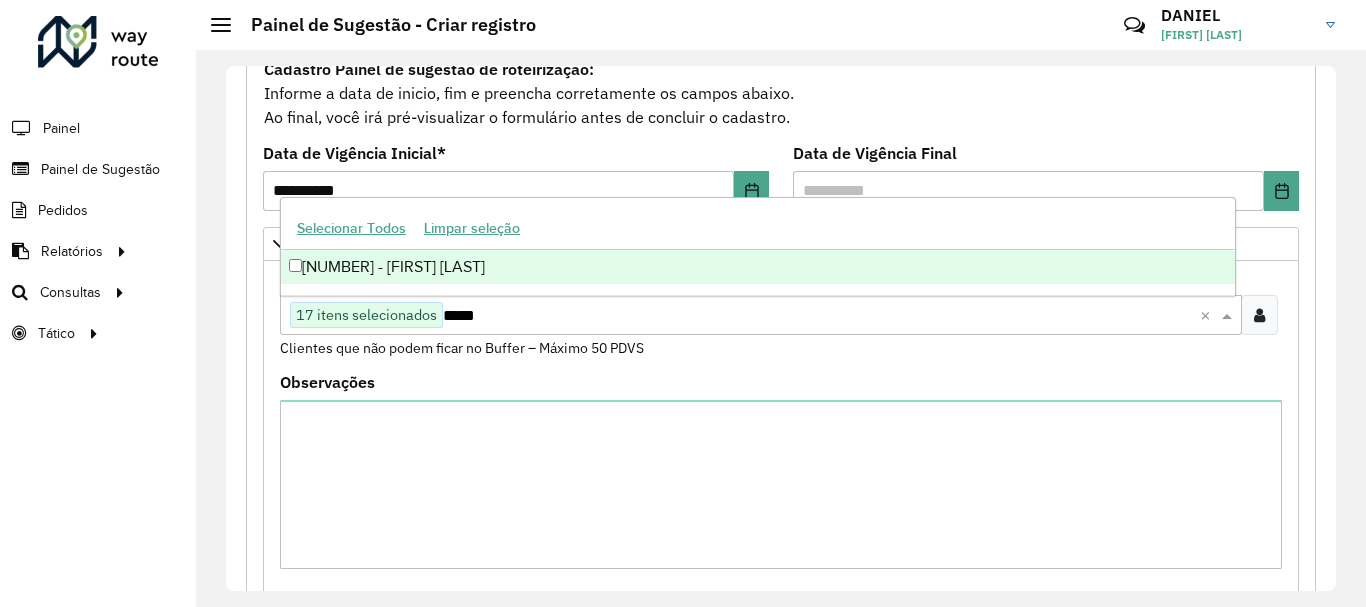 drag, startPoint x: 559, startPoint y: 298, endPoint x: 556, endPoint y: 256, distance: 42.107006 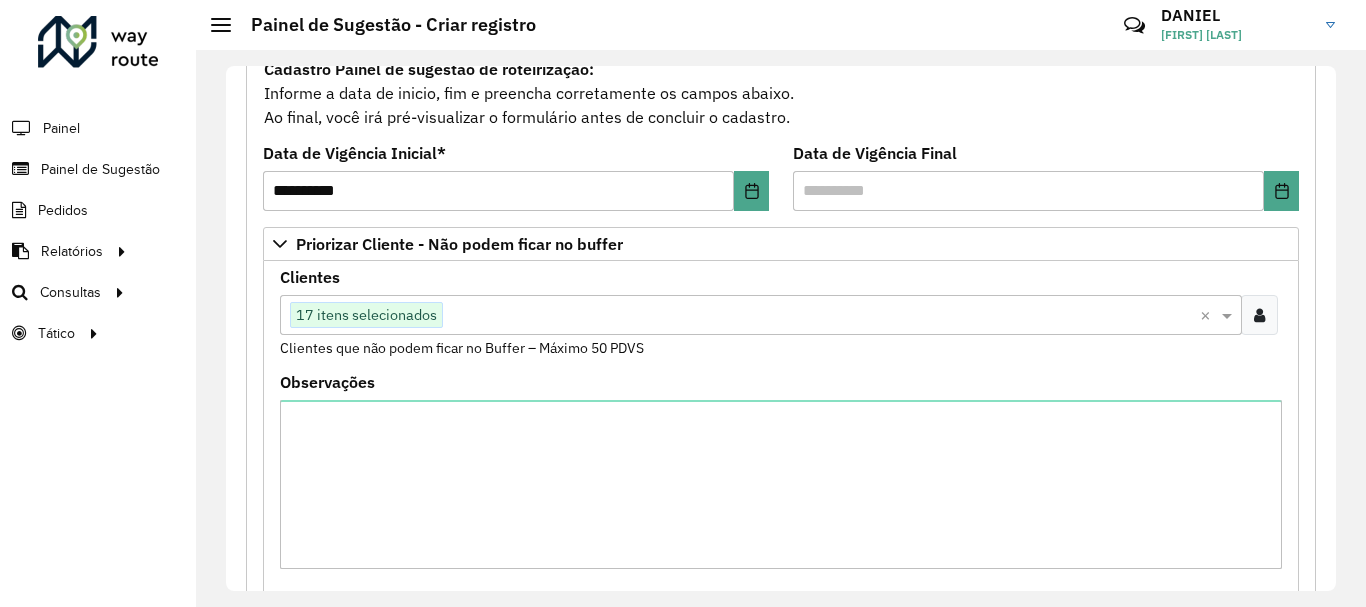 paste on "*****" 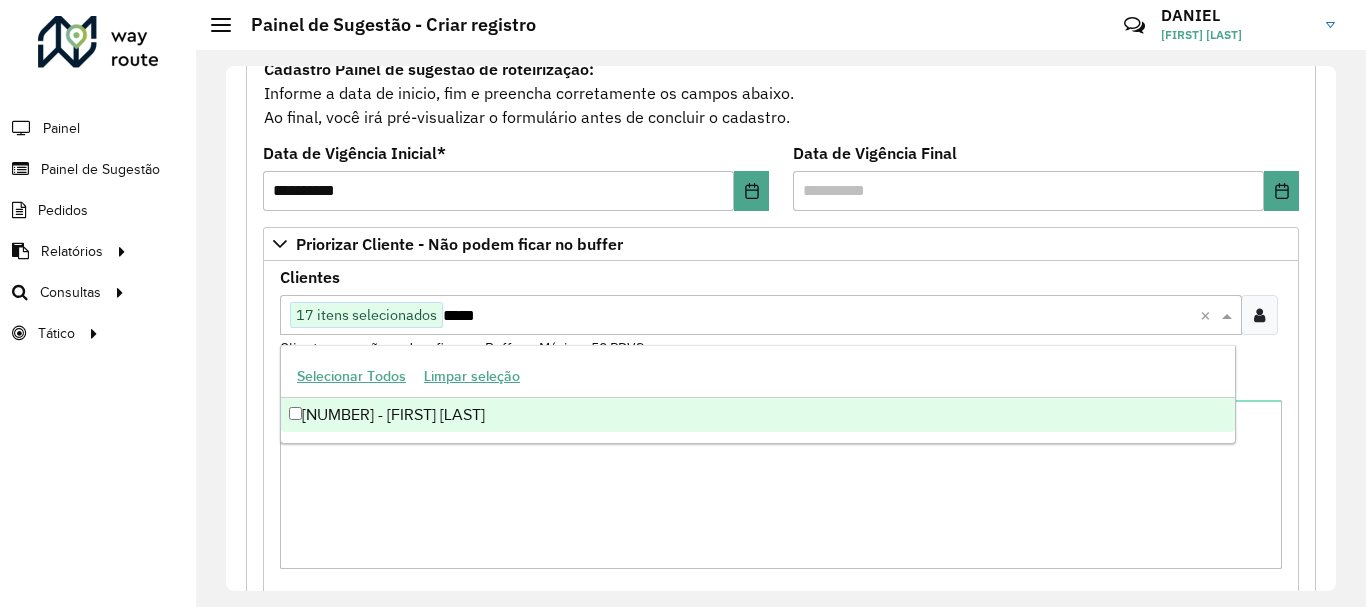 click on "[NUMBER] - [FIRST] [LAST]" at bounding box center [758, 415] 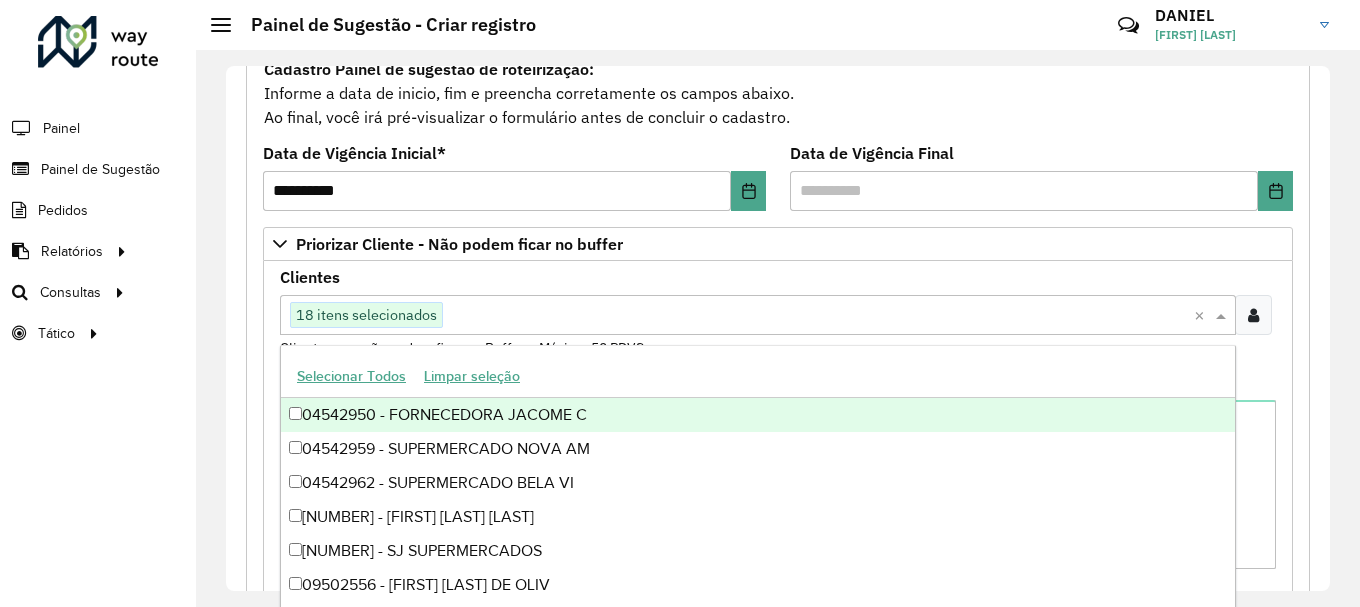 paste on "*****" 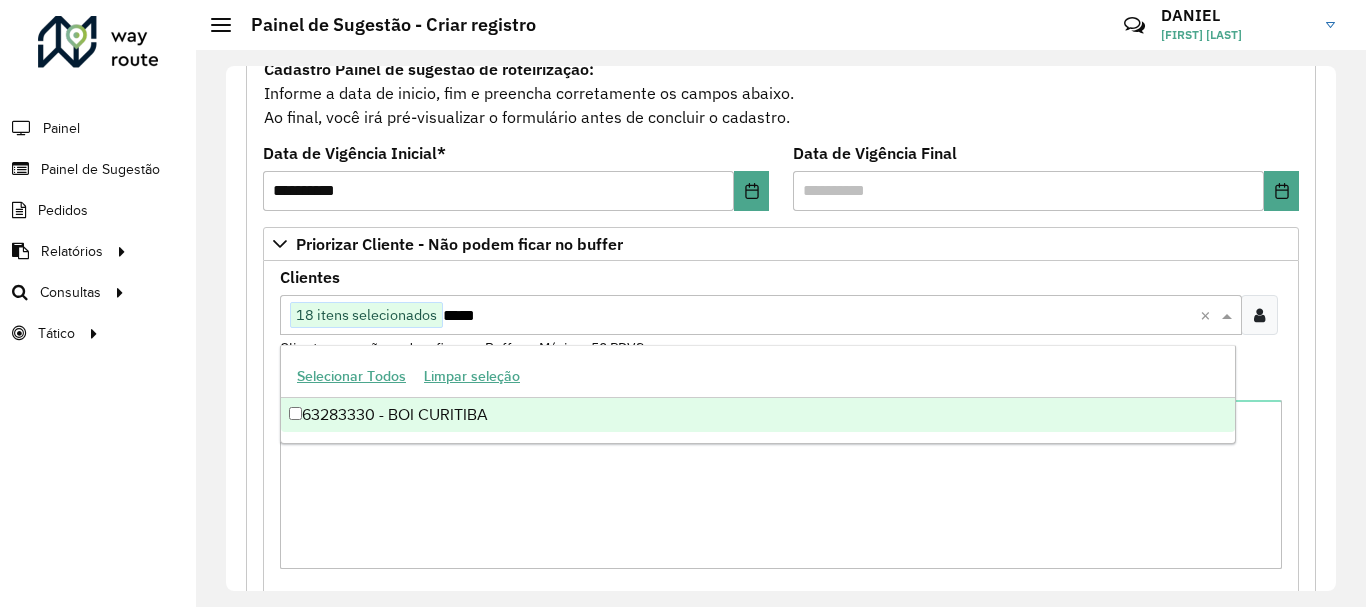 click on "63283330 - BOI CURITIBA" at bounding box center [758, 415] 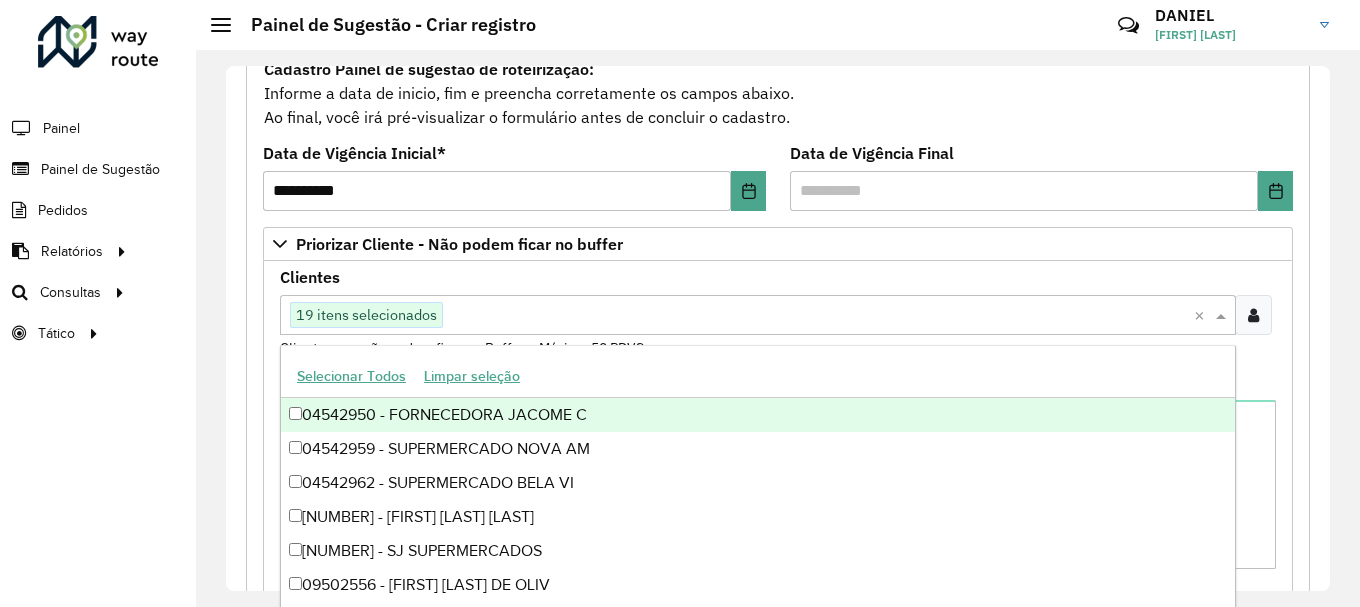paste on "*****" 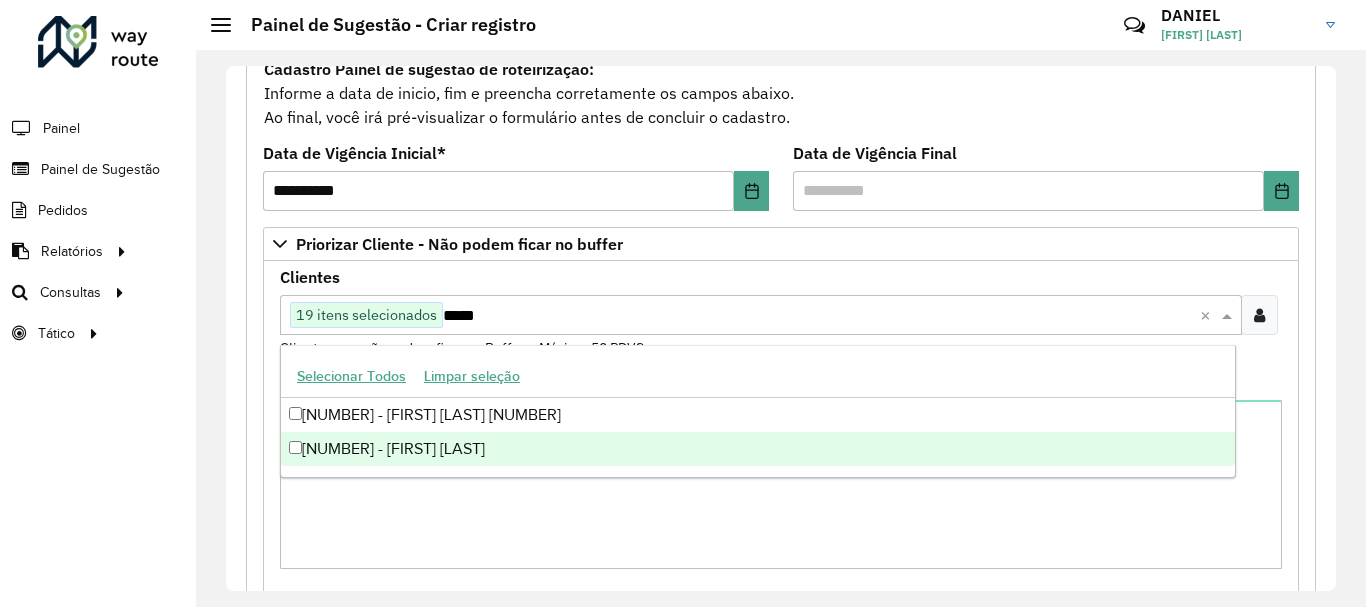 click on "[NUMBER] - [FIRST] [LAST]" at bounding box center (758, 449) 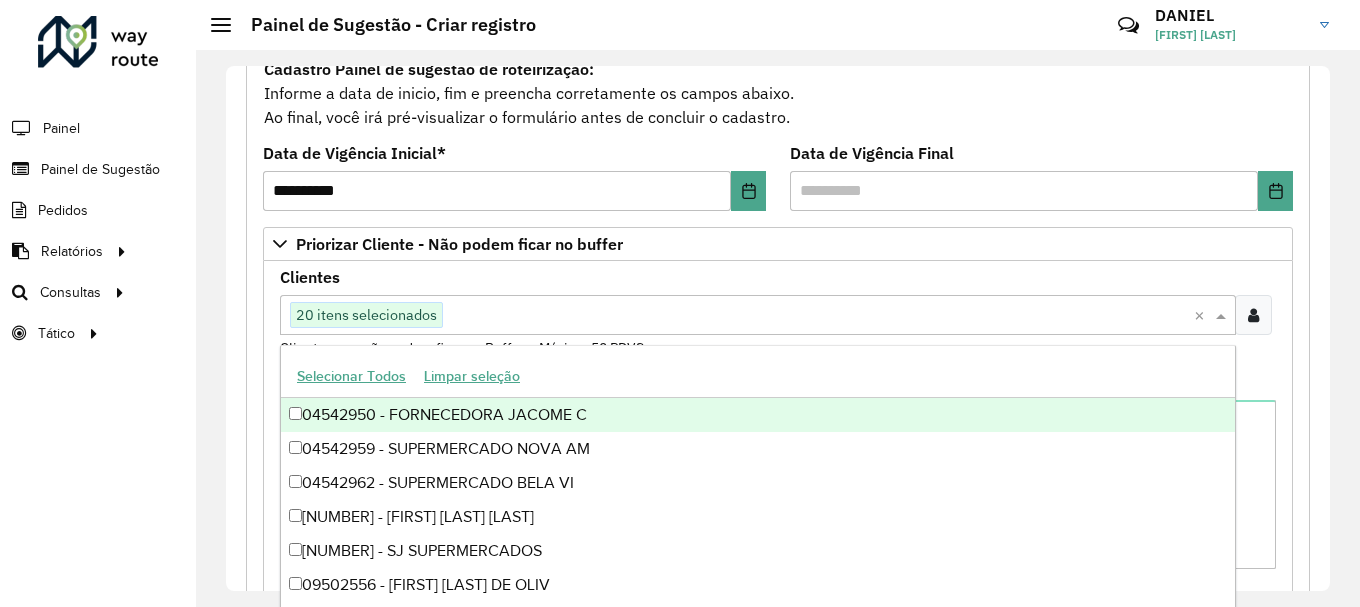 paste on "*****" 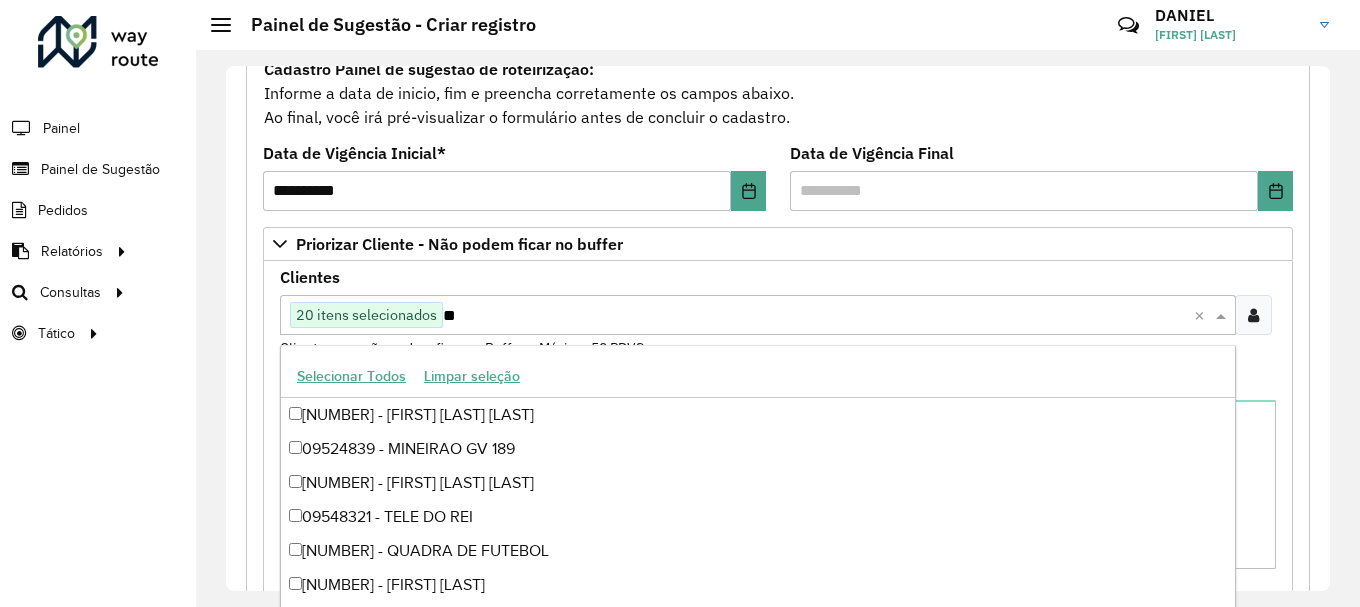 type on "*" 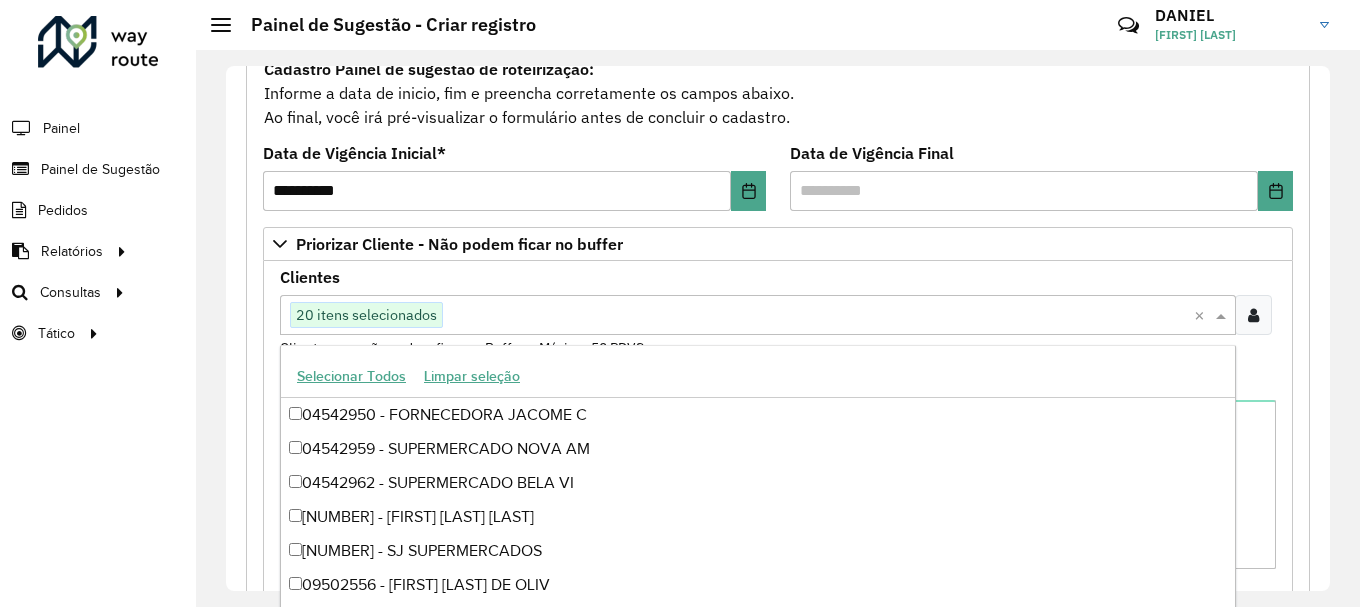 paste on "*****" 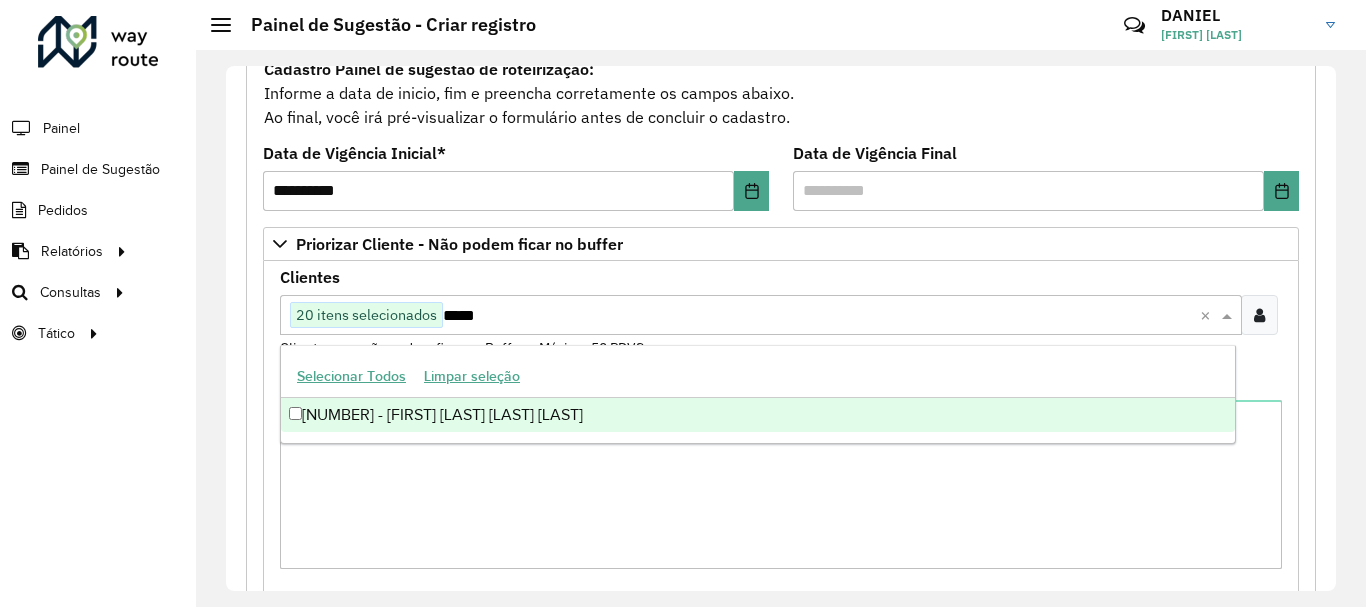 click on "[NUMBER] - [FIRST] [LAST] [LAST] [LAST]" at bounding box center [758, 415] 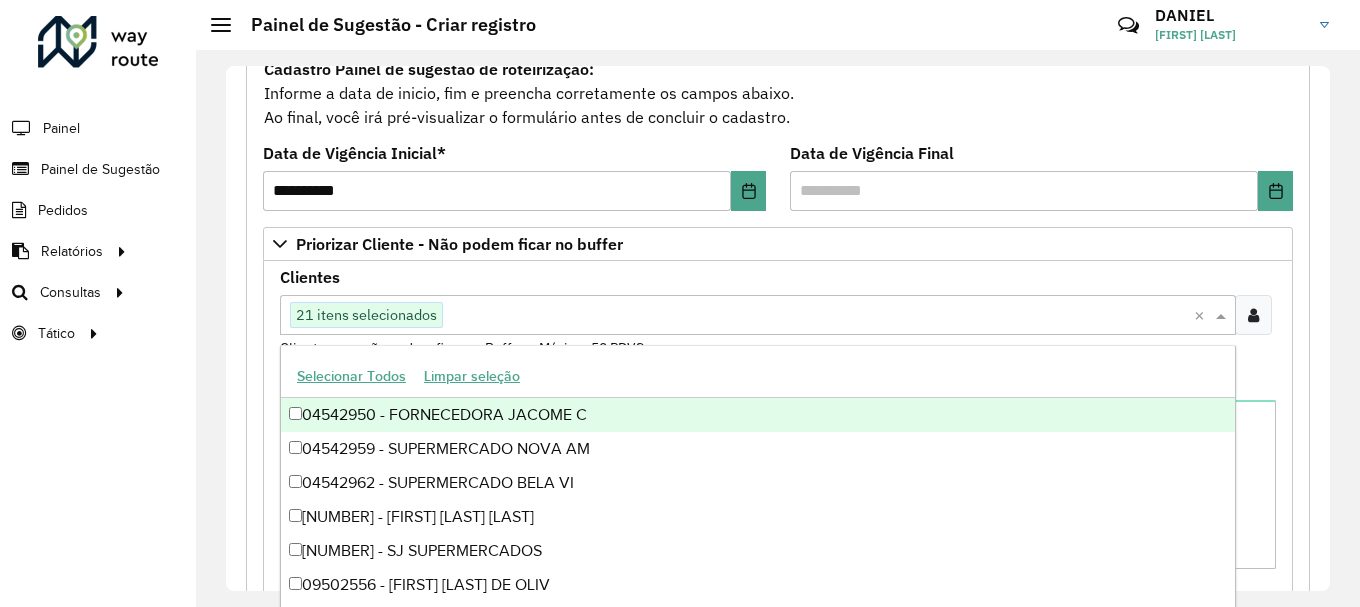 paste on "*****" 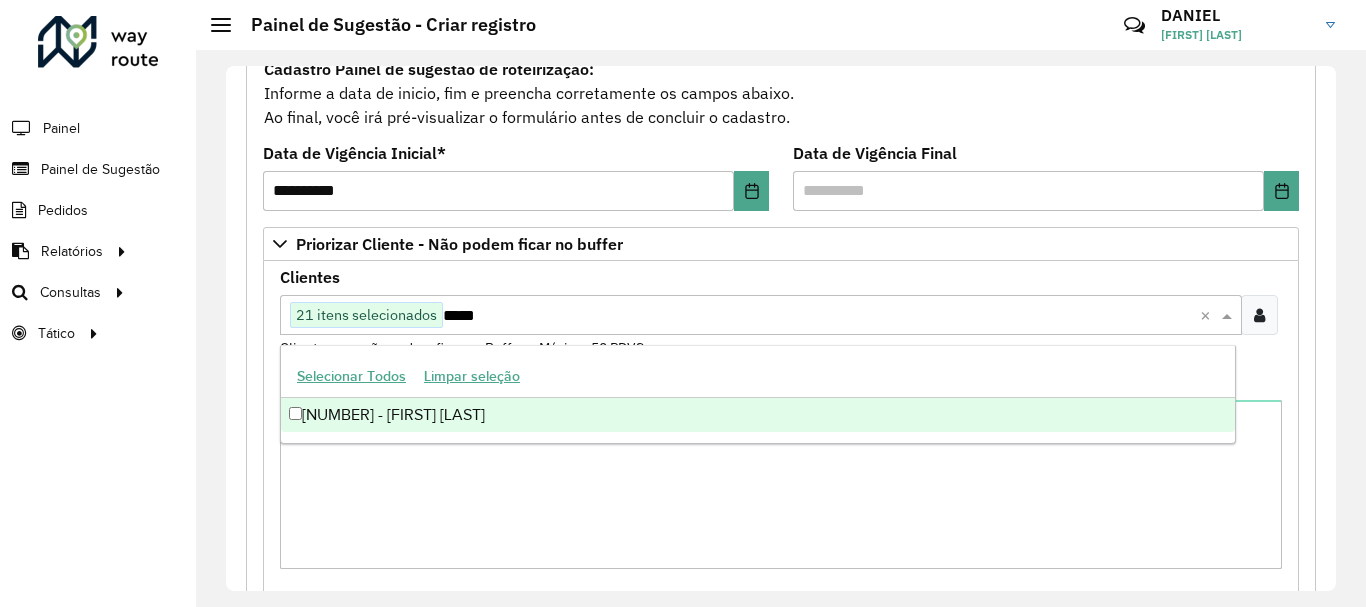 click on "[NUMBER] - [FIRST] [LAST]" at bounding box center (758, 415) 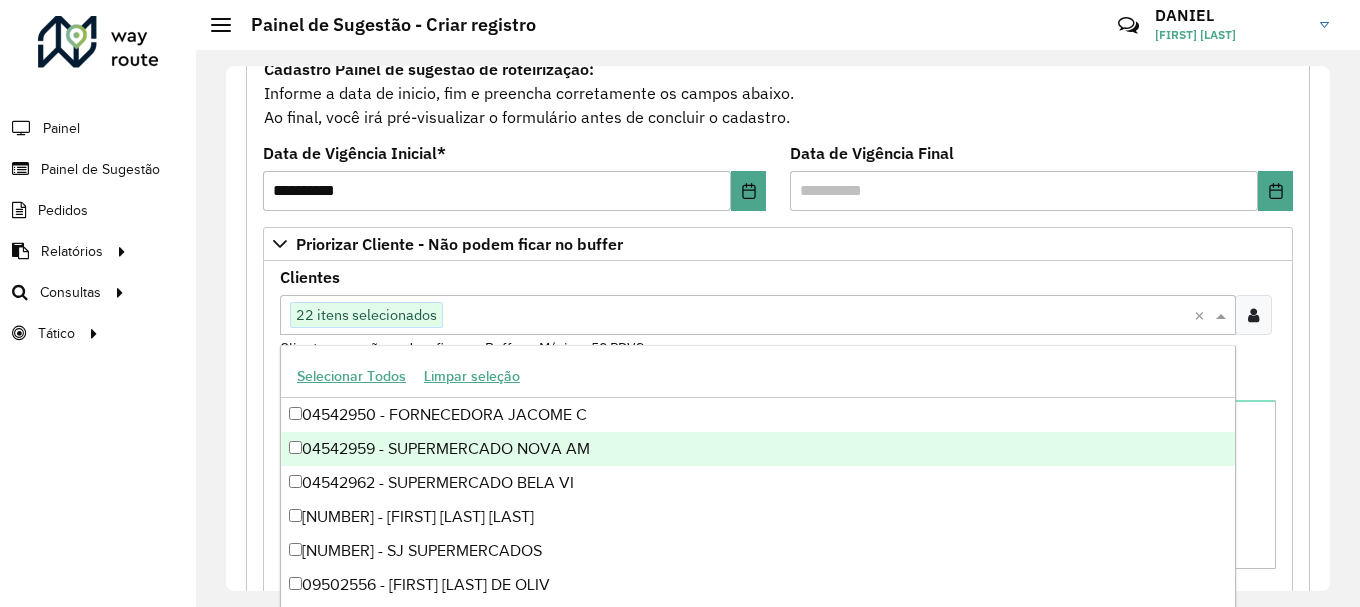 paste on "*****" 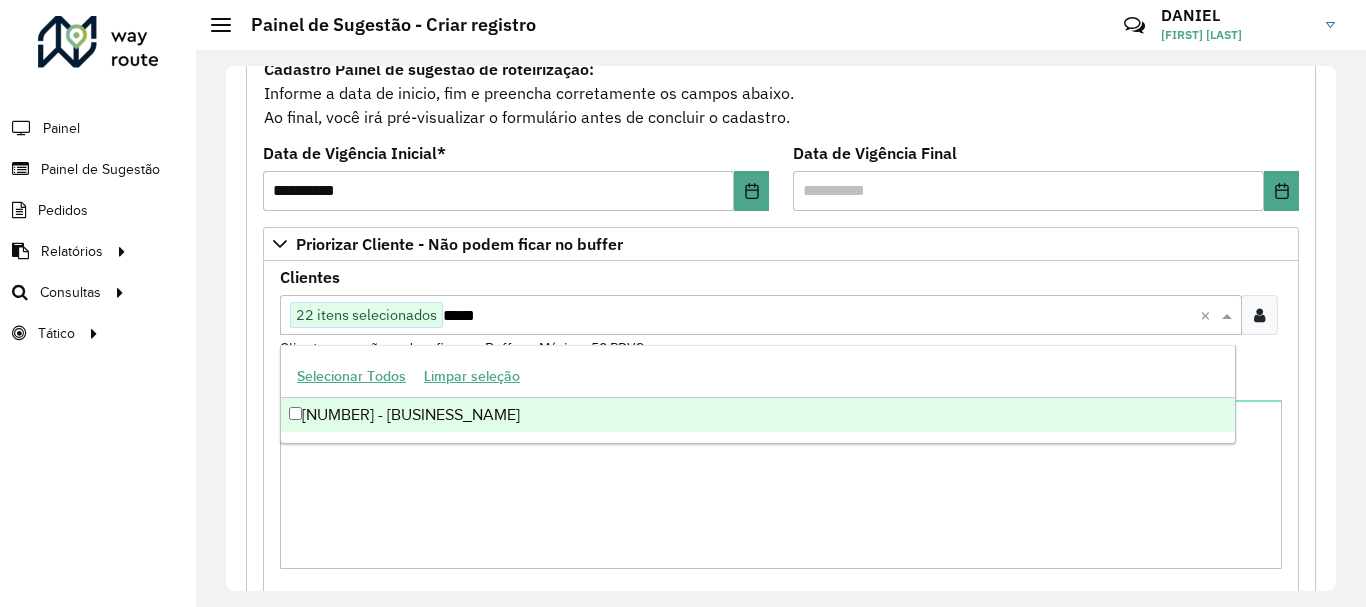 click on "[NUMBER] - [BUSINESS_NAME]" at bounding box center (758, 415) 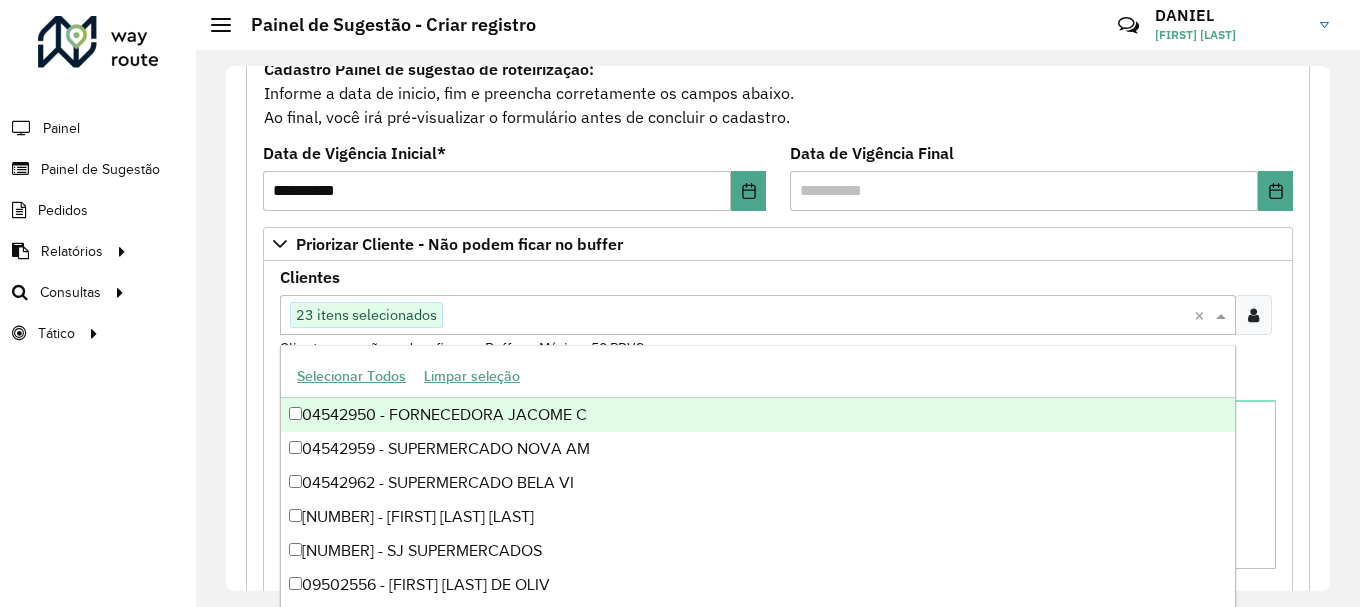 paste on "*****" 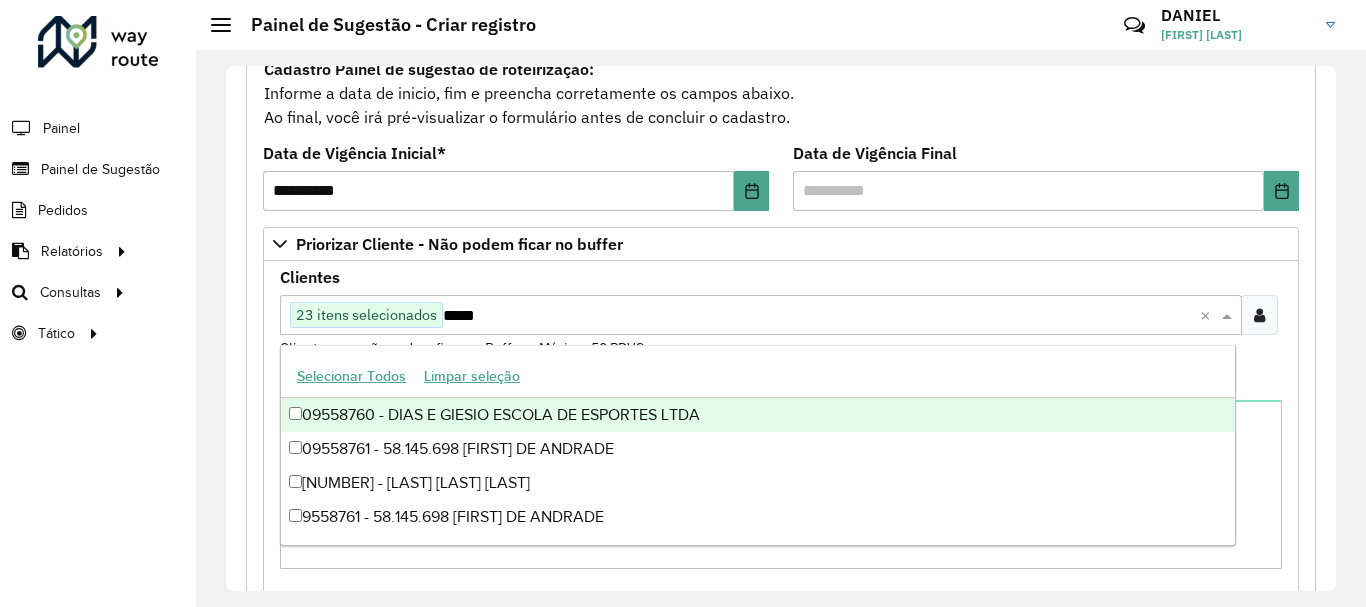 click on "*****" at bounding box center (821, 316) 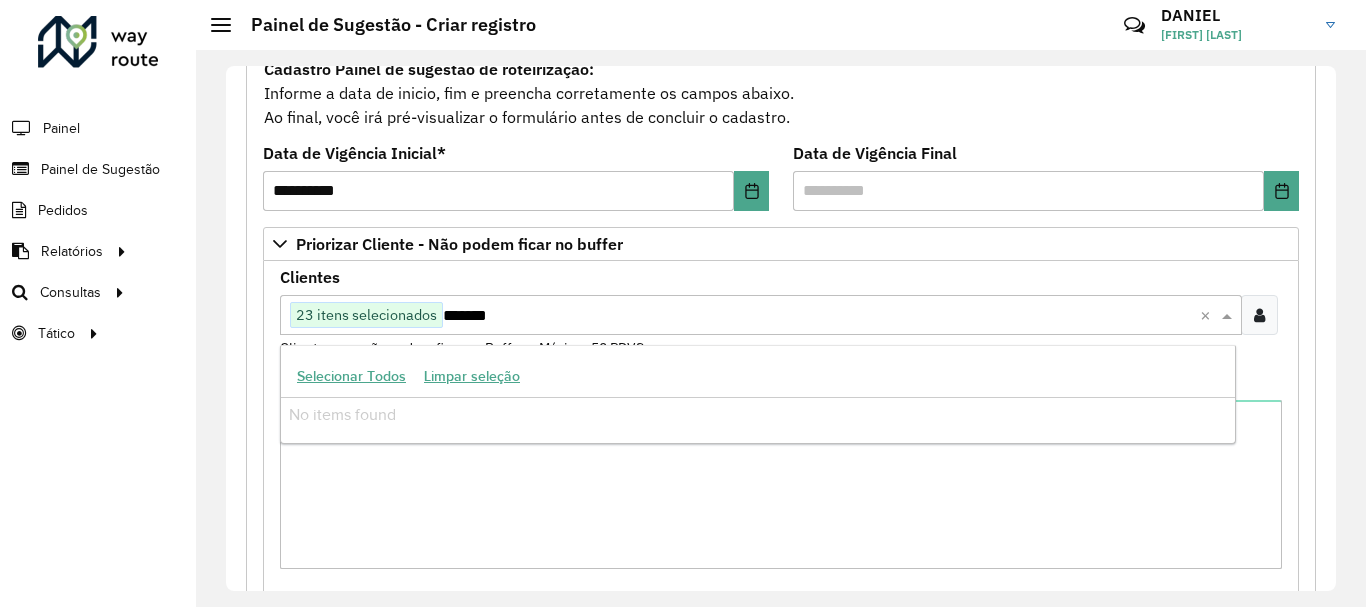 type on "********" 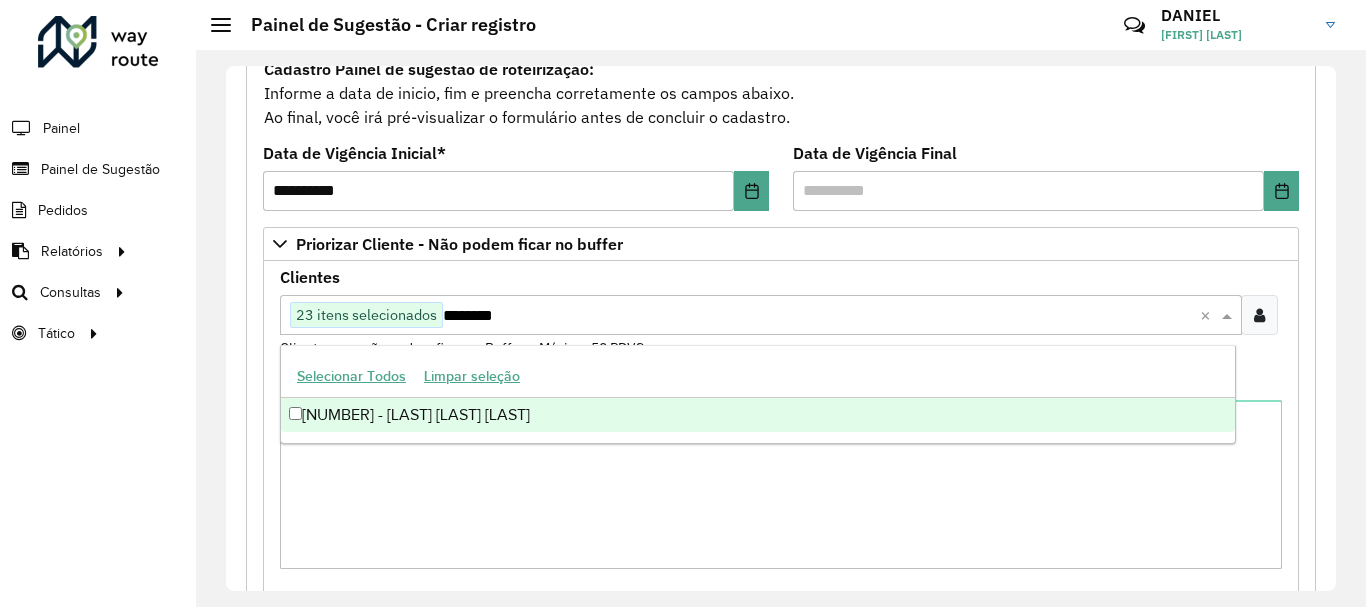 click on "[NUMBER] - [LAST] [LAST] [LAST]" at bounding box center [758, 415] 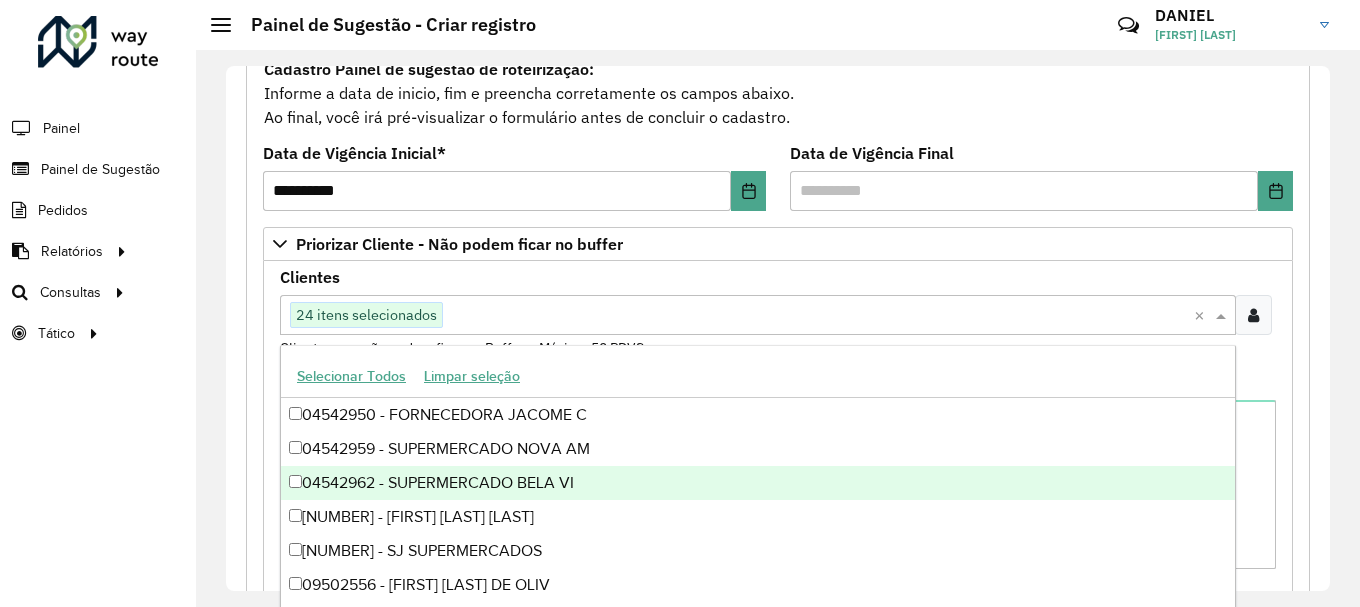 paste on "*****" 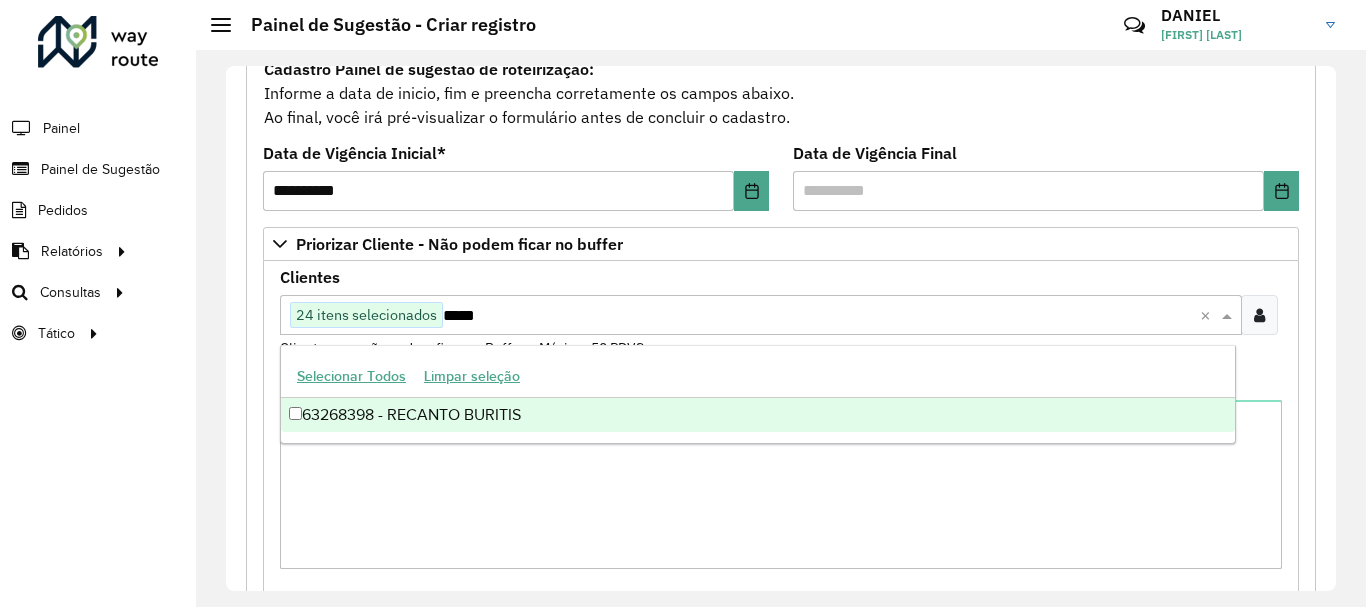 click on "63268398 - RECANTO BURITIS" at bounding box center [758, 415] 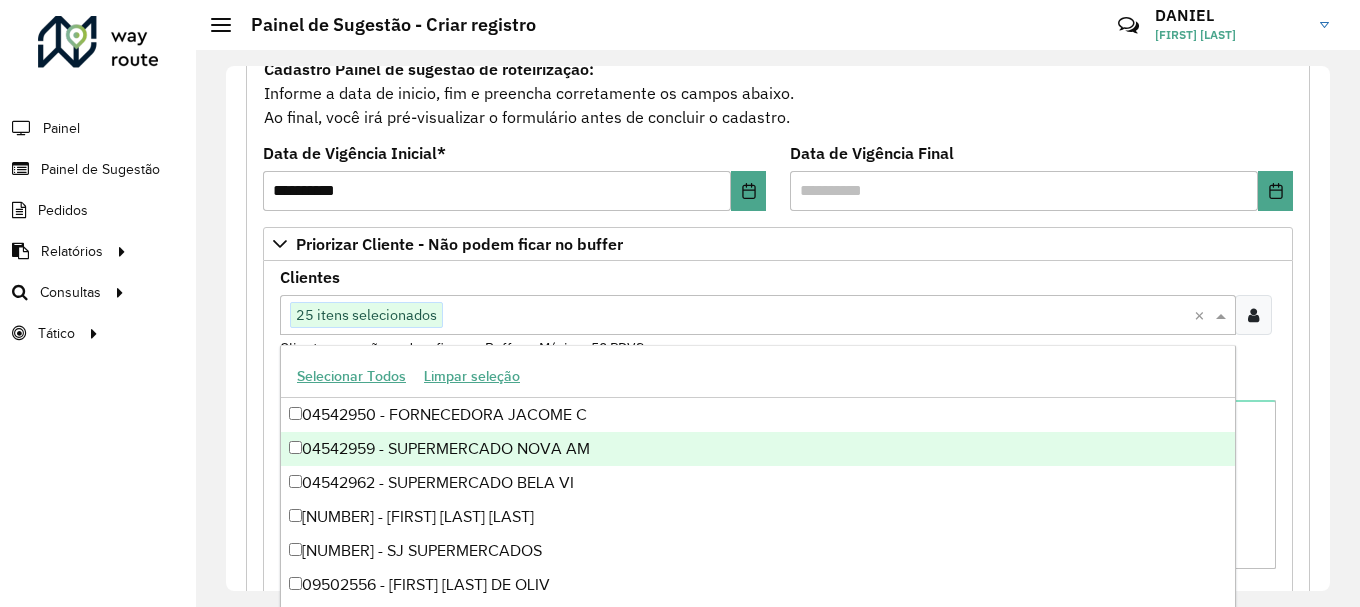 paste on "*****" 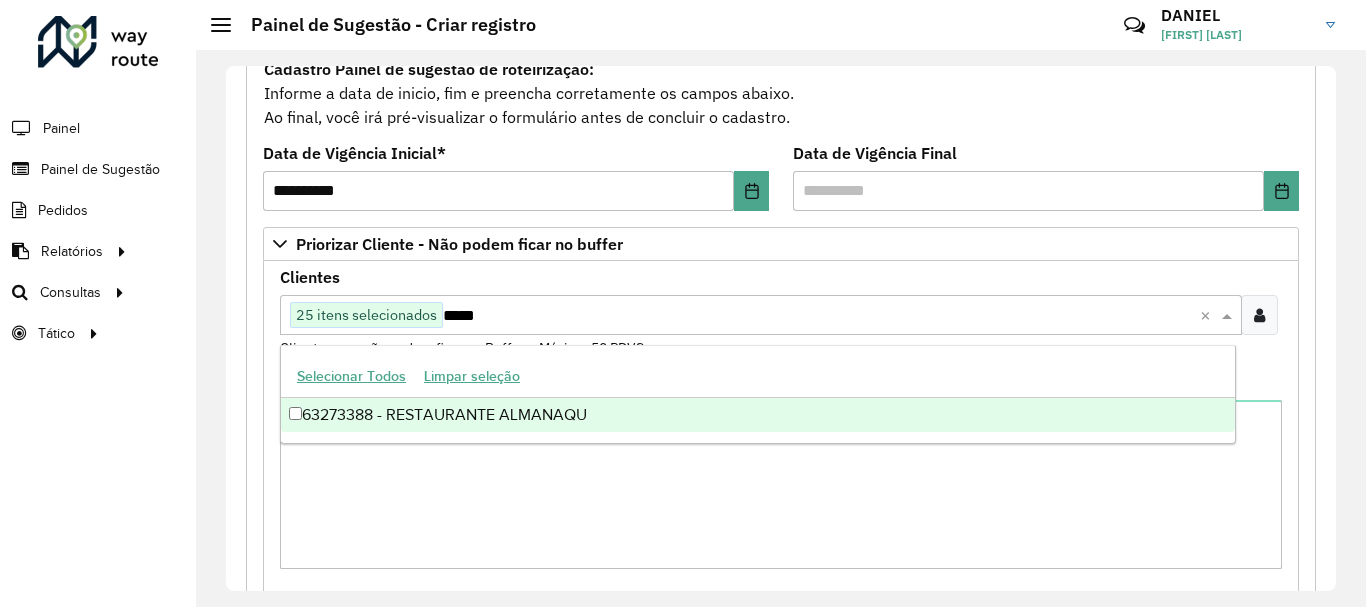click on "63273388 - RESTAURANTE ALMANAQU" at bounding box center (758, 415) 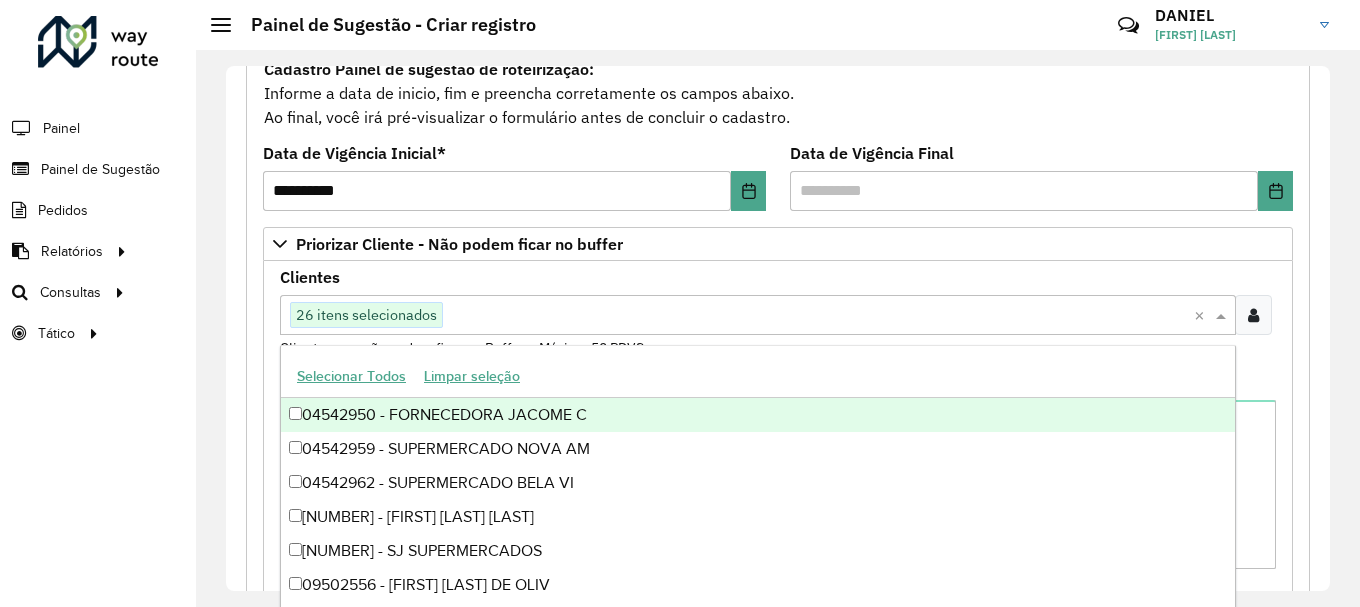 paste on "*****" 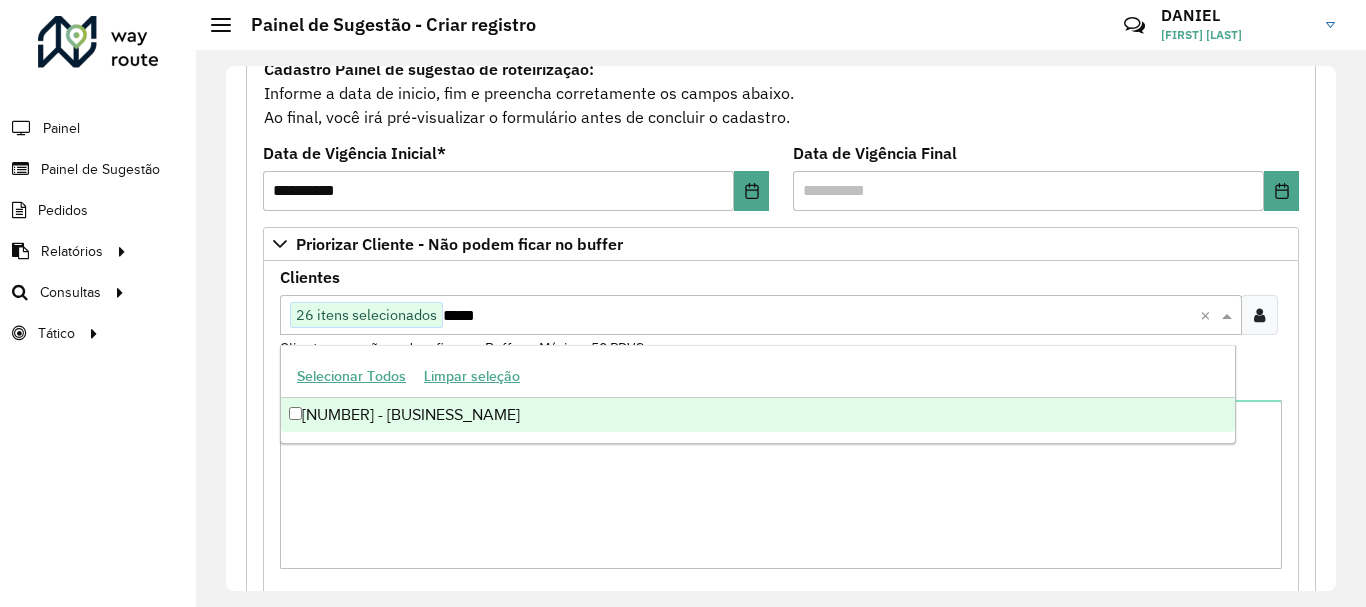 click on "[NUMBER] - [BUSINESS_NAME]" at bounding box center (758, 415) 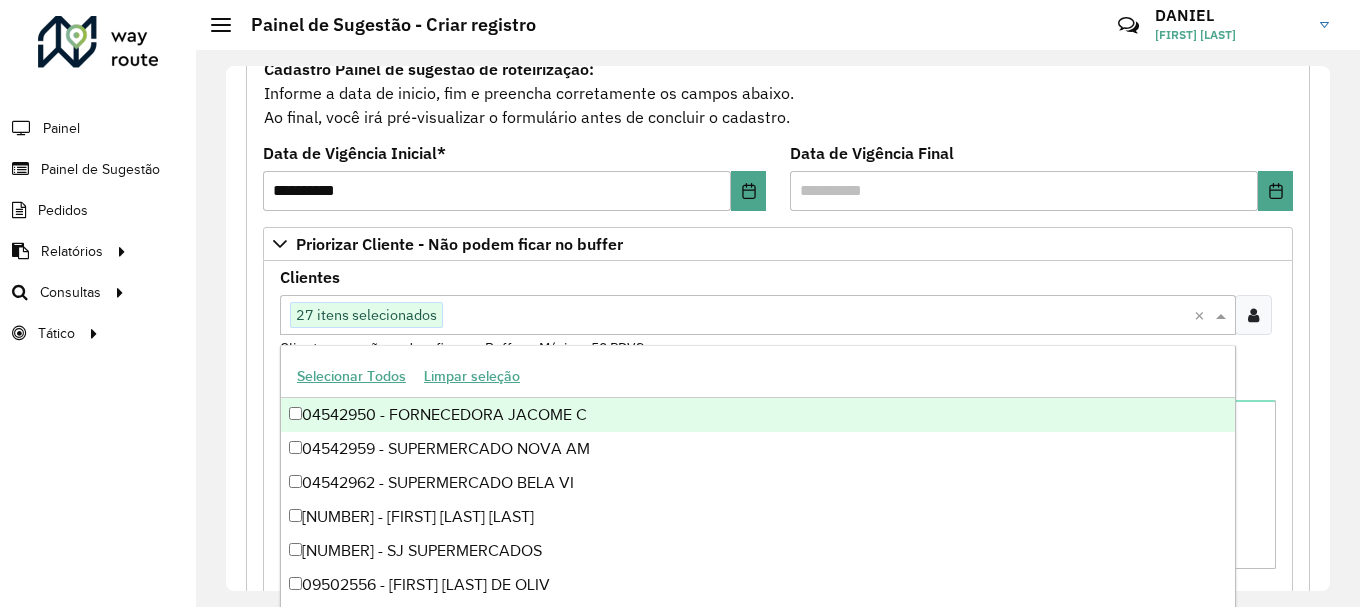 paste on "*****" 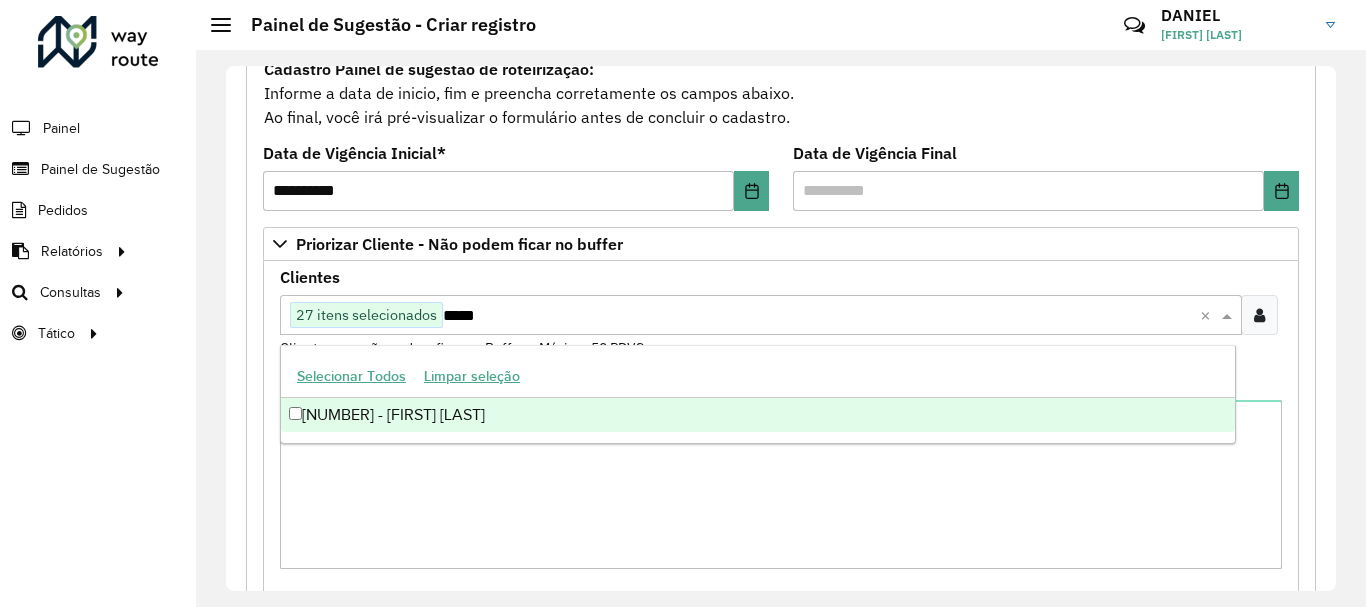 click on "[NUMBER] - [FIRST] [LAST]" at bounding box center (758, 415) 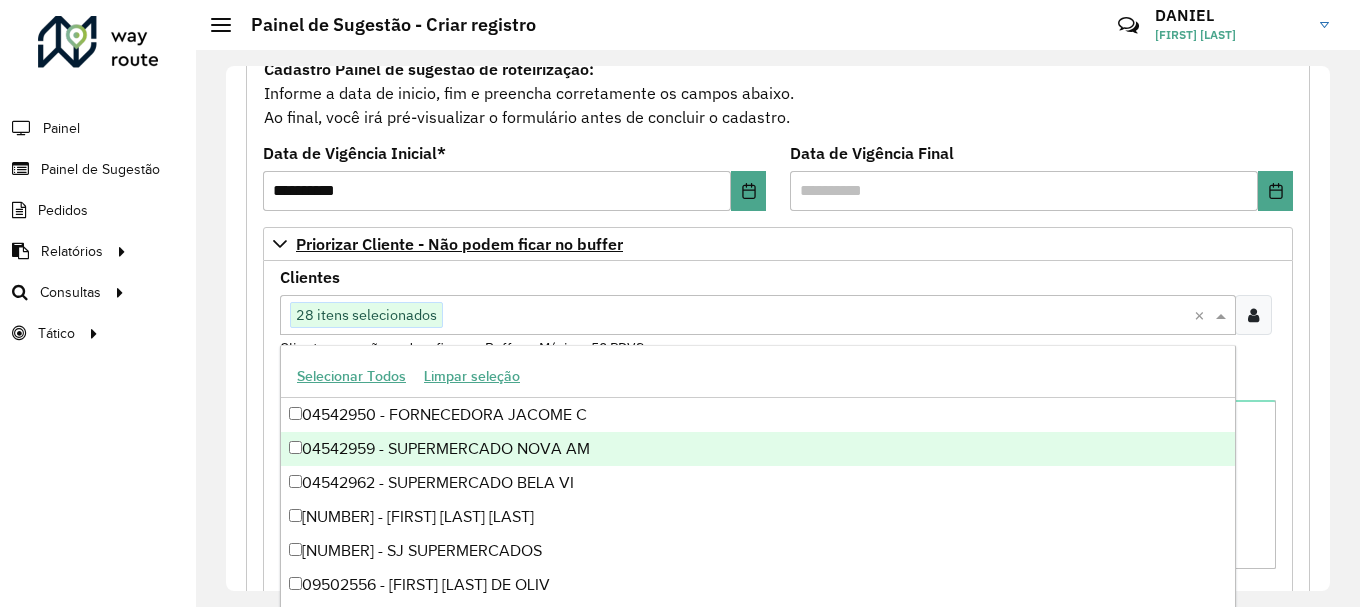 paste on "*****" 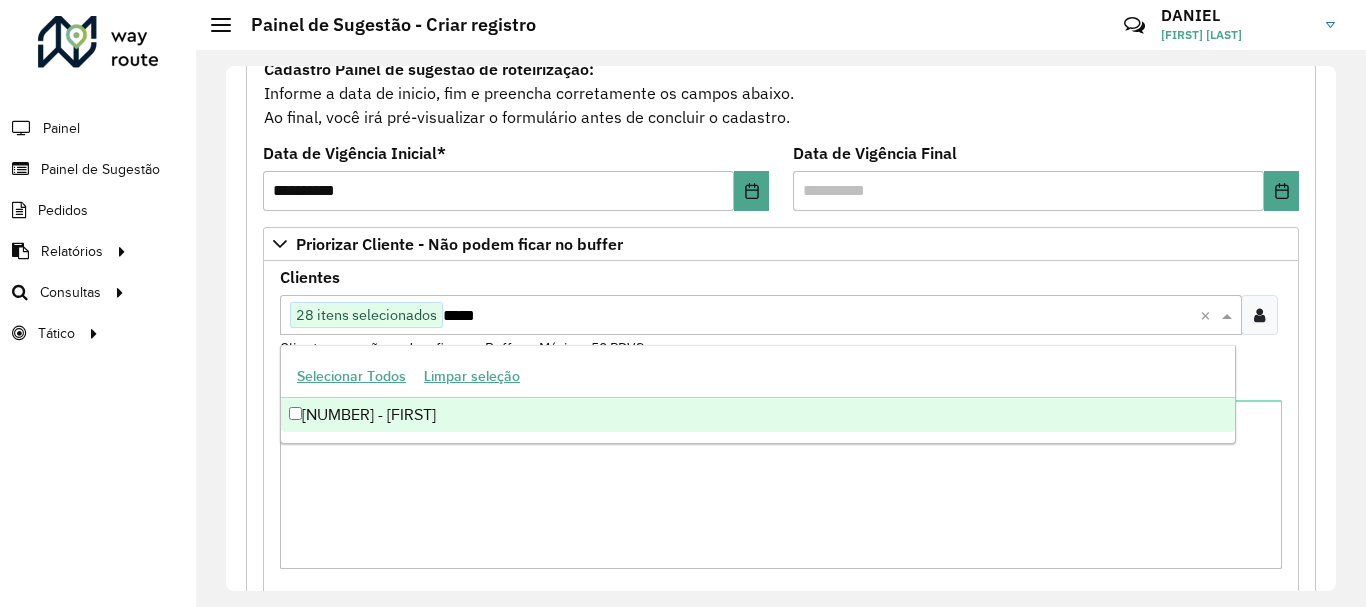 click on "[NUMBER] - [FIRST]" at bounding box center (758, 415) 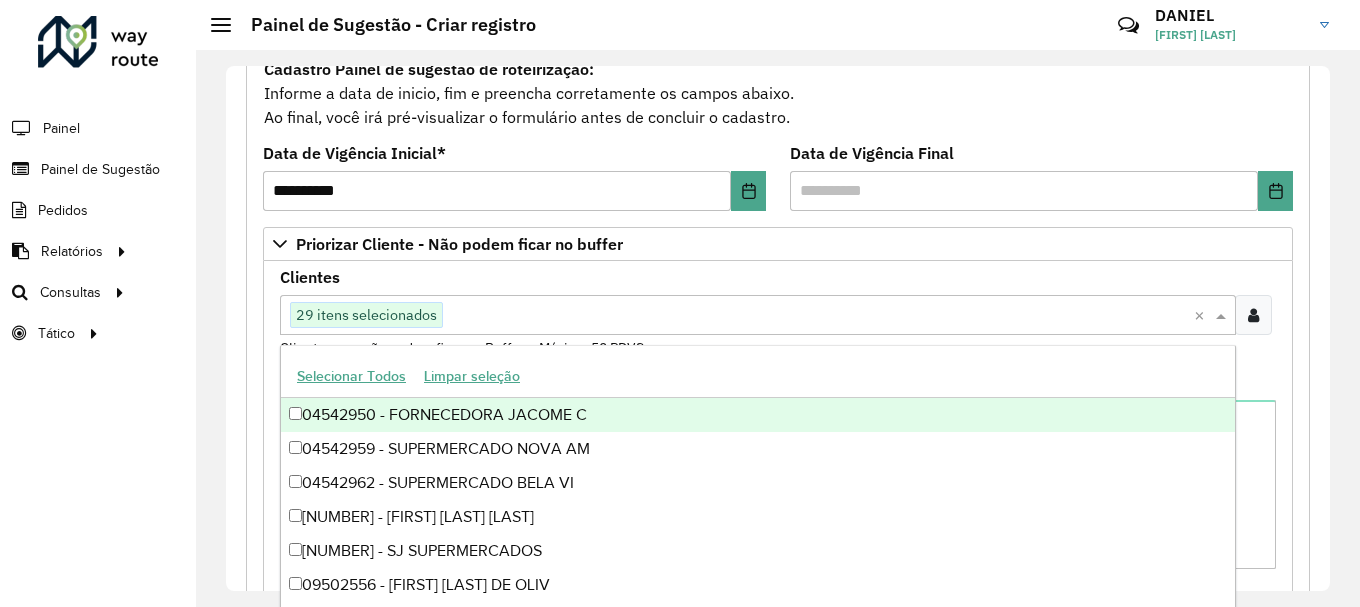 paste on "*****" 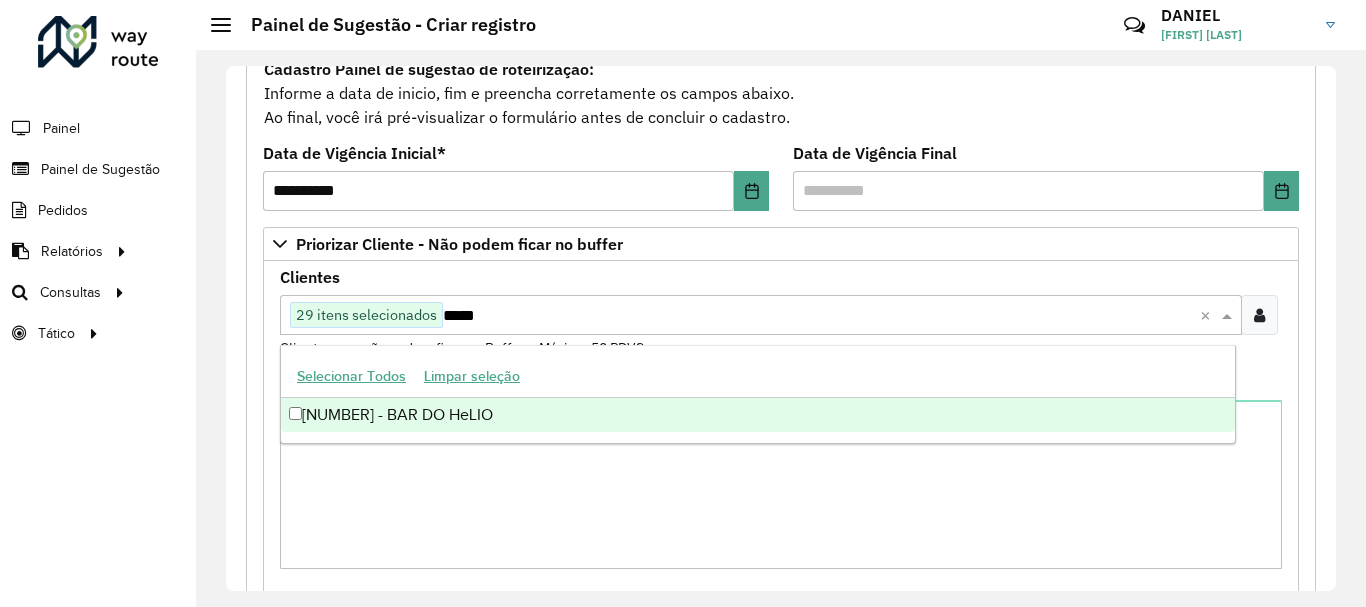 click on "[NUMBER] - BAR DO HeLIO" at bounding box center (758, 415) 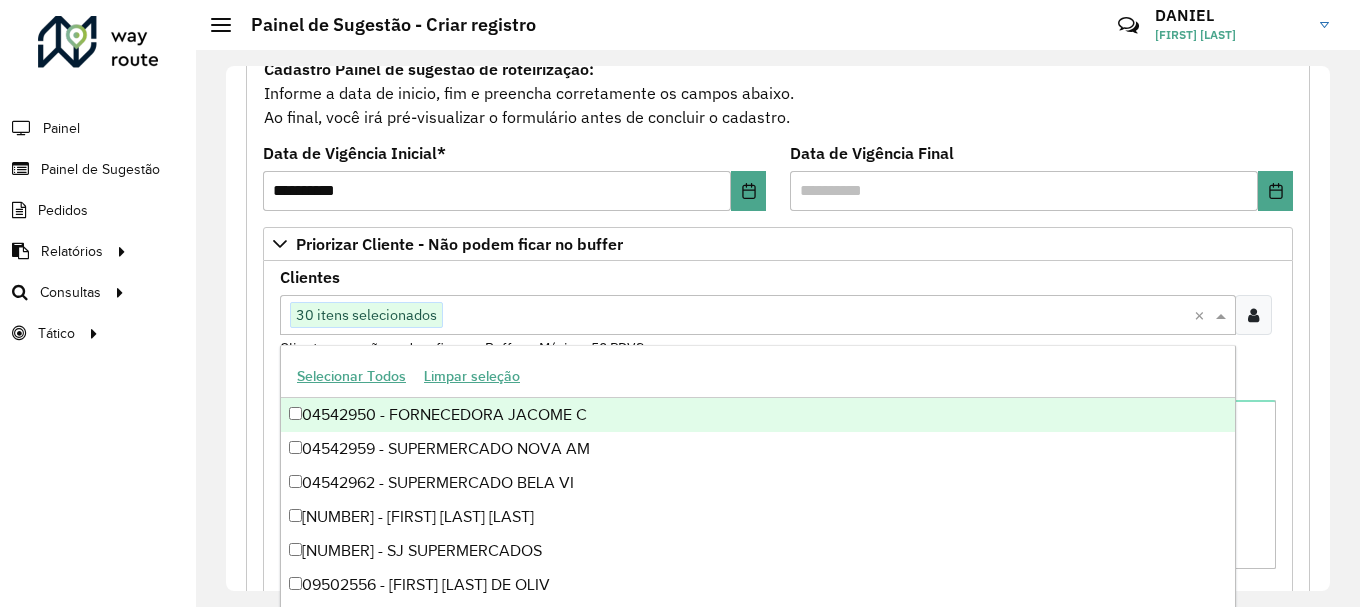 paste on "***" 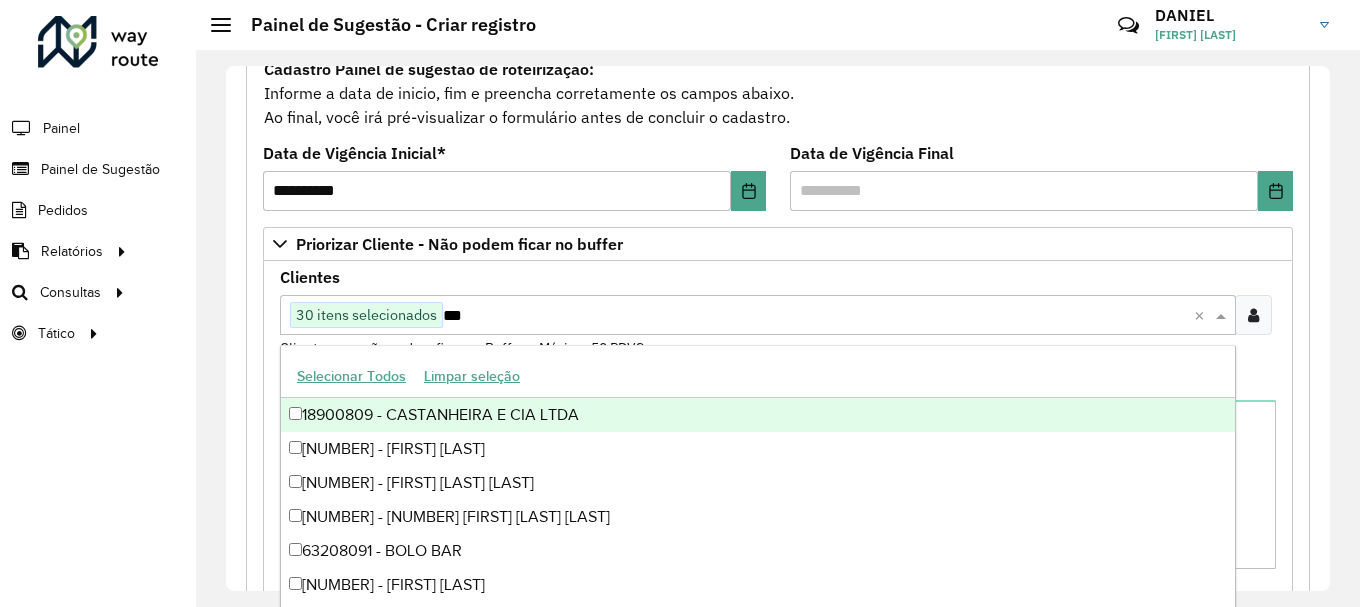 click on "***" at bounding box center (818, 316) 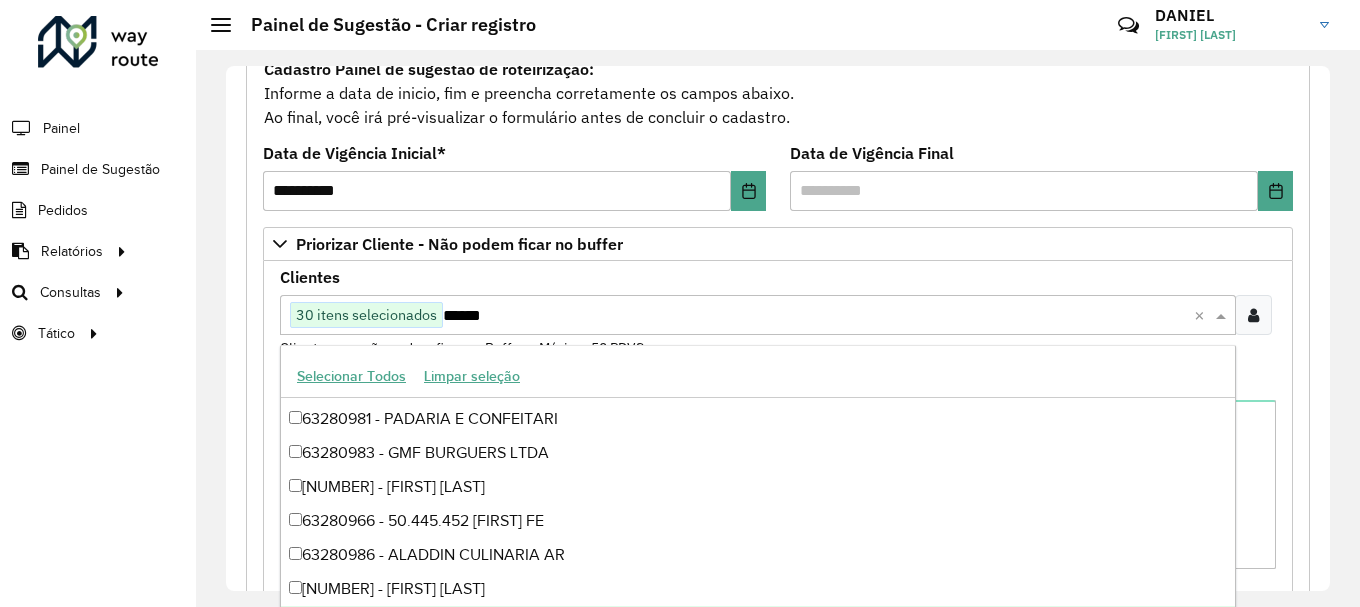 scroll, scrollTop: 2004, scrollLeft: 0, axis: vertical 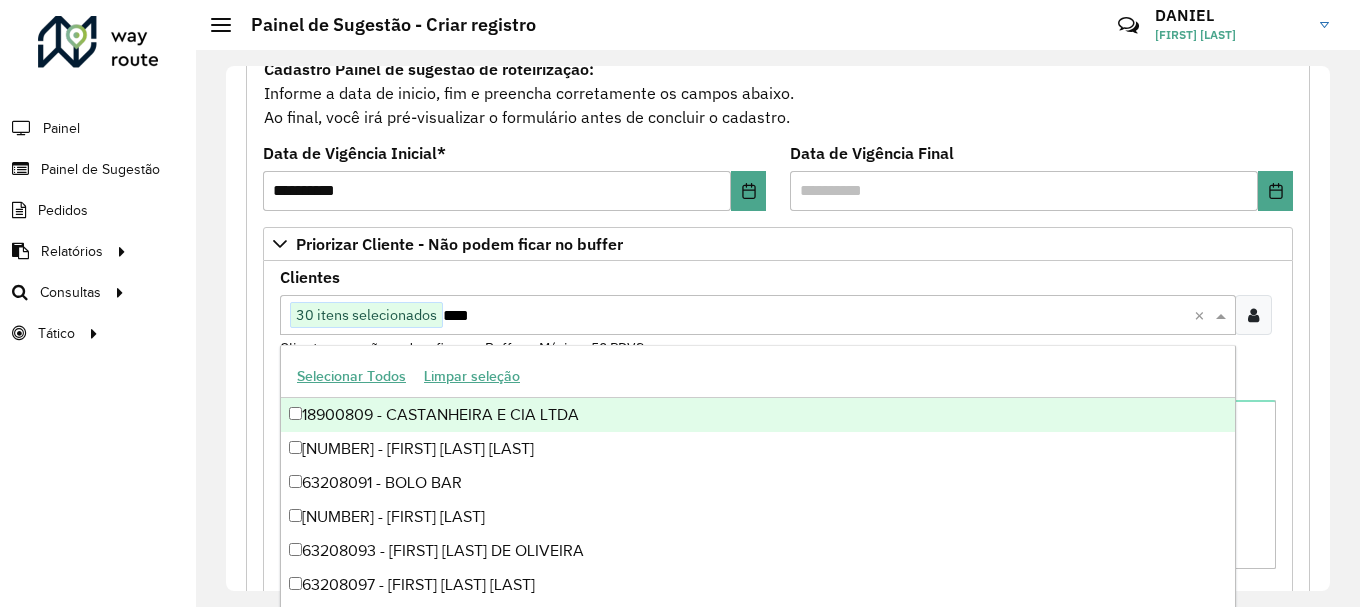 type on "*****" 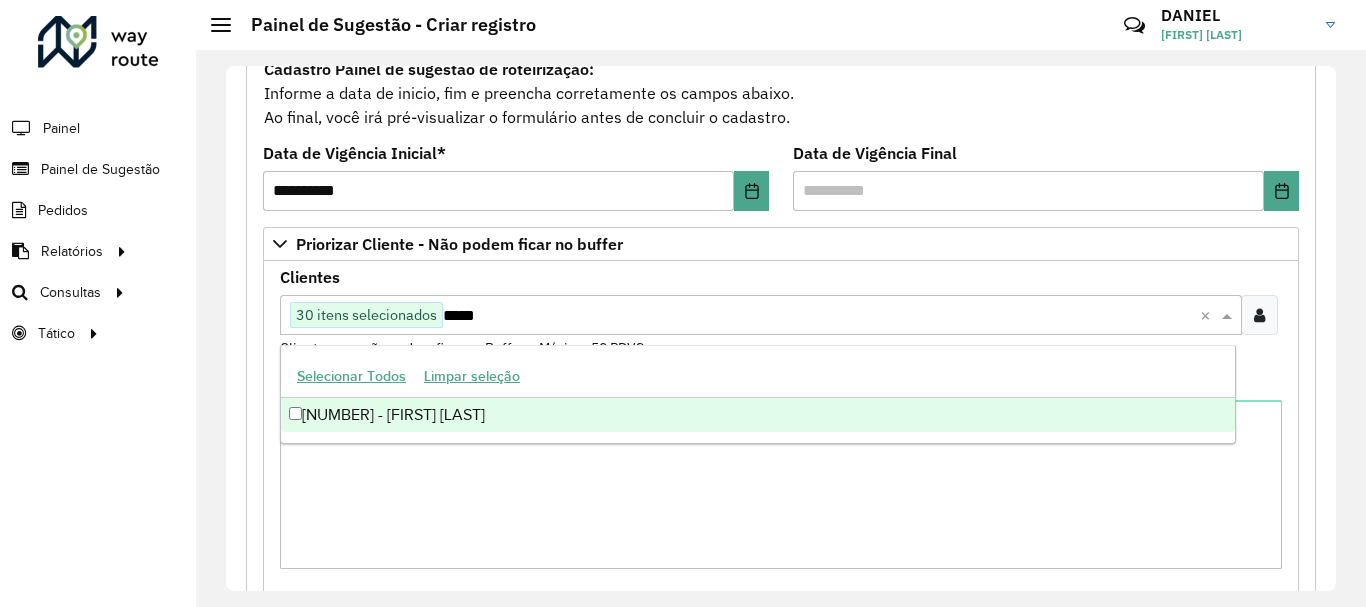 click on "[NUMBER] - [FIRST] [LAST]" at bounding box center (758, 415) 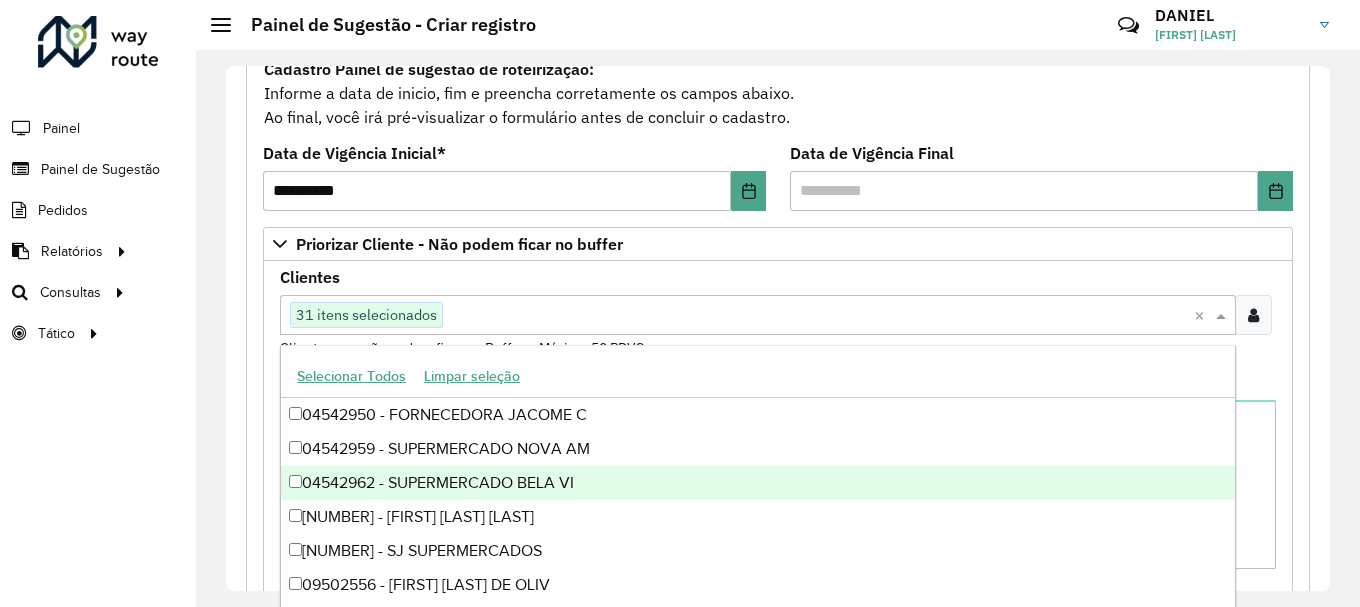 paste on "*****" 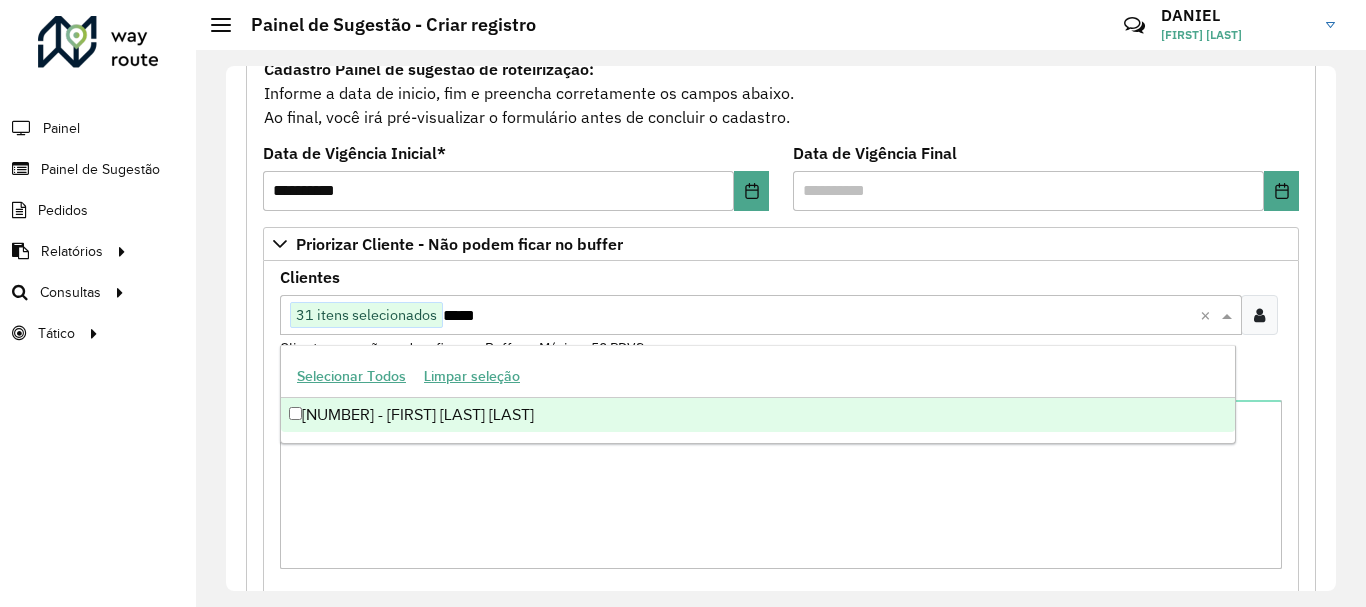 click on "[NUMBER] - [FIRST] [LAST] [LAST]" at bounding box center (758, 415) 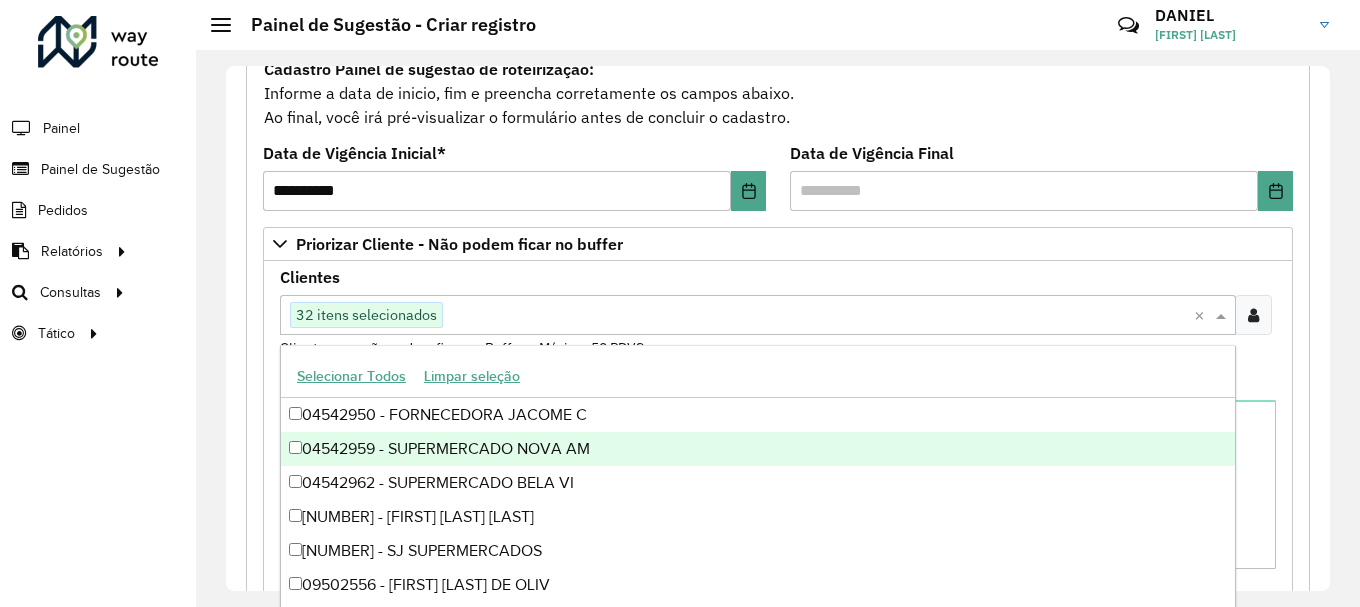 paste on "*****" 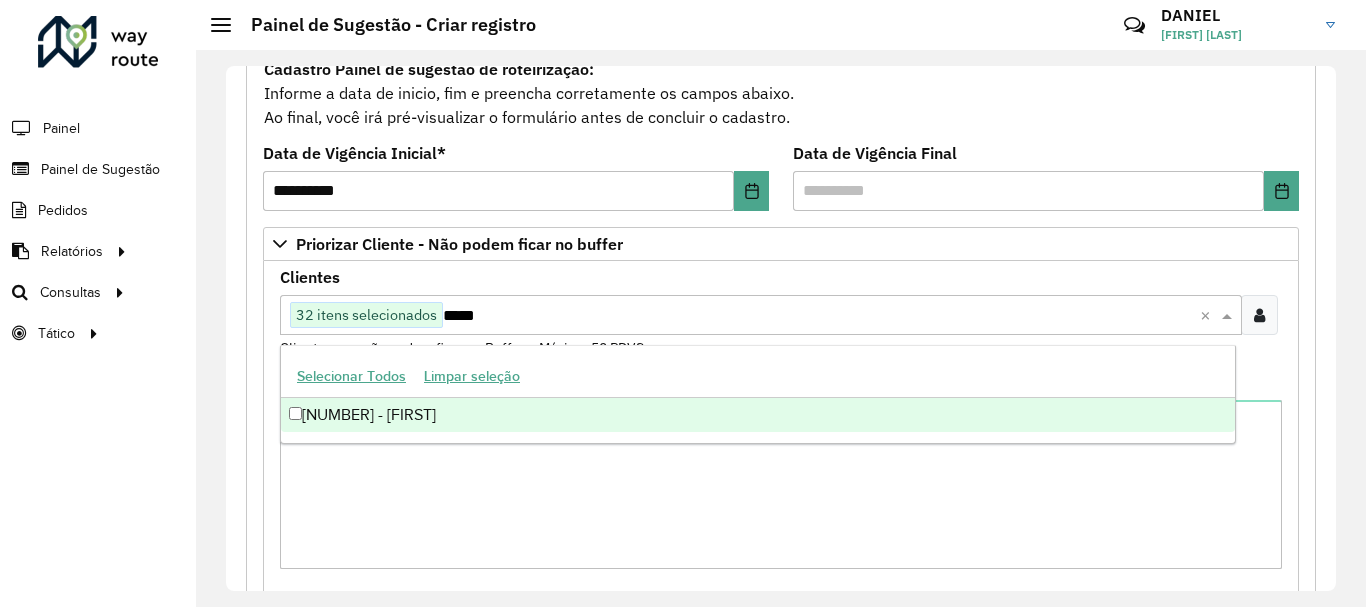 click on "[NUMBER] - [FIRST]" at bounding box center [758, 415] 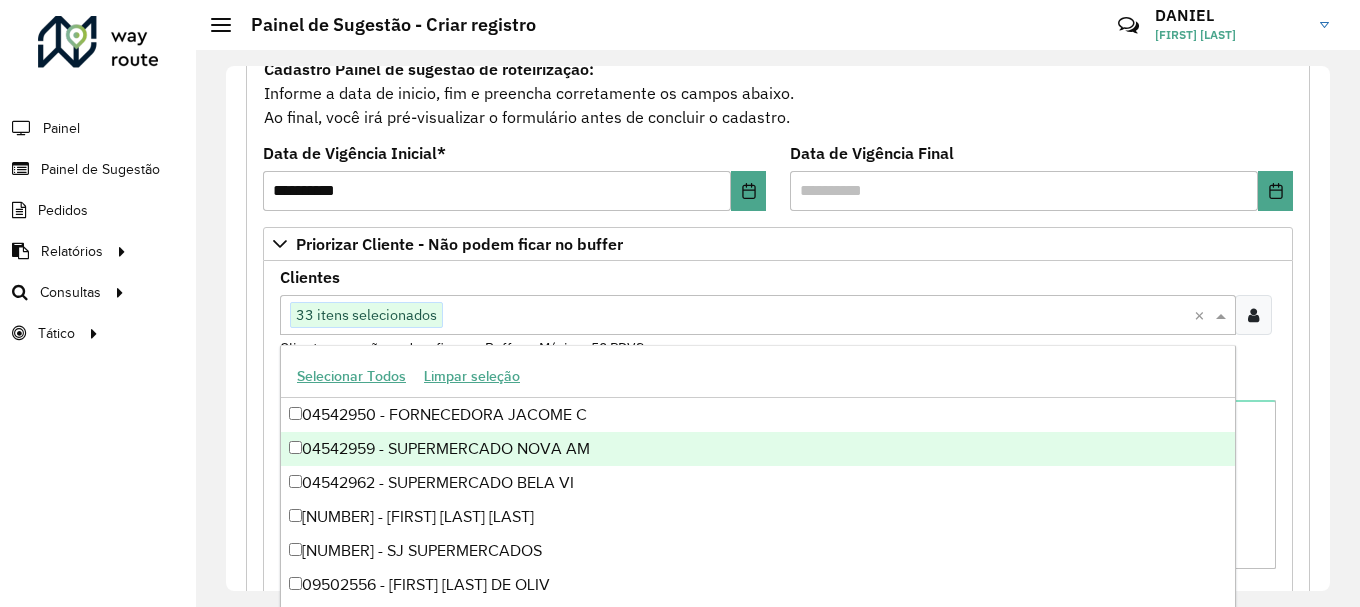 paste on "****" 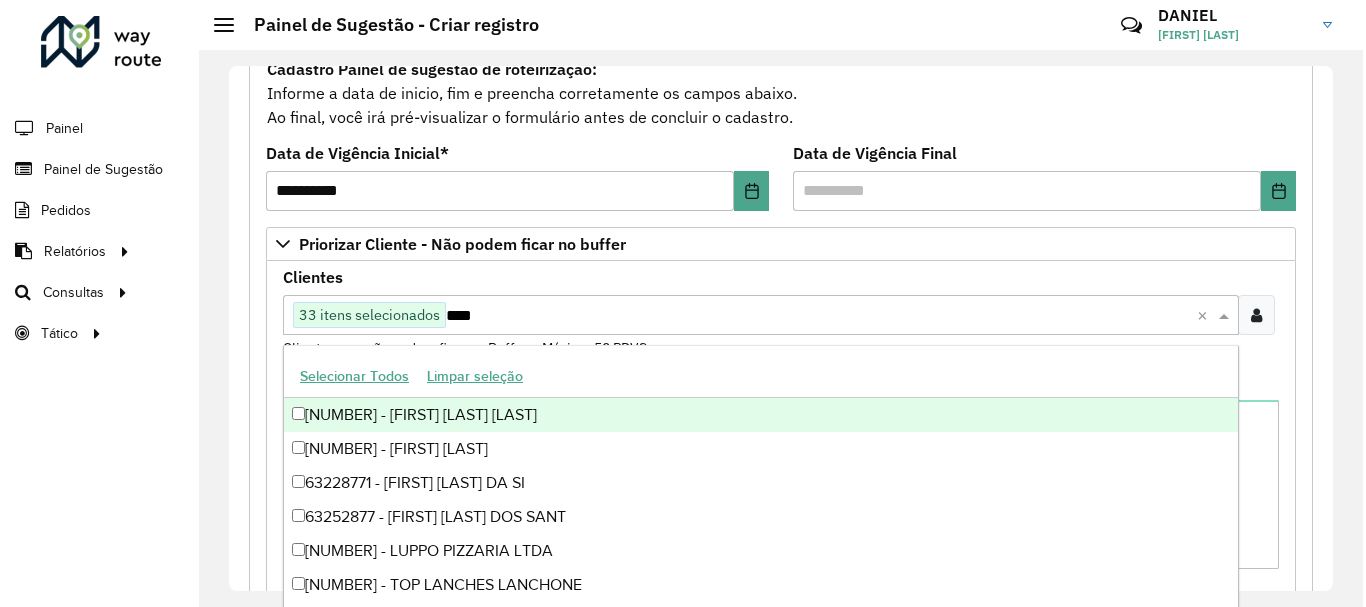 scroll, scrollTop: 100, scrollLeft: 0, axis: vertical 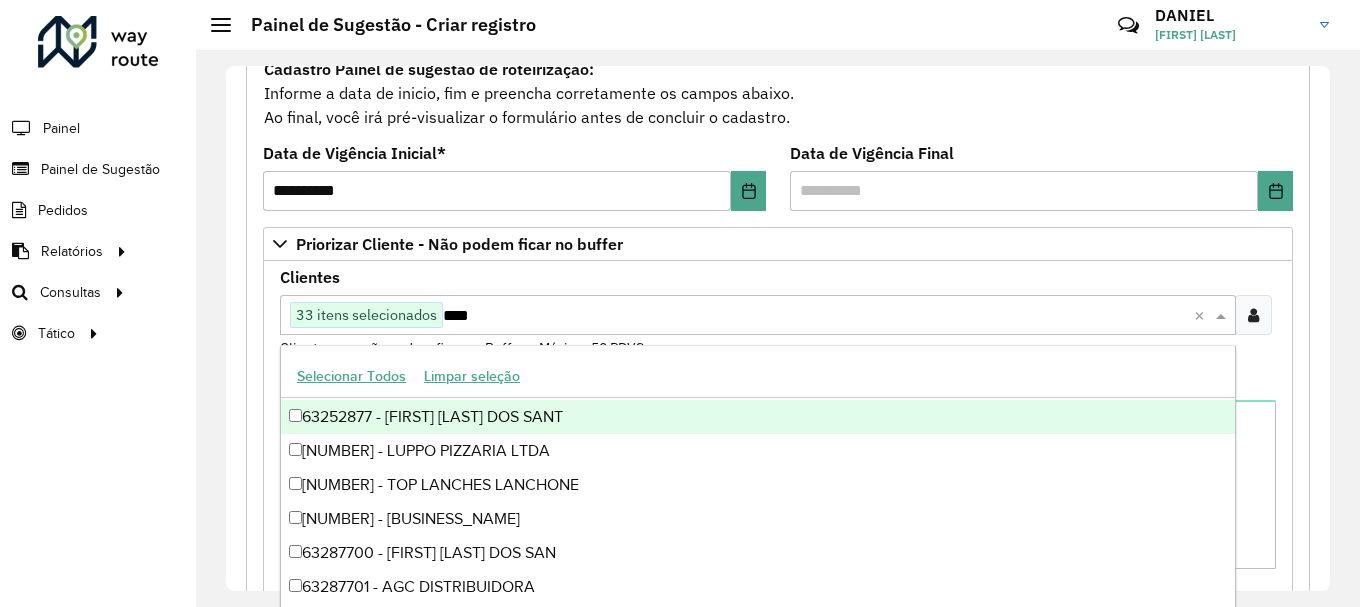 click on "****" at bounding box center [818, 316] 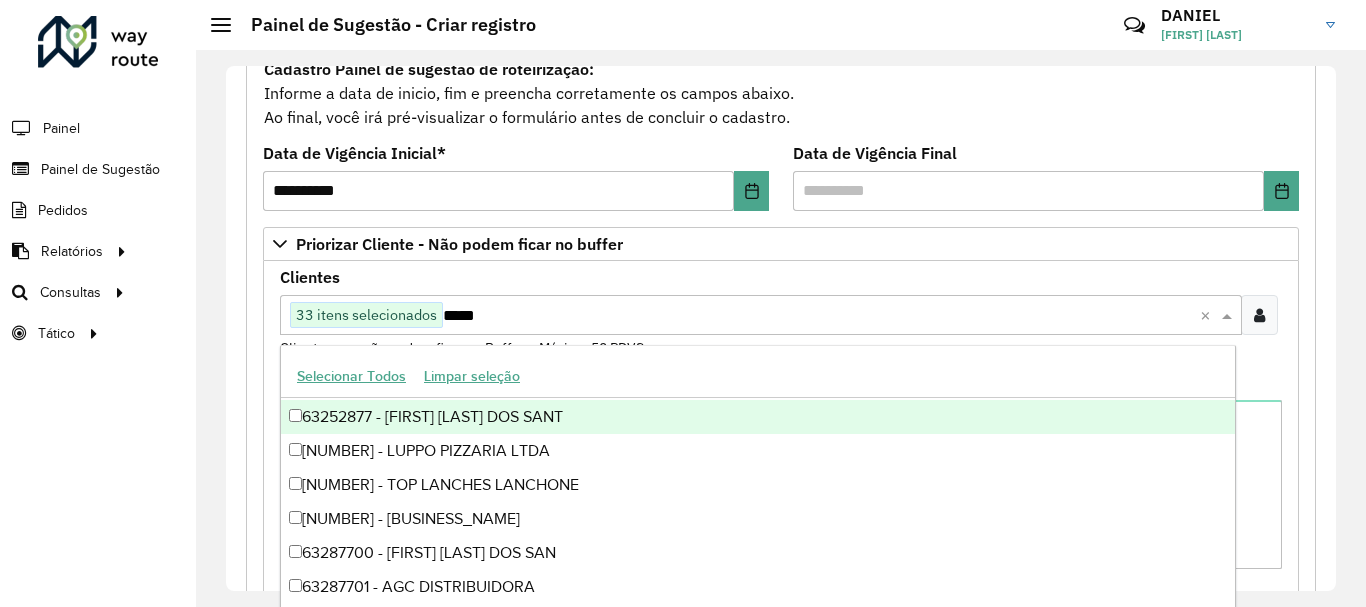 scroll, scrollTop: 0, scrollLeft: 0, axis: both 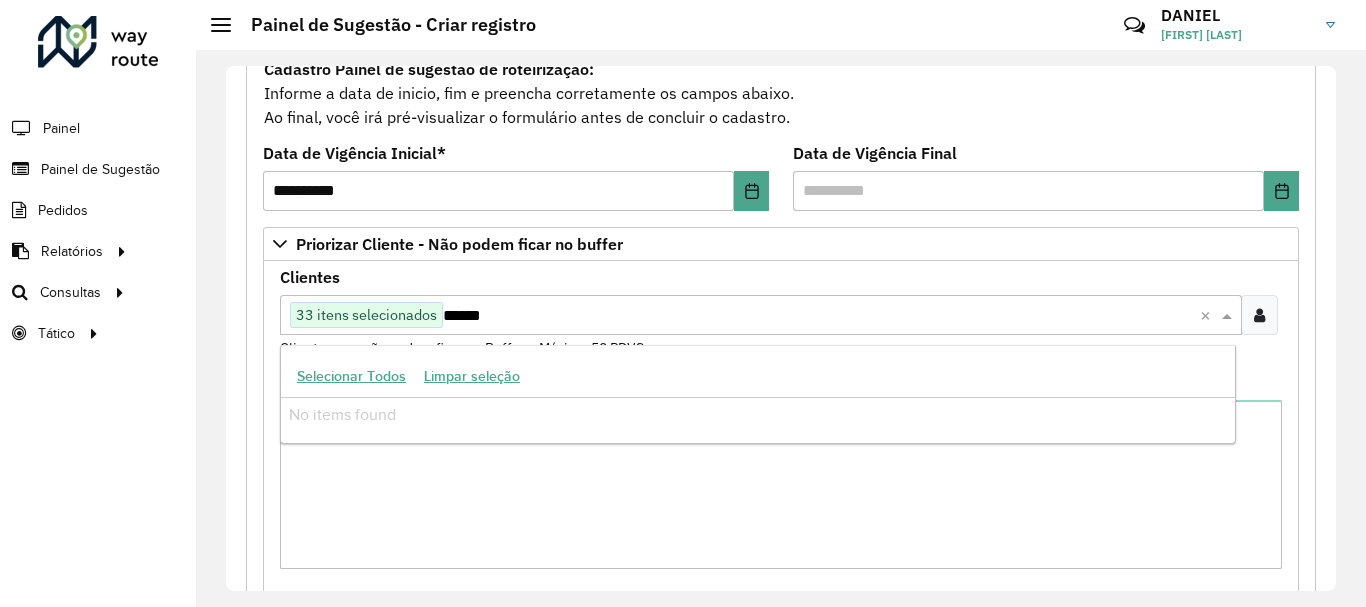 type on "*****" 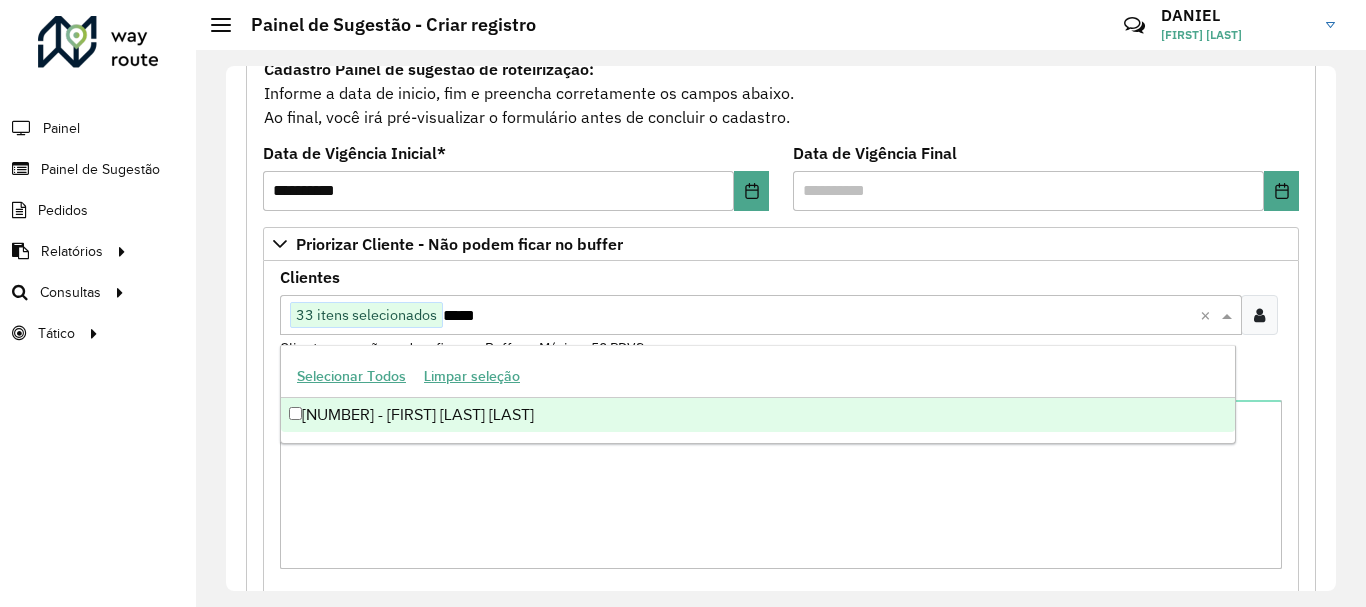 click on "[NUMBER] - [FIRST] [LAST] [LAST]" at bounding box center [758, 415] 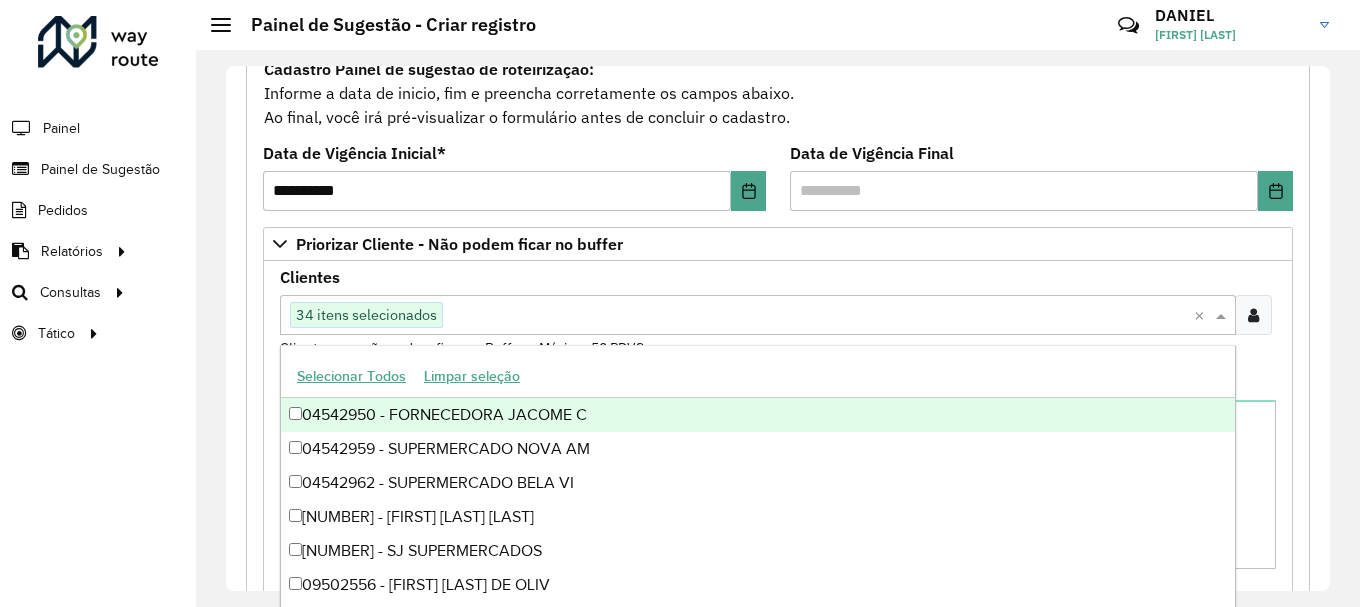 paste on "*****" 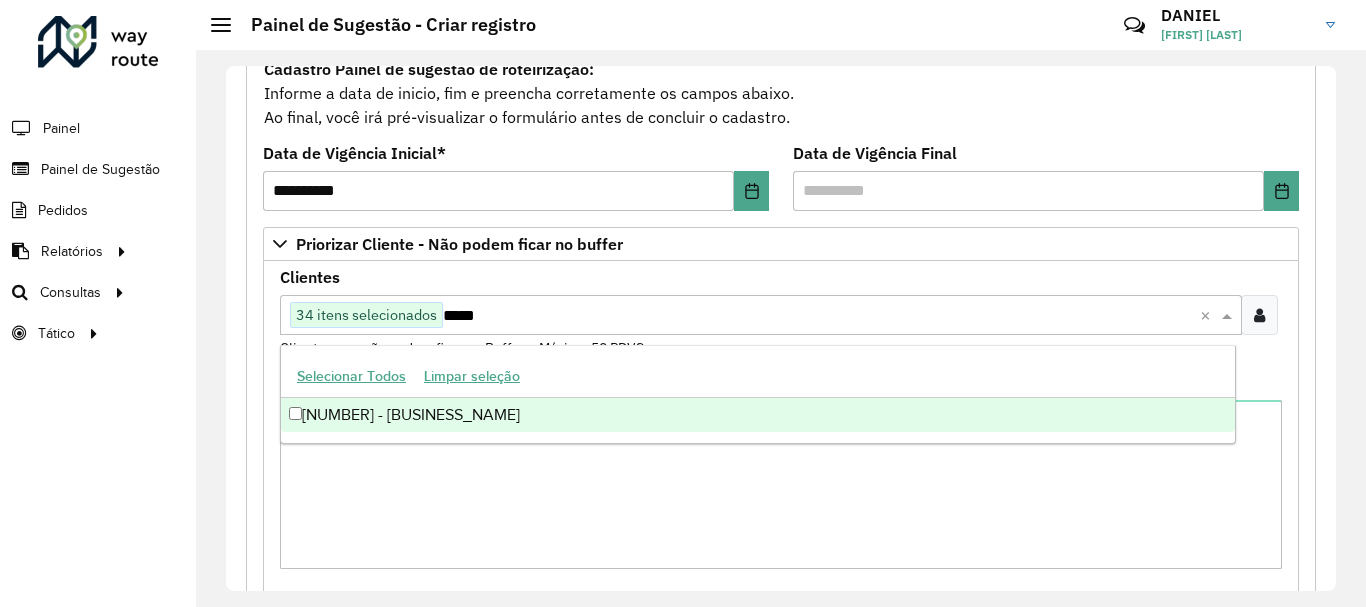 click on "[NUMBER] - [BUSINESS_NAME]" at bounding box center (758, 415) 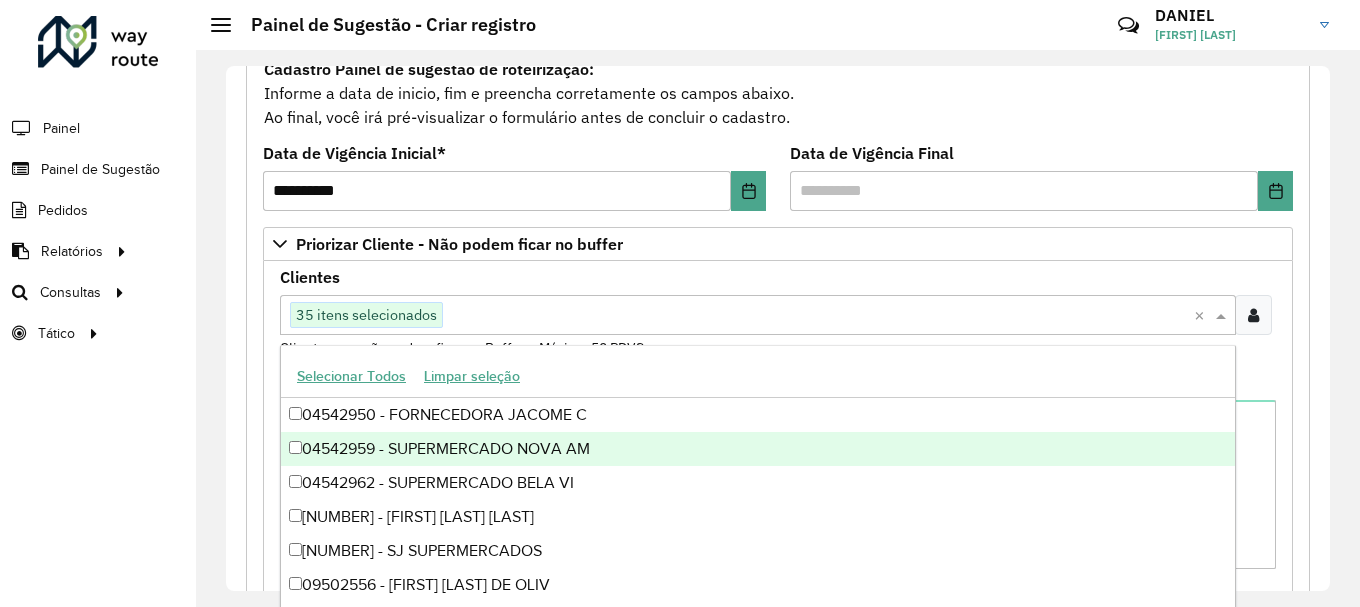 paste on "*****" 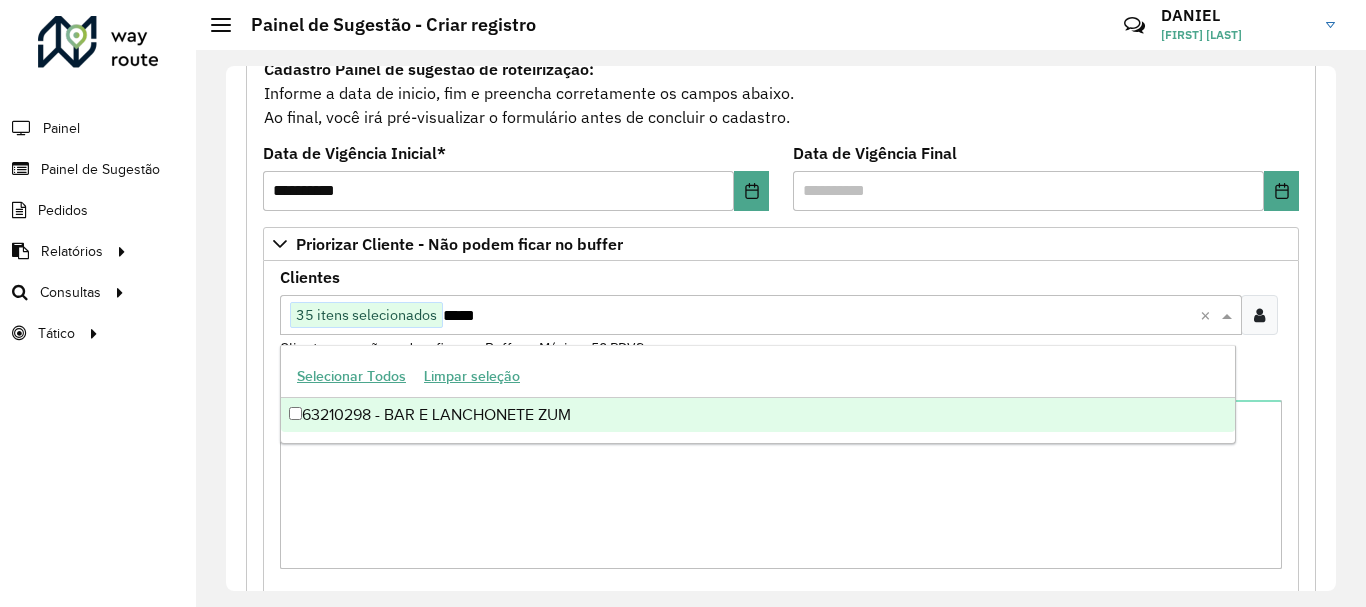click on "63210298 - BAR E LANCHONETE ZUM" at bounding box center (758, 415) 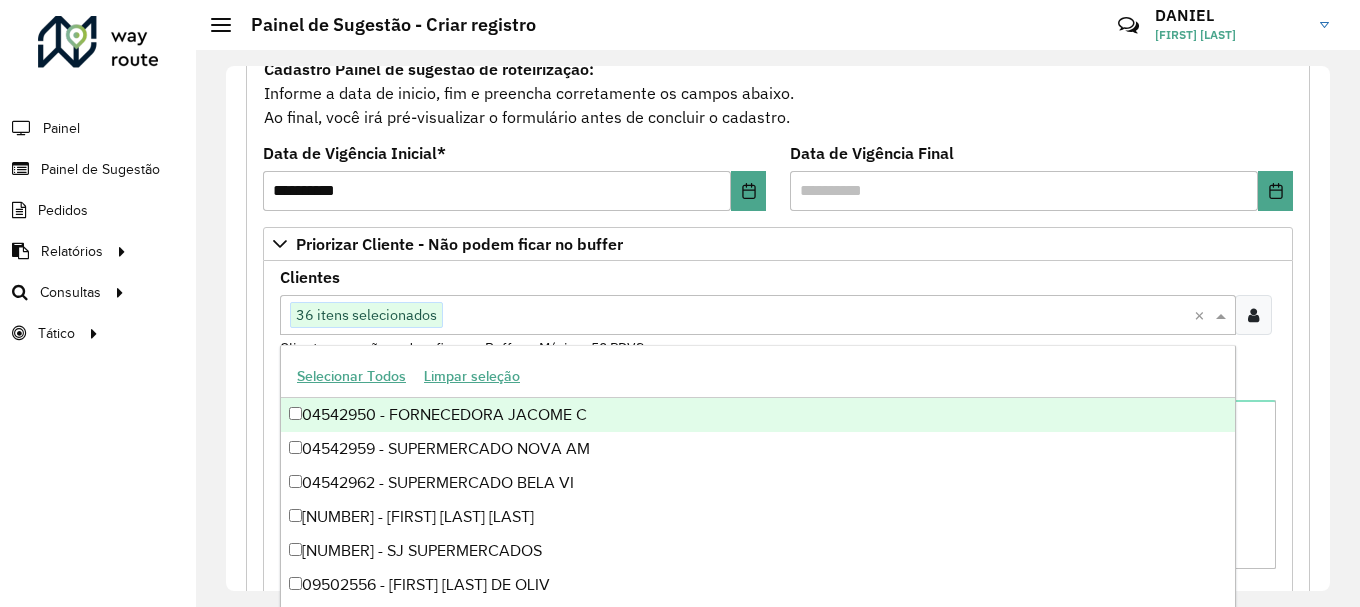 paste on "*****" 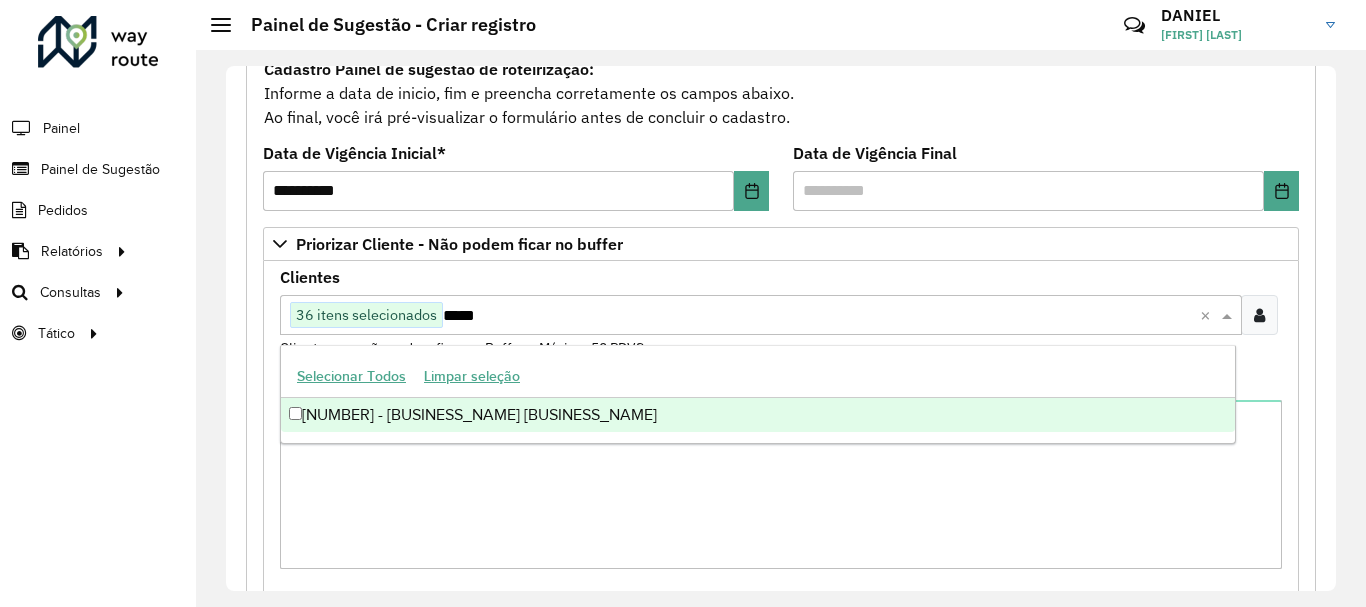 click on "[NUMBER] - [BUSINESS_NAME] [BUSINESS_NAME]" at bounding box center [758, 415] 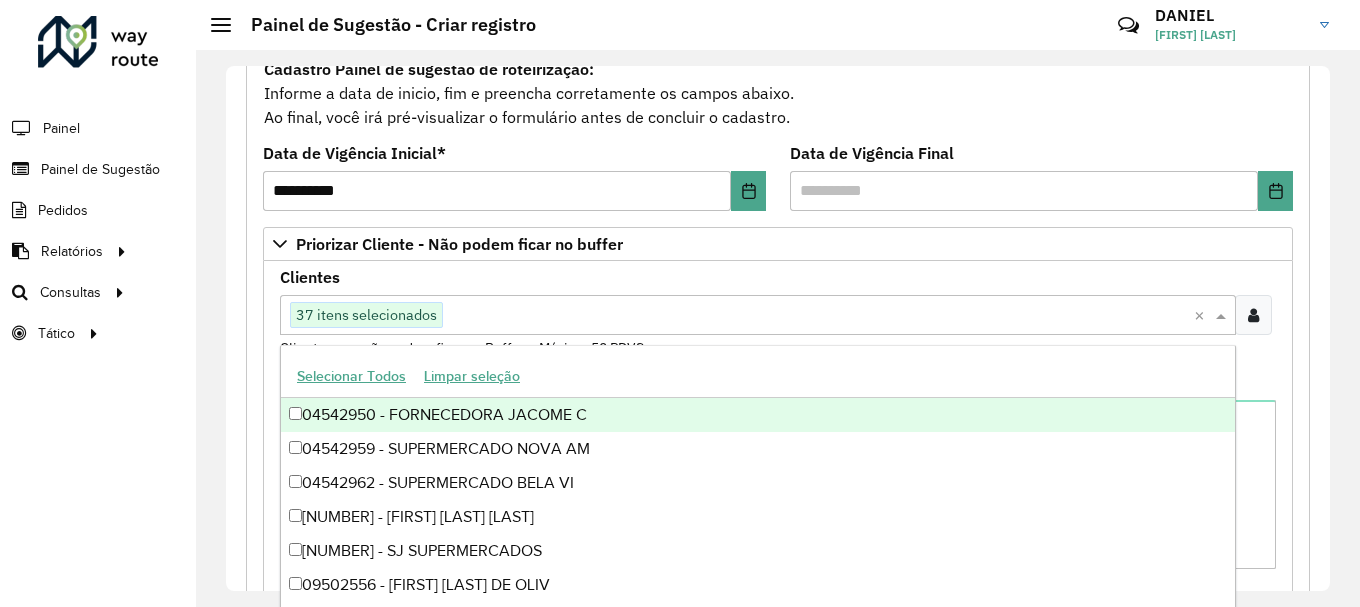 paste on "*****" 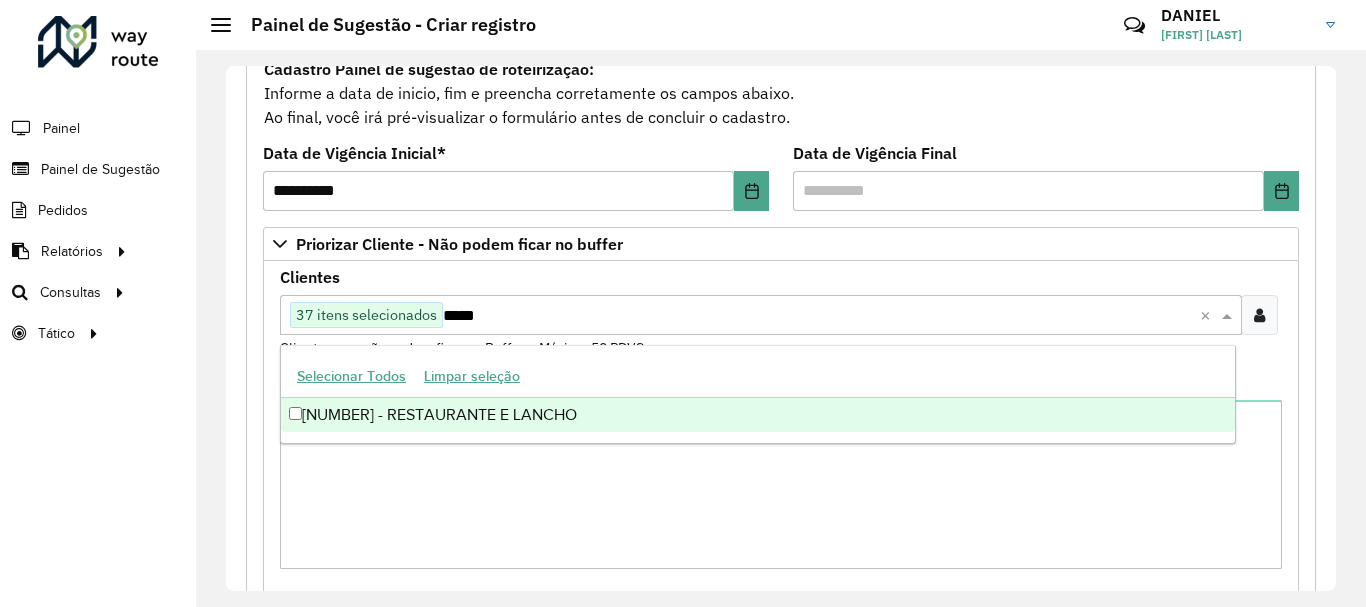 click on "[NUMBER] - RESTAURANTE E LANCHO" at bounding box center [758, 415] 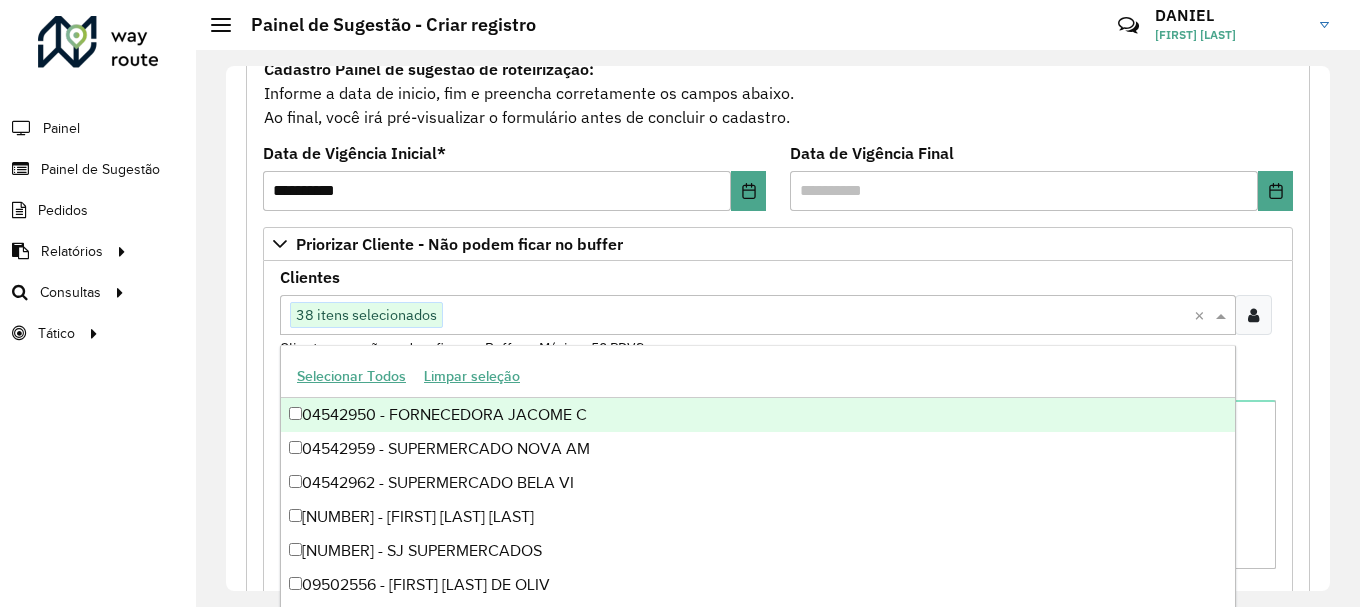 paste on "*****" 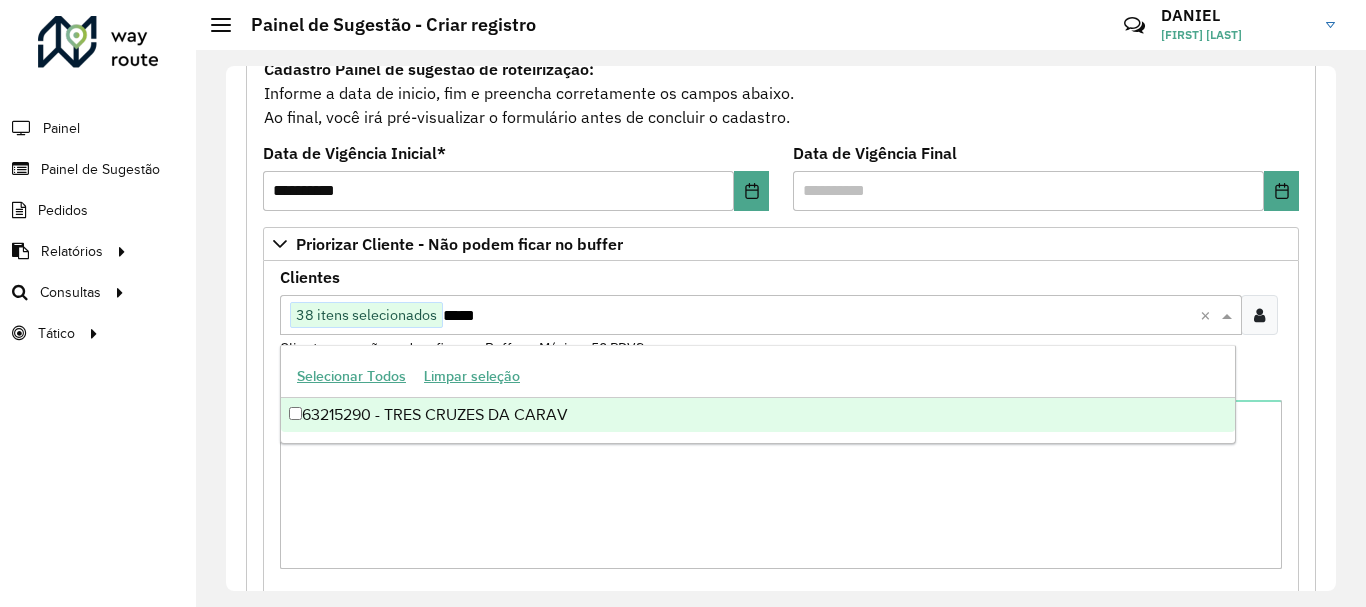 click on "63215290 - TRES CRUZES DA CARAV" at bounding box center (758, 415) 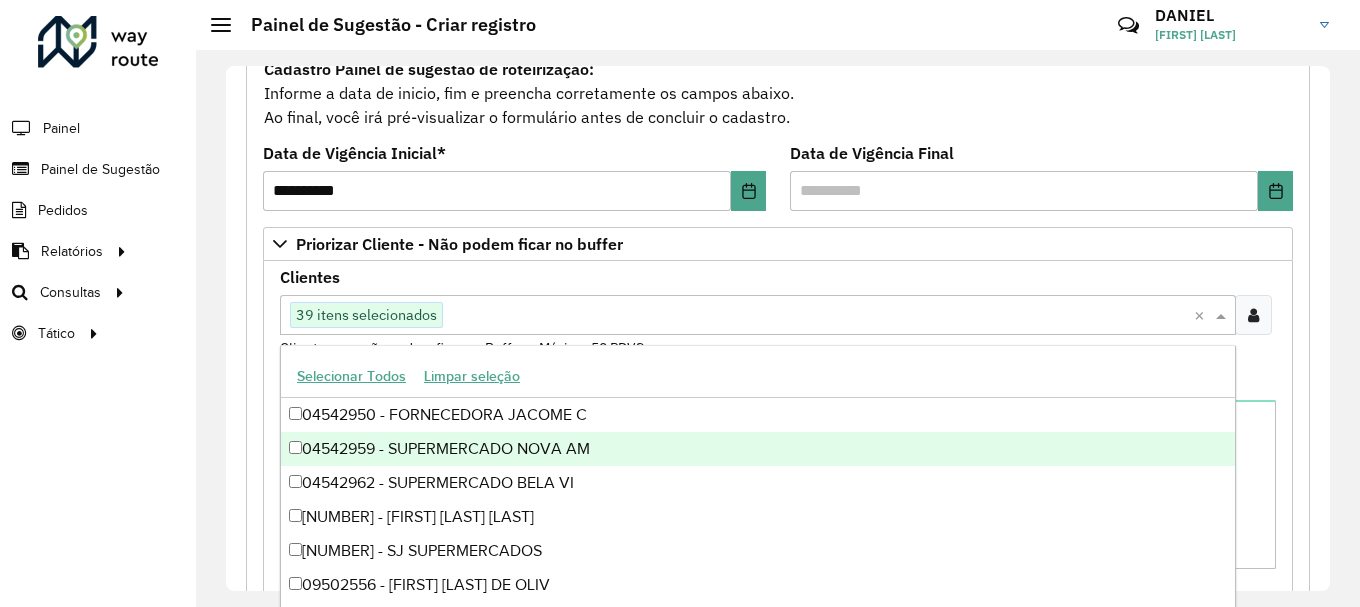 paste on "*****" 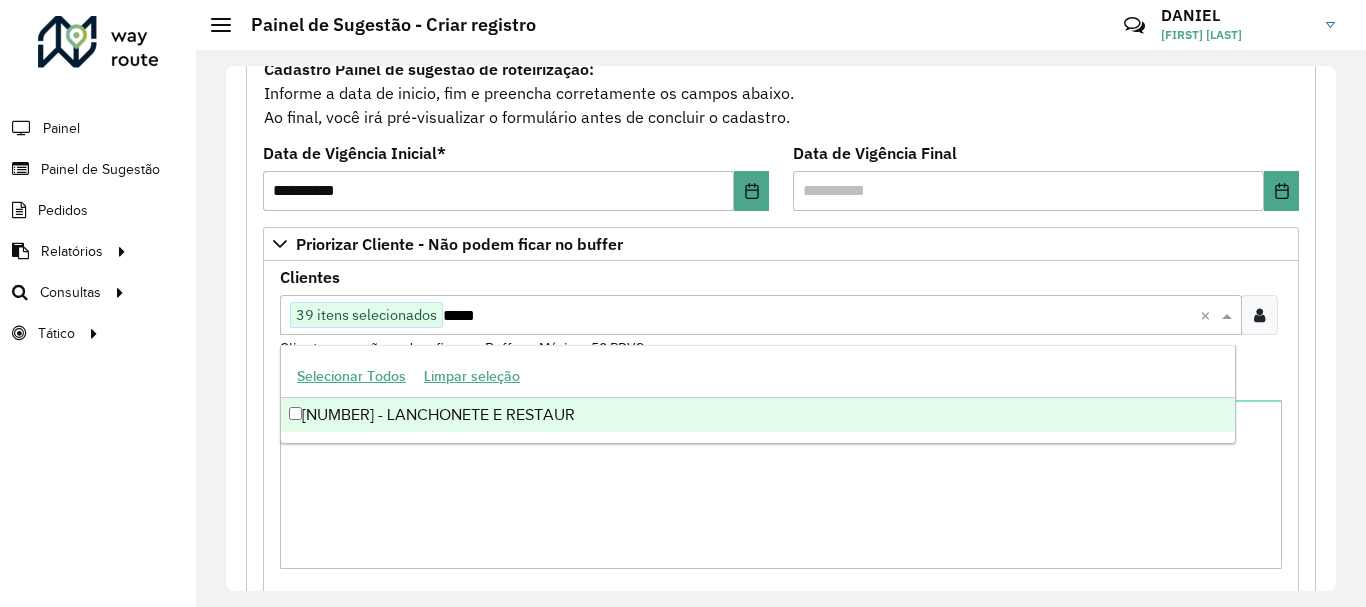 click on "[NUMBER] - LANCHONETE E RESTAUR" at bounding box center [758, 415] 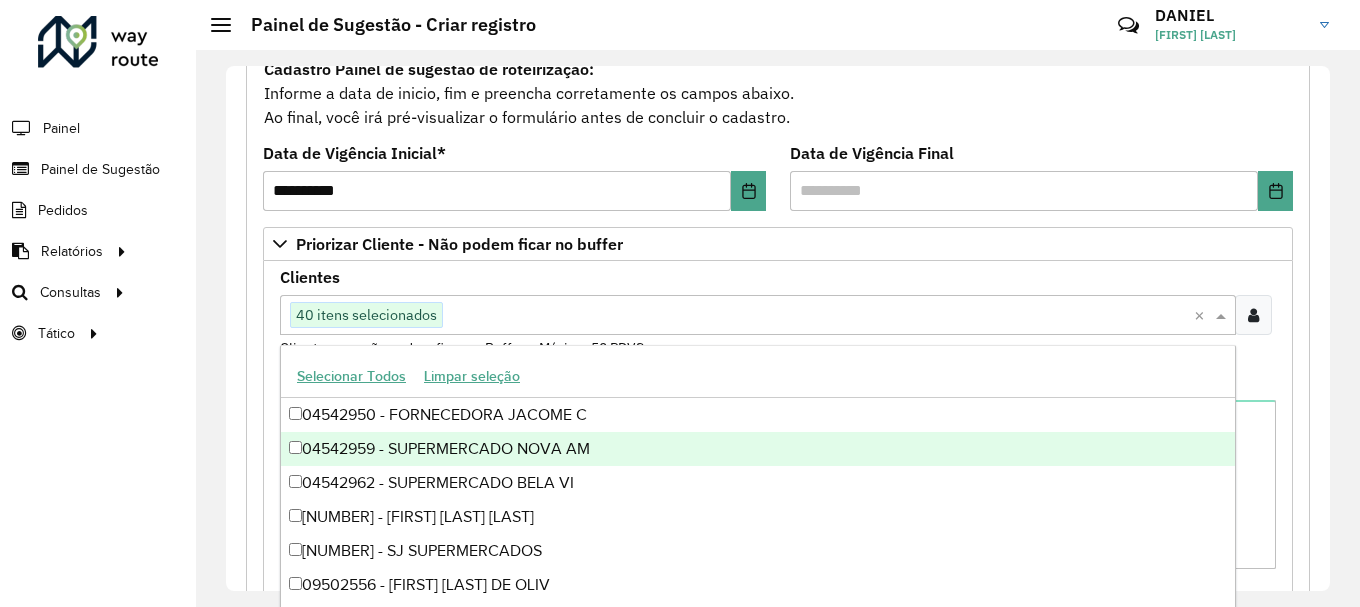 paste on "*****" 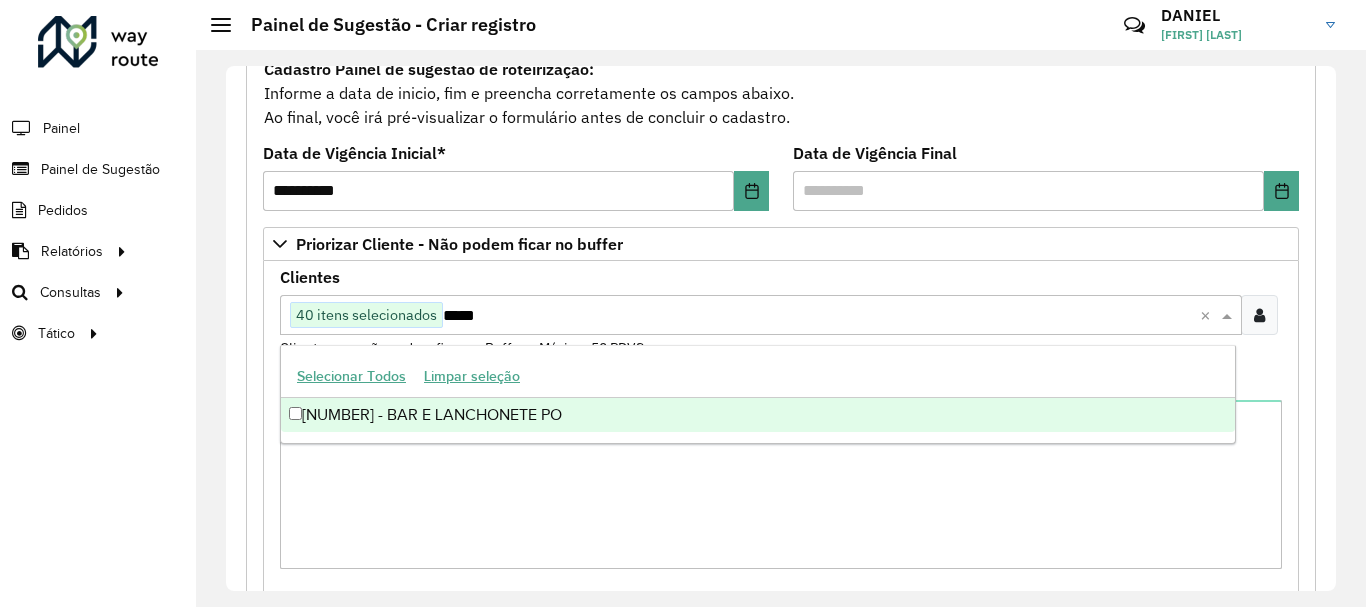 click on "[NUMBER] - BAR E LANCHONETE PO" at bounding box center (758, 415) 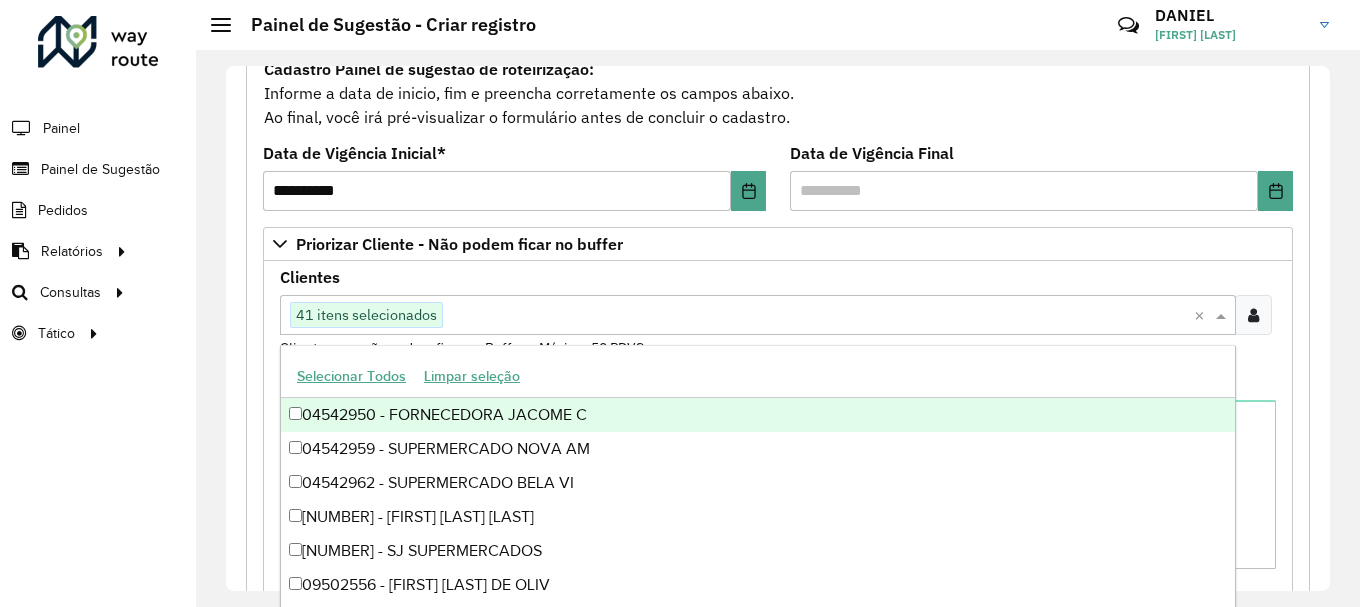paste on "****" 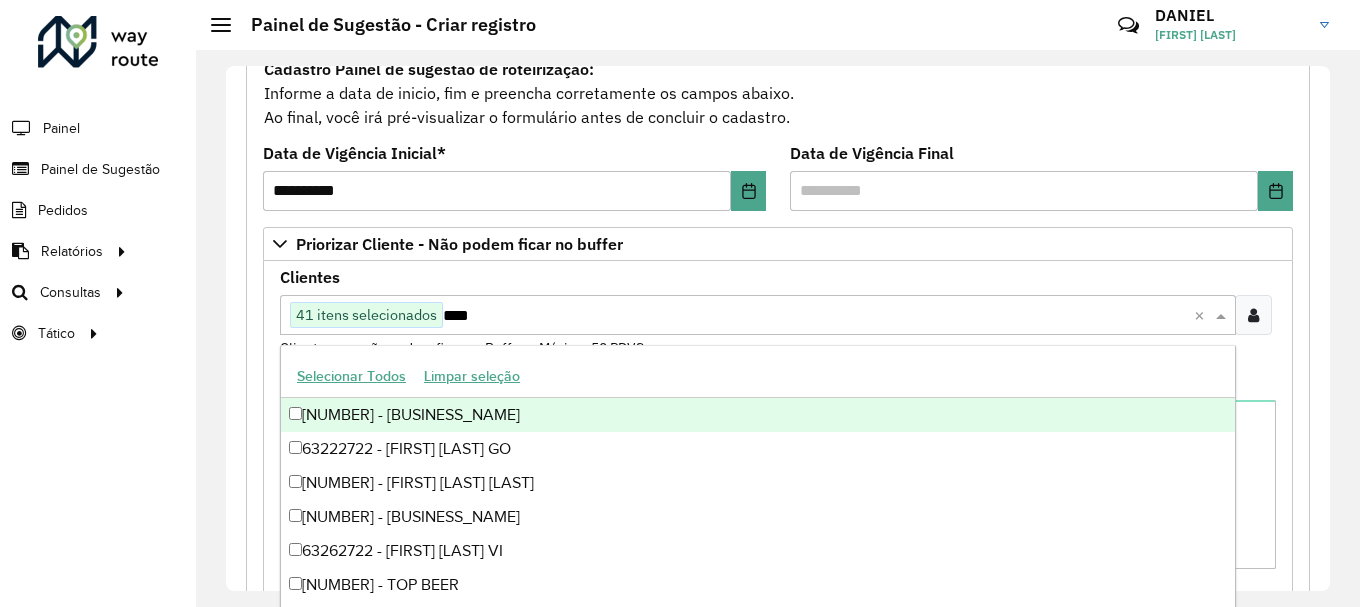 click on "[NUMBER] - [BUSINESS_NAME]" at bounding box center (758, 415) 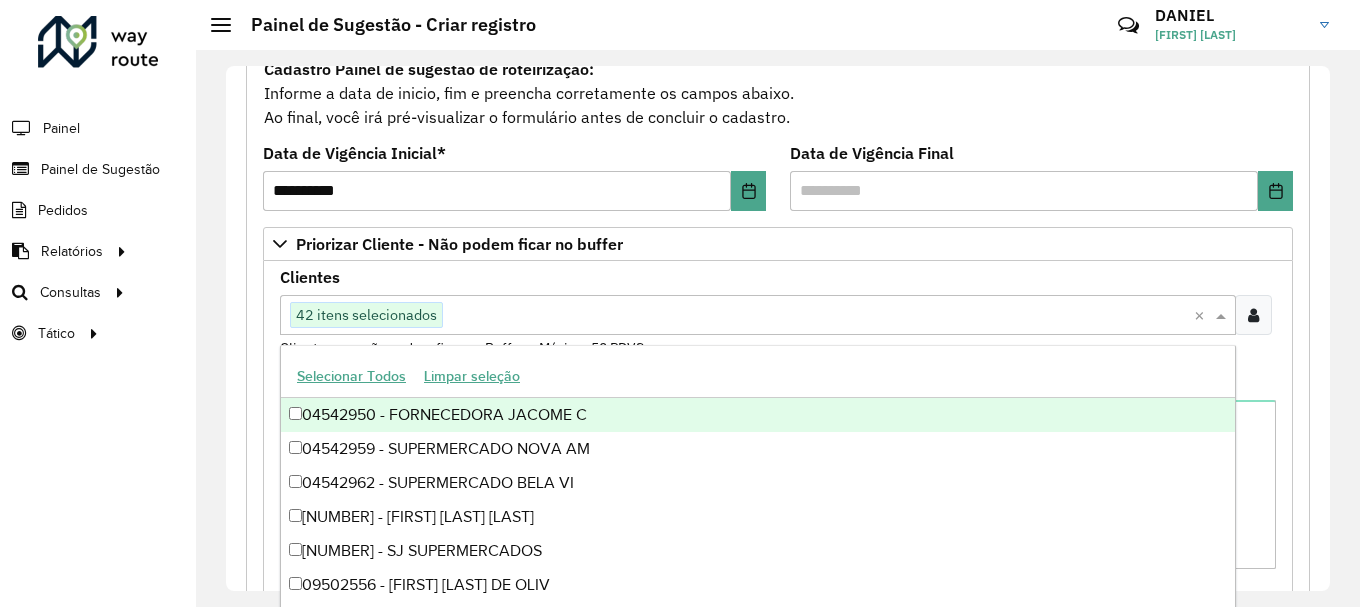 paste on "****" 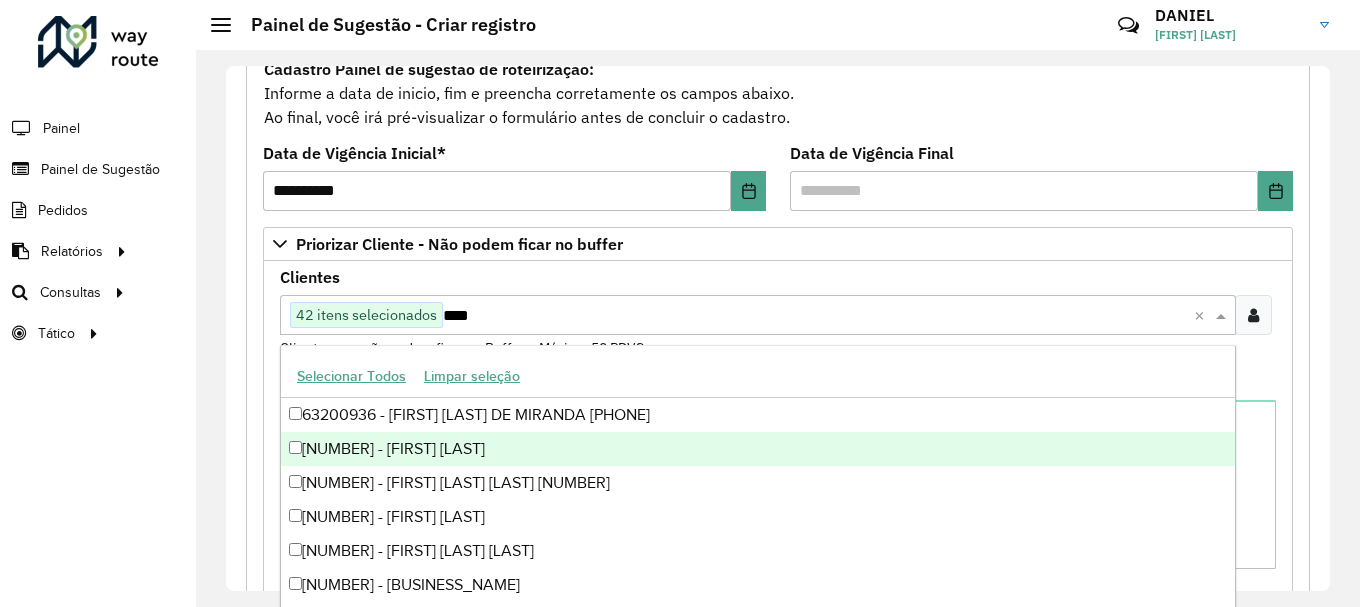 click on "[NUMBER] - [FIRST] [LAST]" at bounding box center (758, 449) 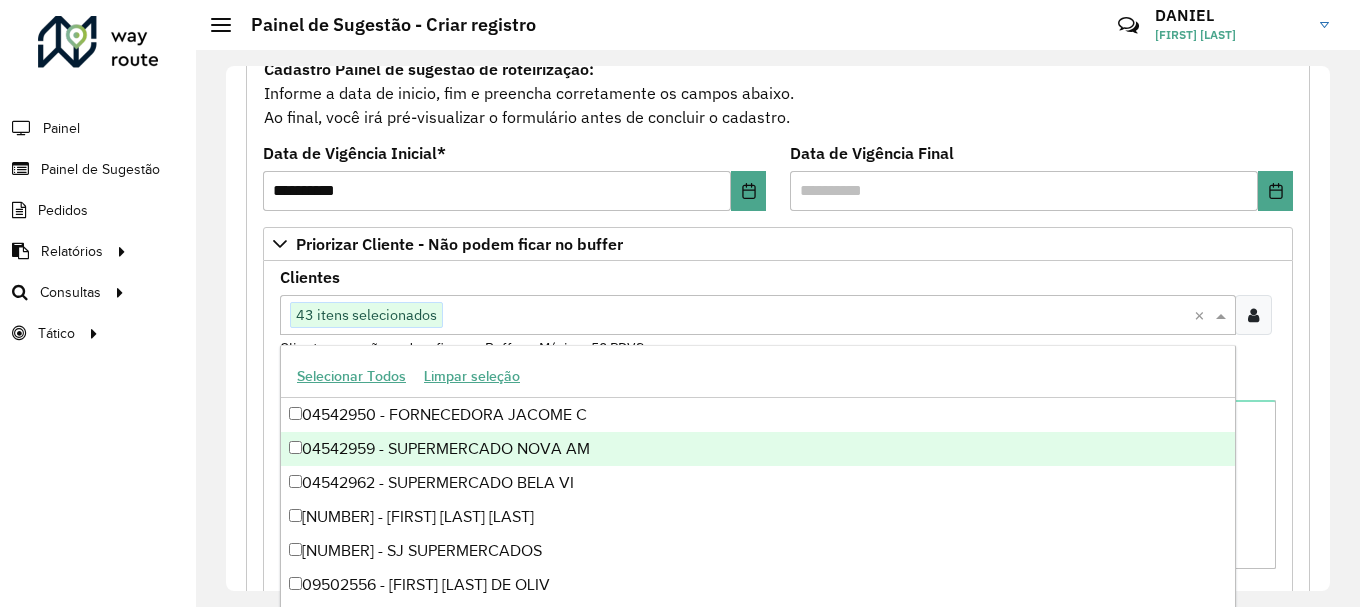 paste on "****" 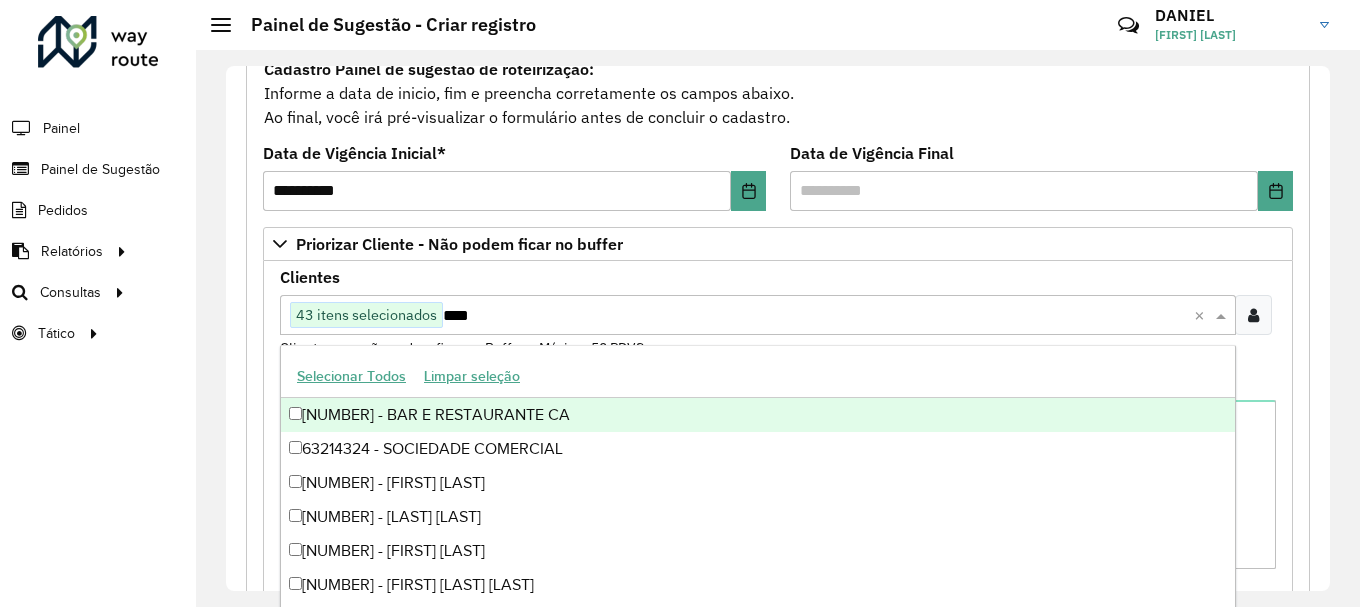 click on "[NUMBER] - BAR E RESTAURANTE CA" at bounding box center [758, 415] 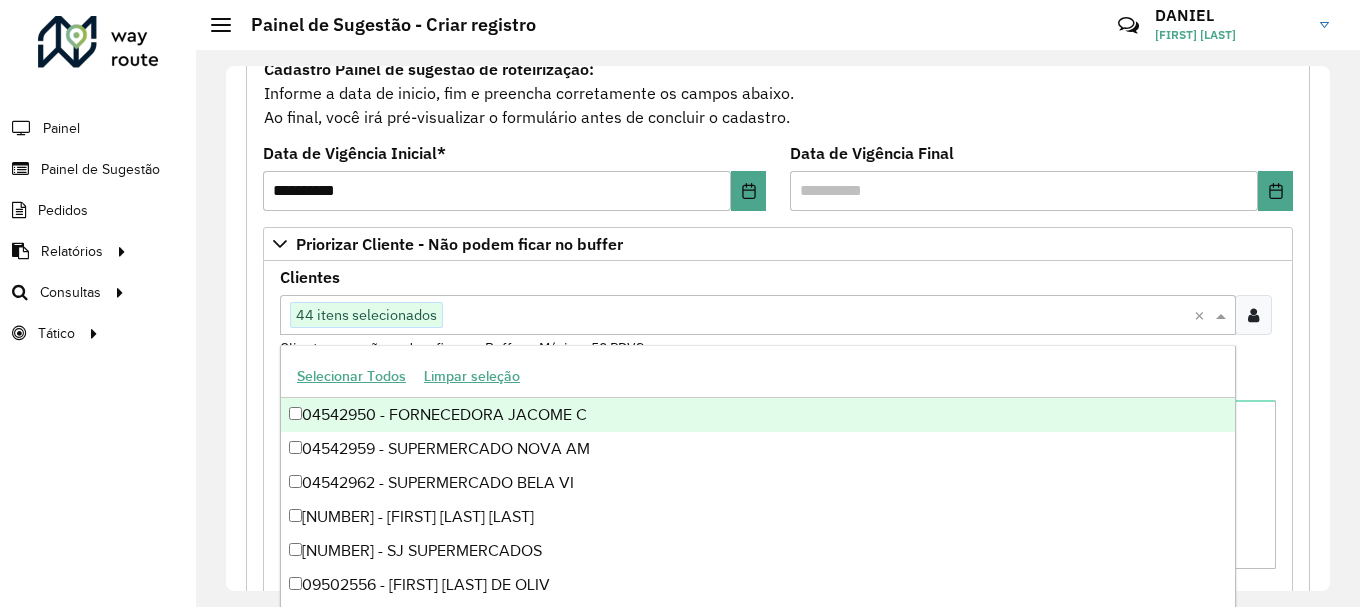 paste on "*****" 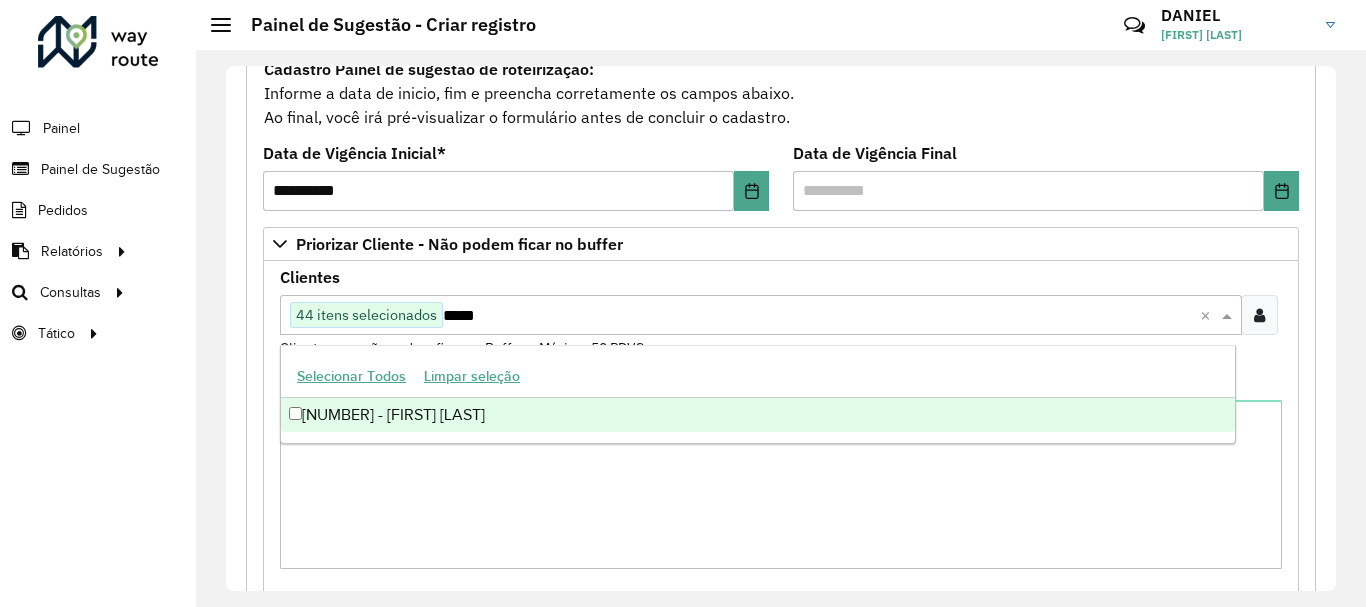 click on "[NUMBER] - [FIRST] [LAST]" at bounding box center (758, 415) 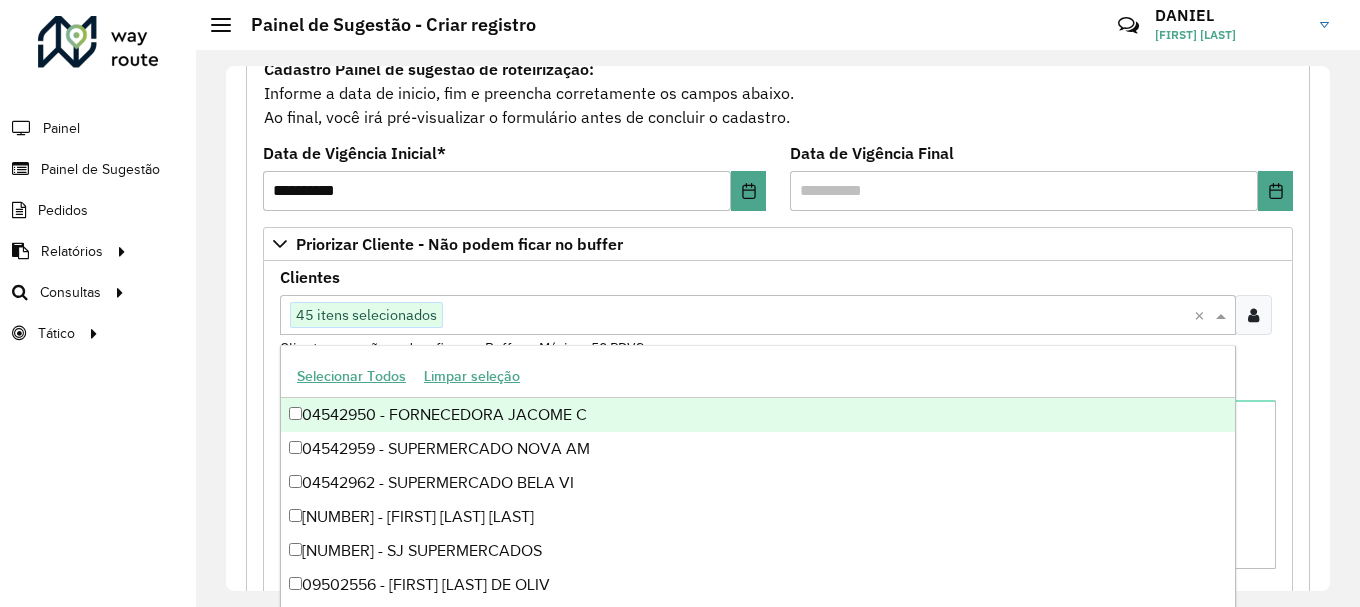 paste on "*****" 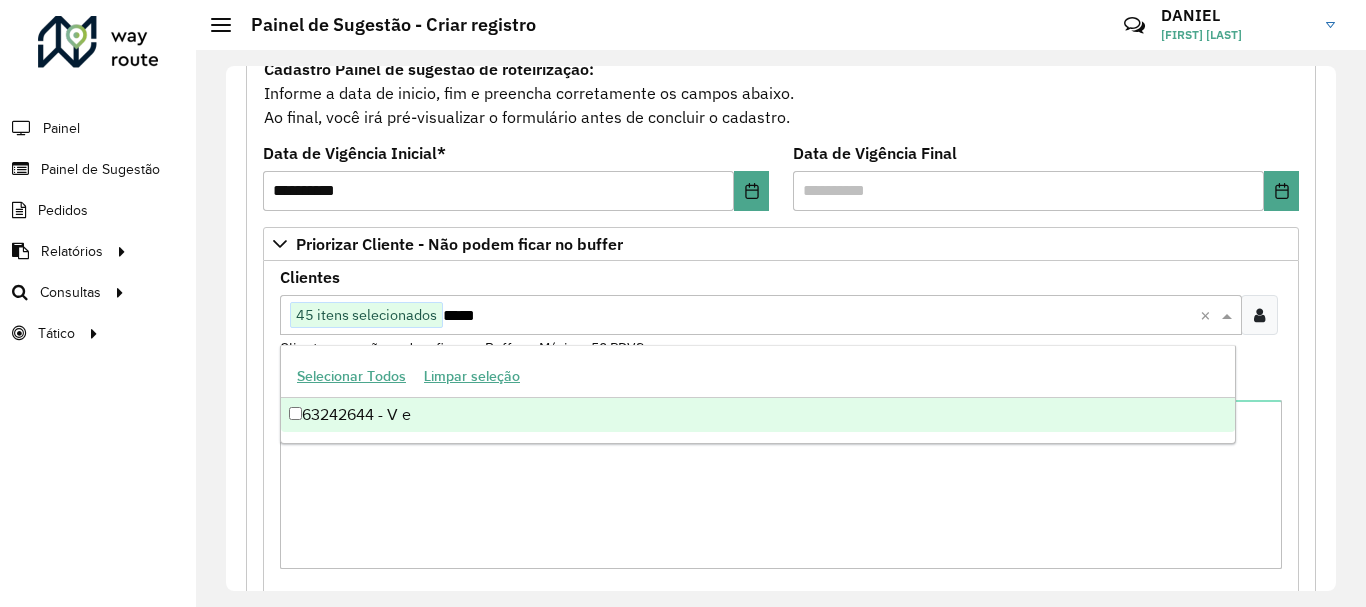 click on "63242644 - V e" at bounding box center [758, 415] 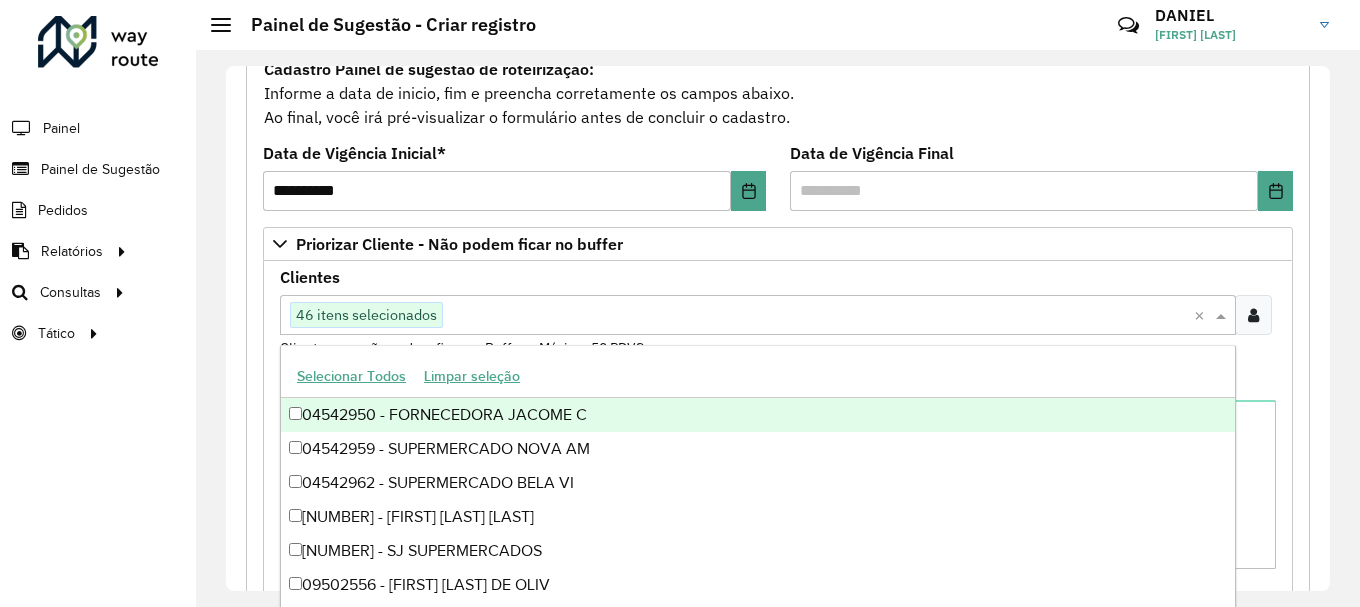 paste on "*****" 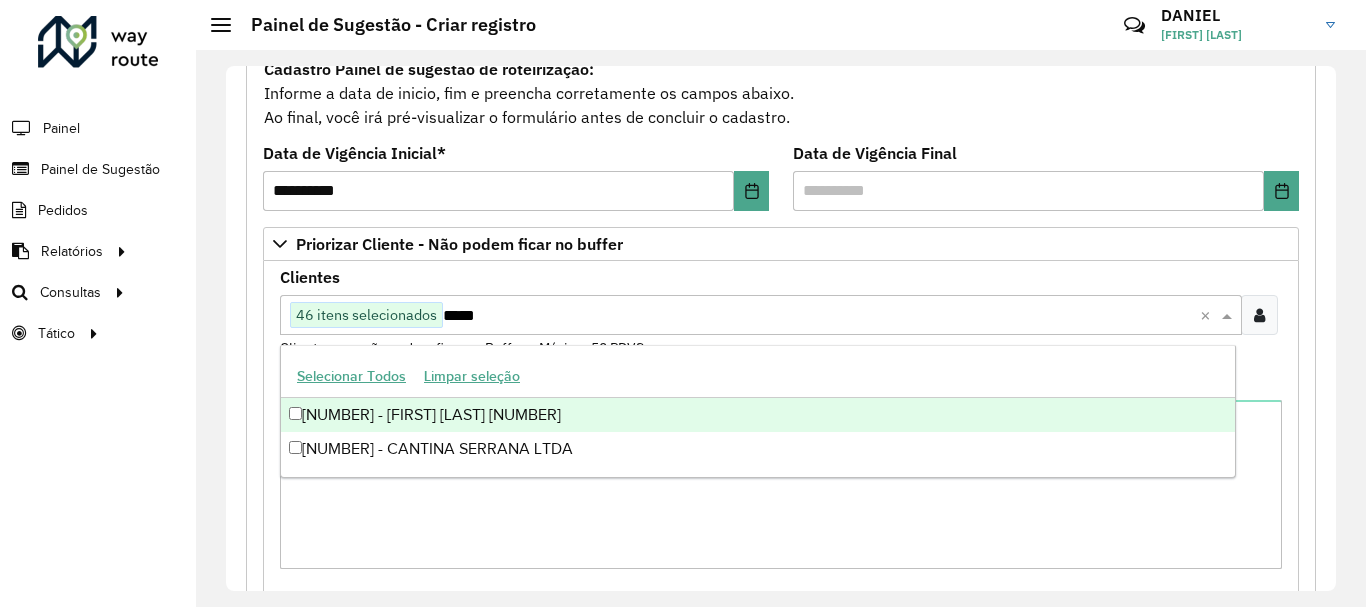 click on "[NUMBER] - [FIRST] [LAST] [NUMBER]" at bounding box center [758, 415] 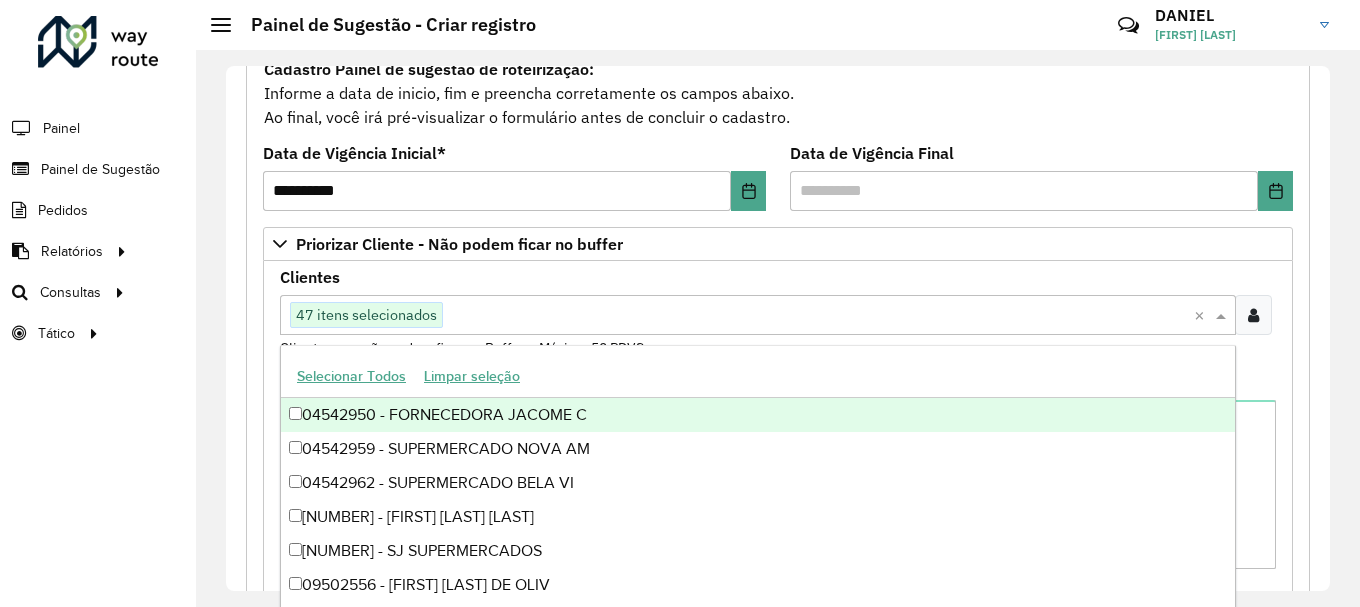 paste on "*****" 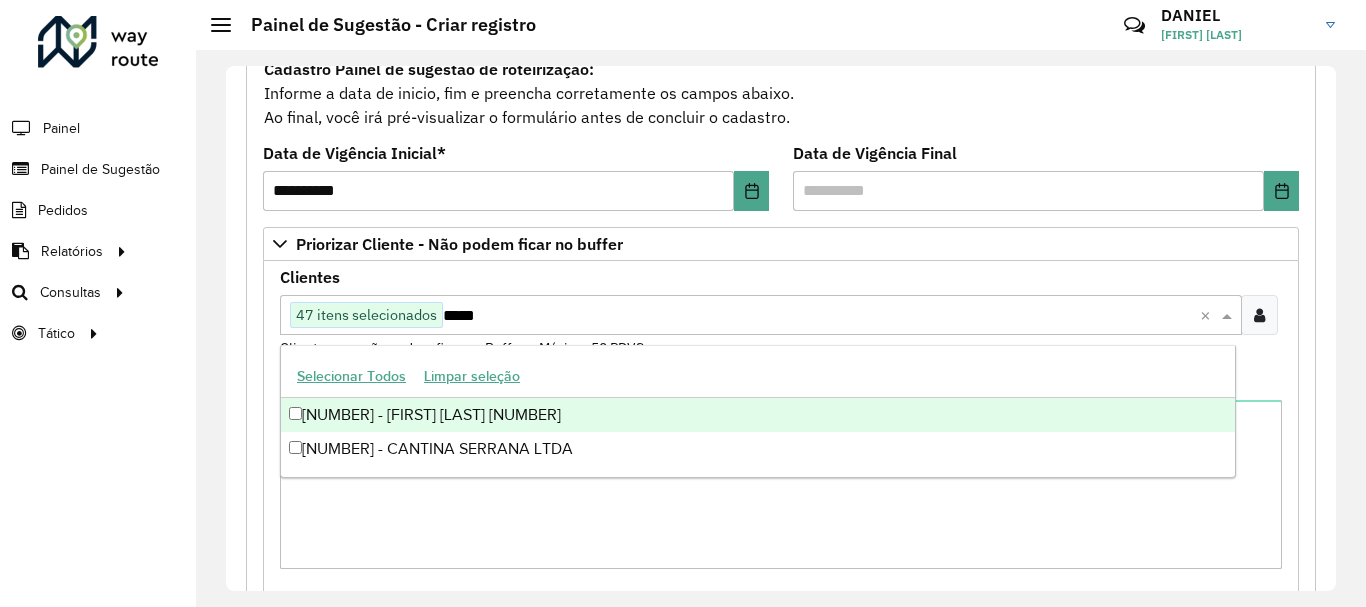 type on "*****" 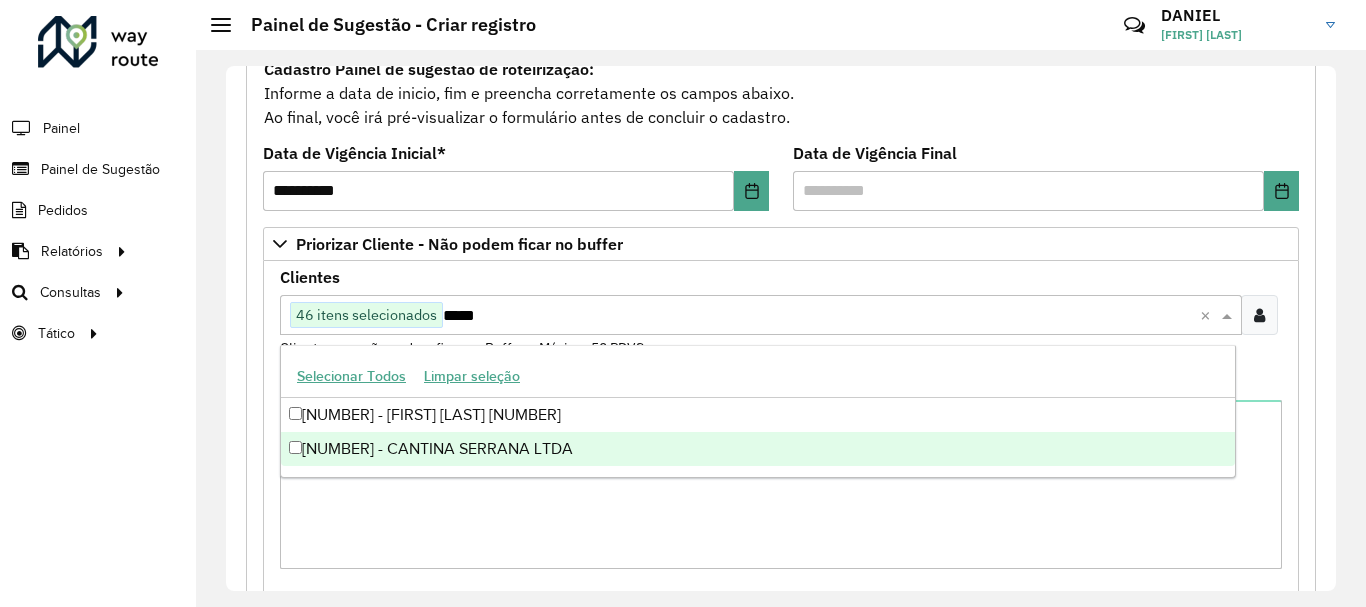 click on "[NUMBER] - CANTINA SERRANA LTDA" at bounding box center [758, 449] 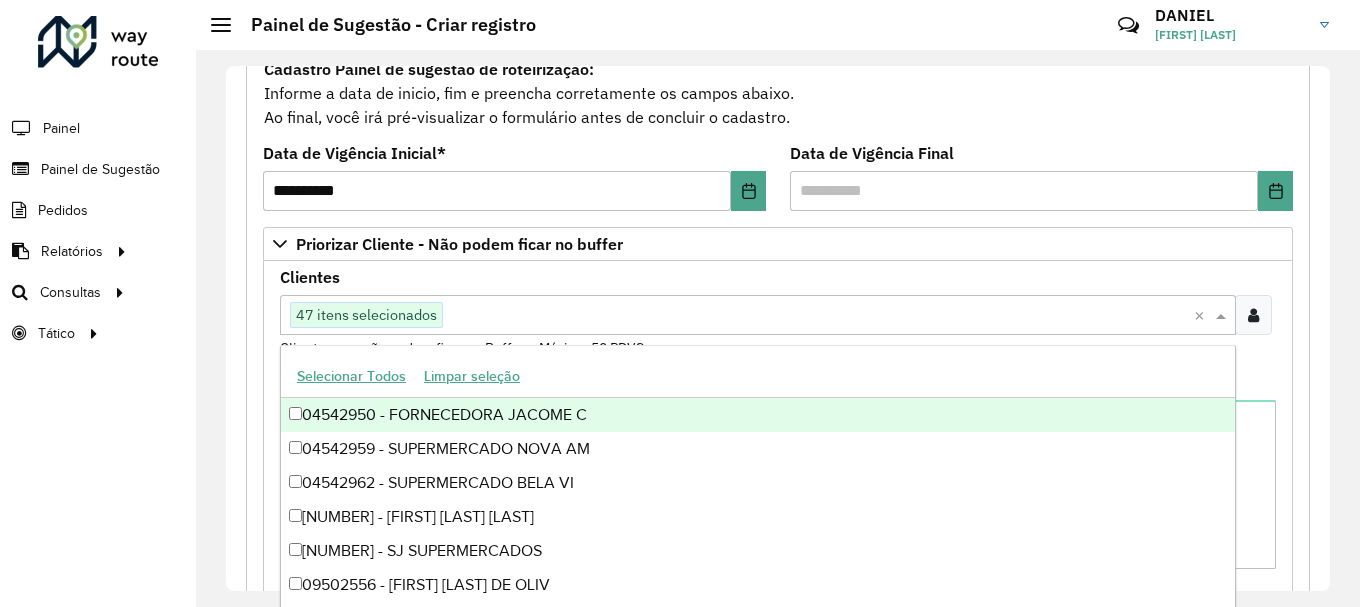 paste on "*****" 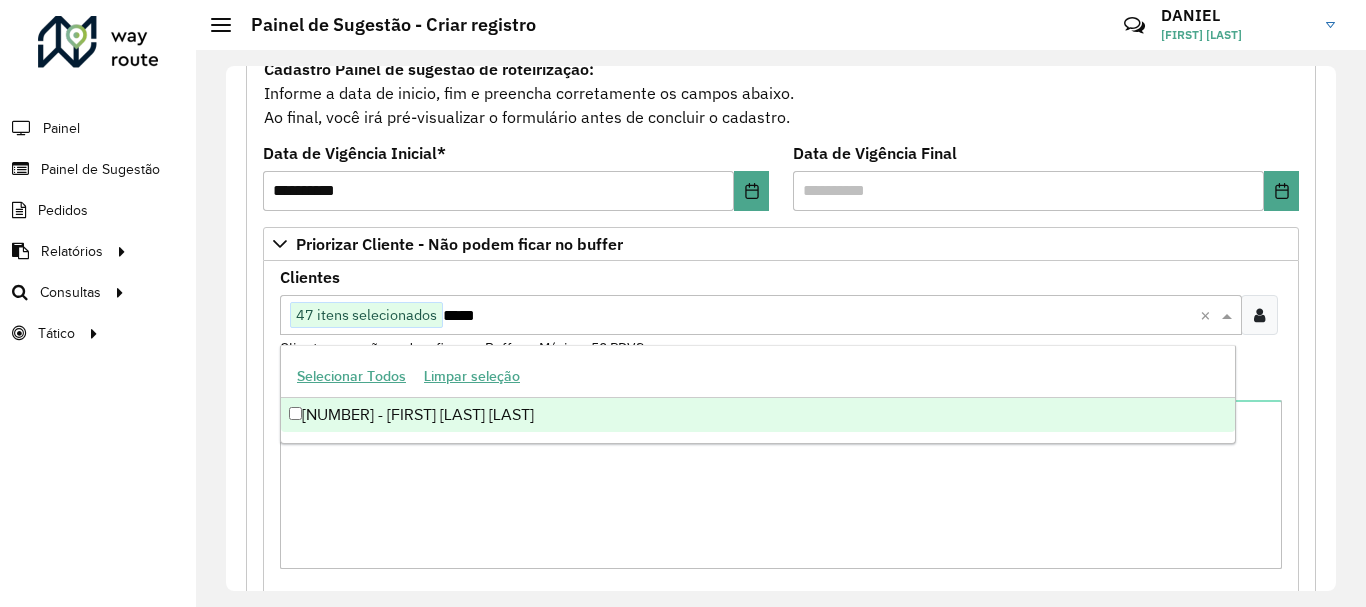 click on "[NUMBER] - [FIRST] [LAST] [LAST]" at bounding box center [758, 415] 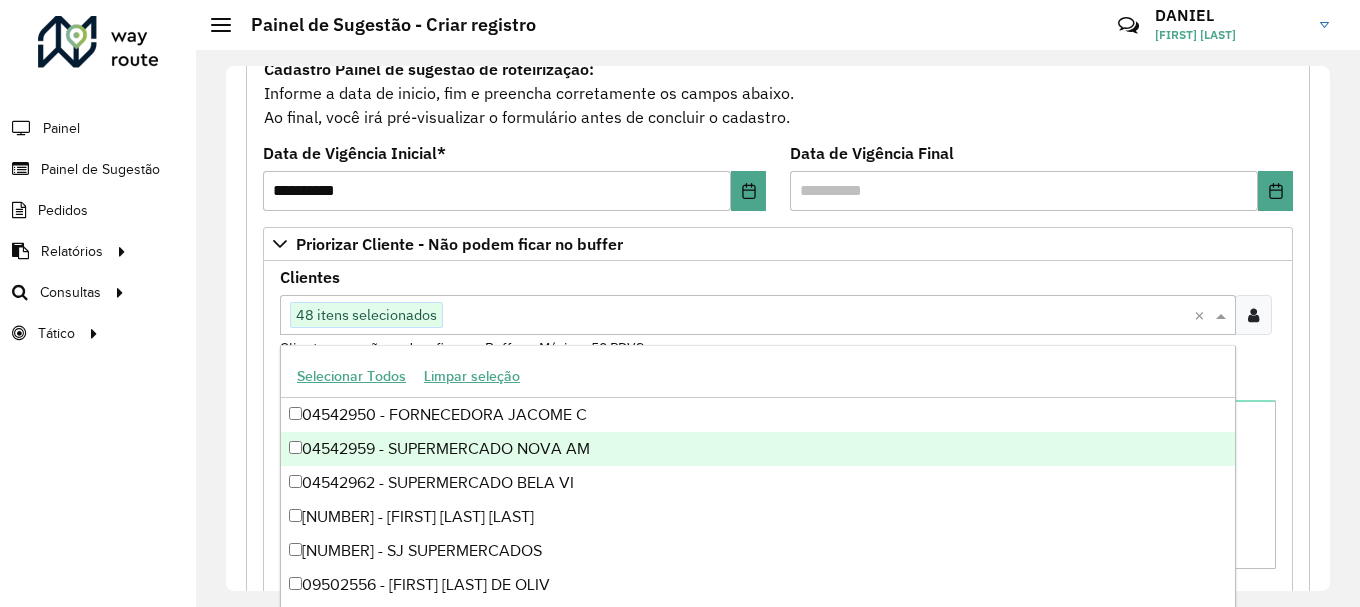 paste on "*****" 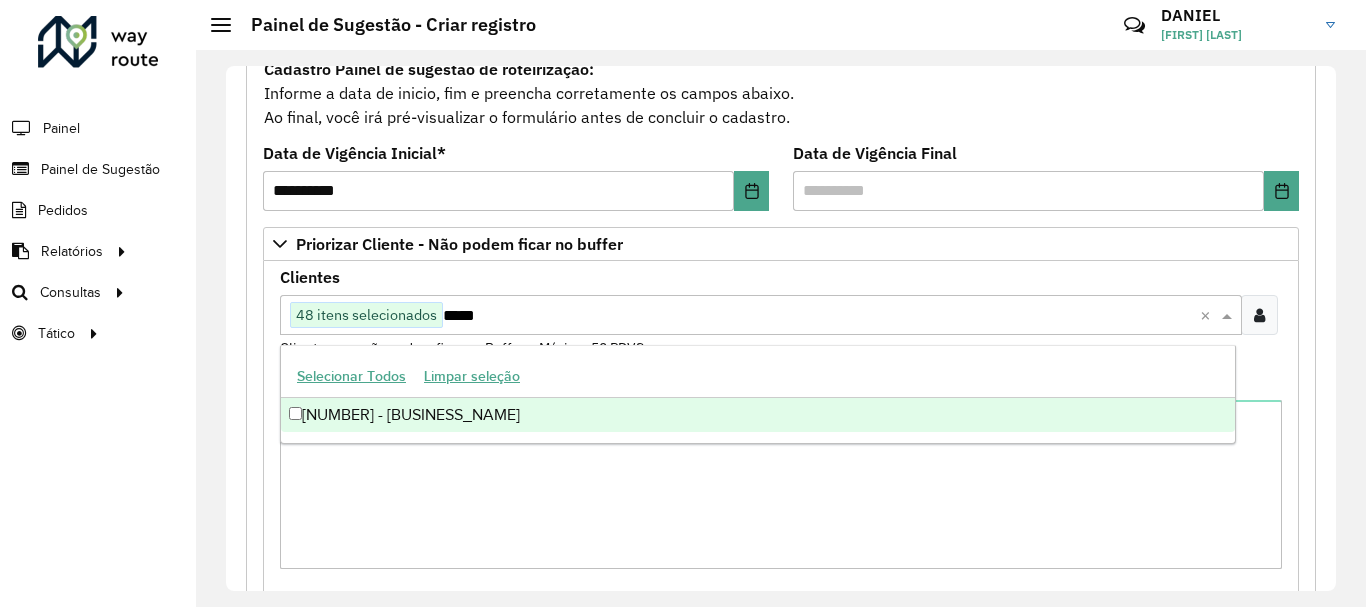click on "[NUMBER] - [BUSINESS_NAME]" at bounding box center (758, 415) 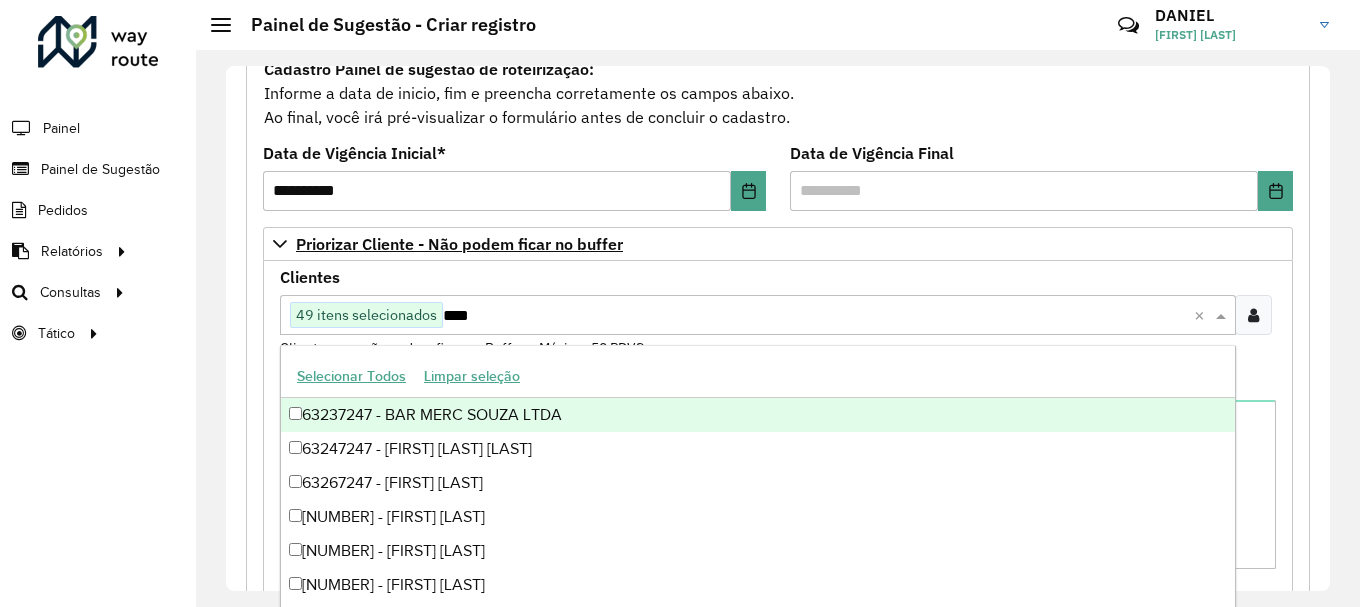 type on "*****" 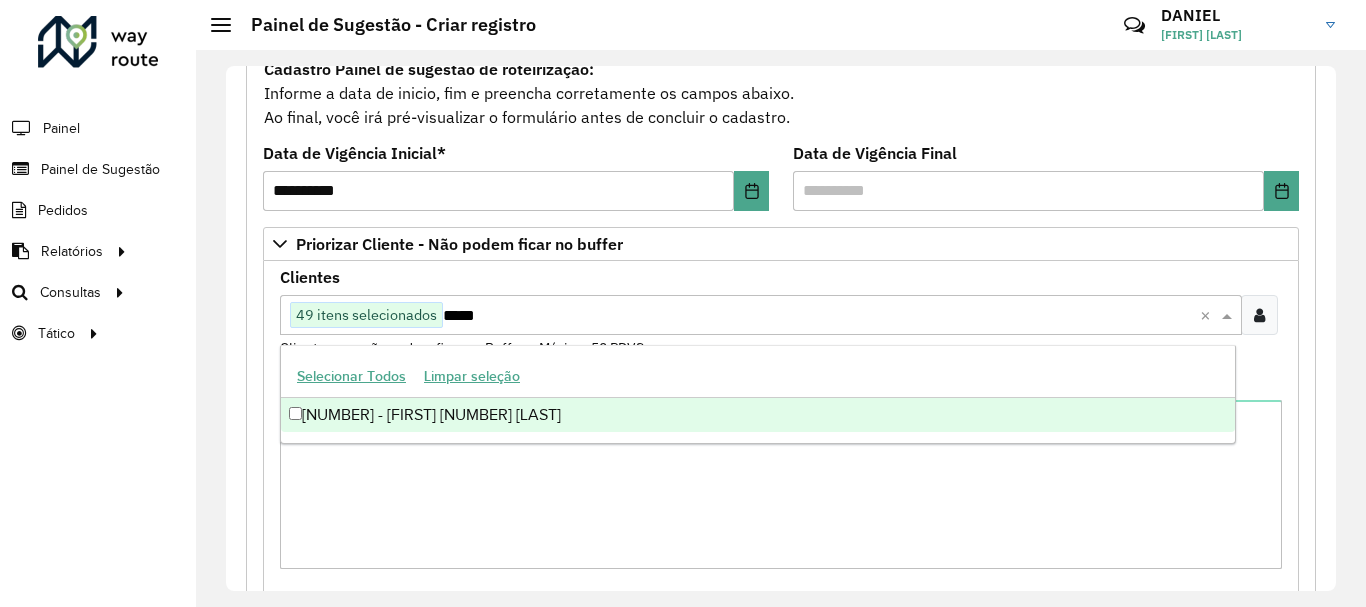click on "[NUMBER] - [FIRST] [NUMBER] [LAST]" at bounding box center (758, 415) 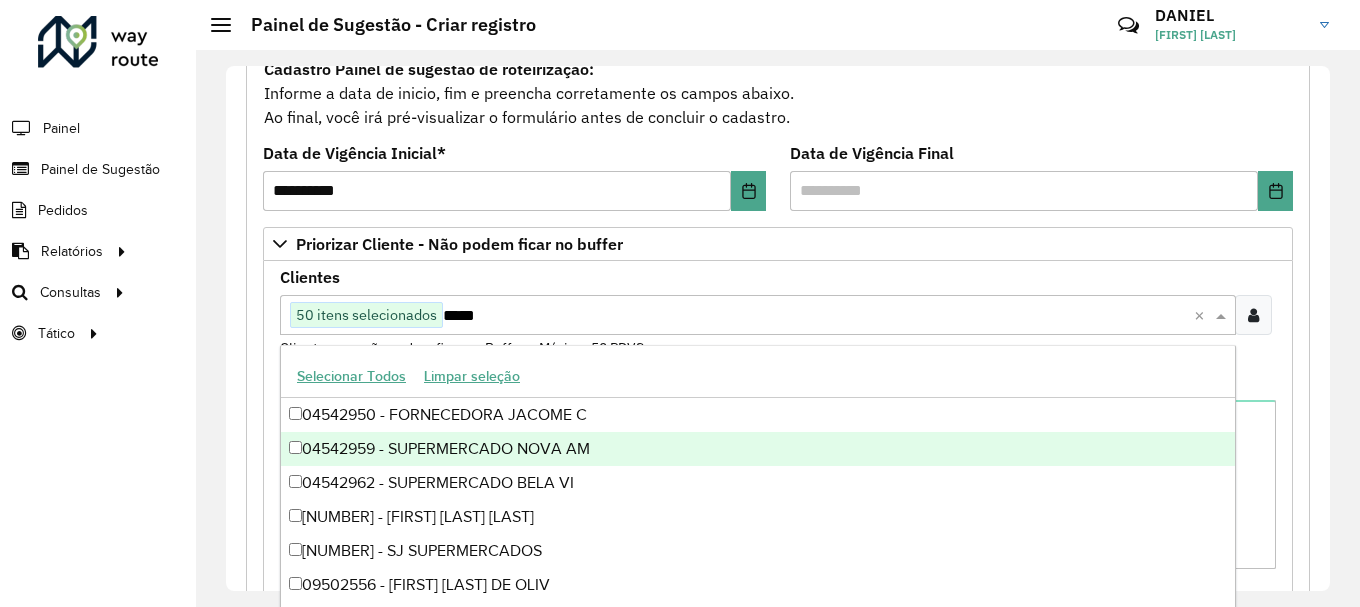 click on "Observações" at bounding box center (778, 472) 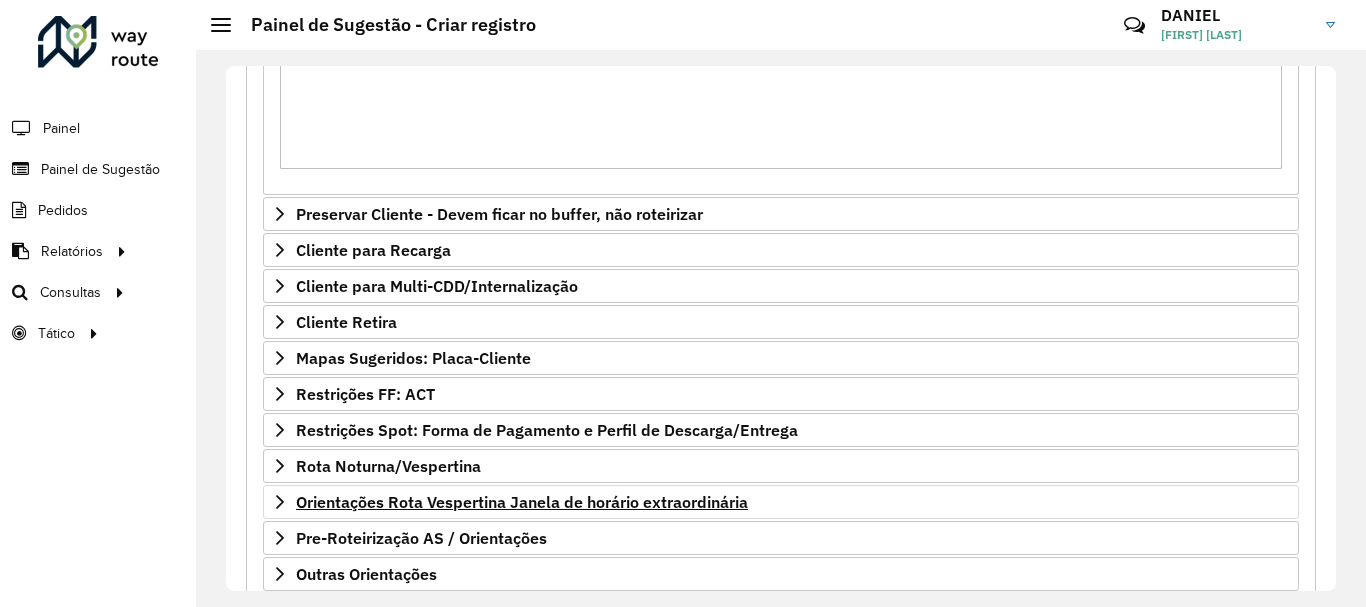 scroll, scrollTop: 724, scrollLeft: 0, axis: vertical 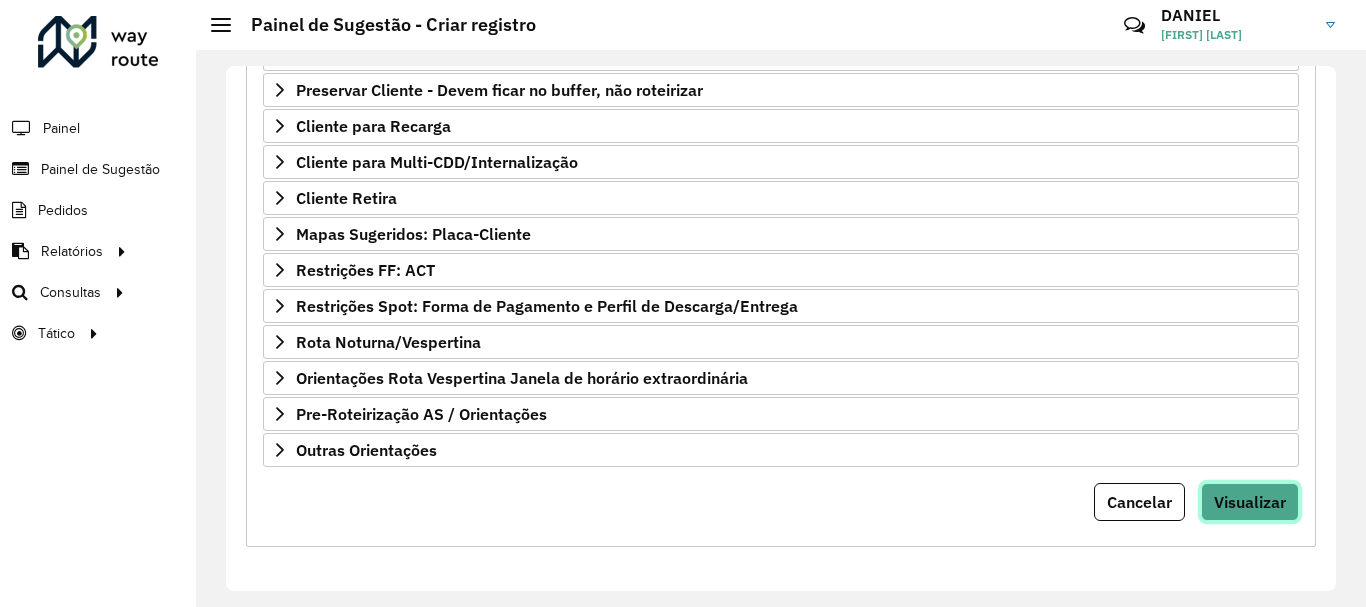 click on "Visualizar" at bounding box center (1250, 502) 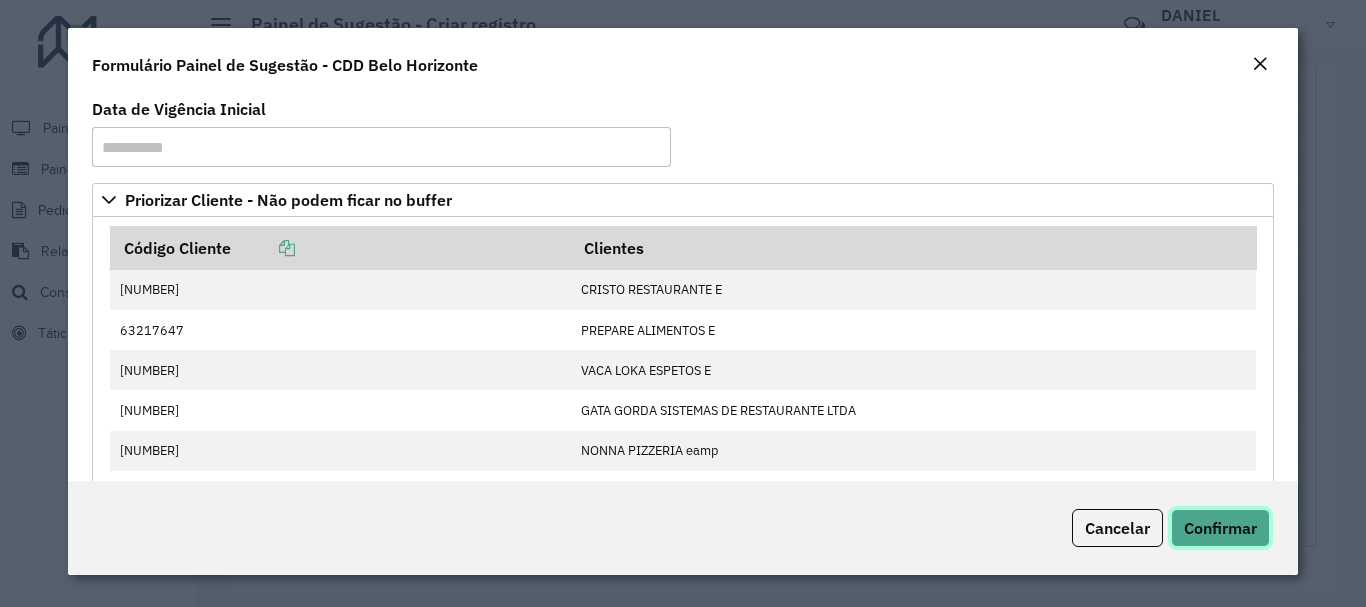 click on "Confirmar" 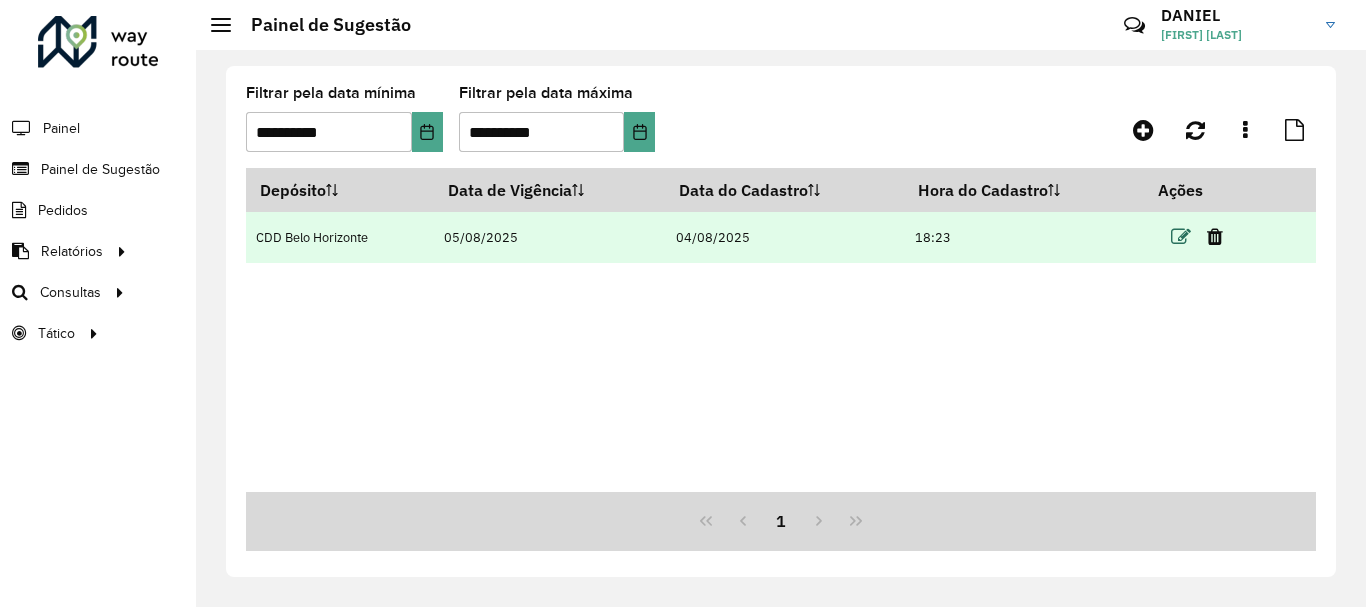 drag, startPoint x: 1177, startPoint y: 230, endPoint x: 1168, endPoint y: 238, distance: 12.0415945 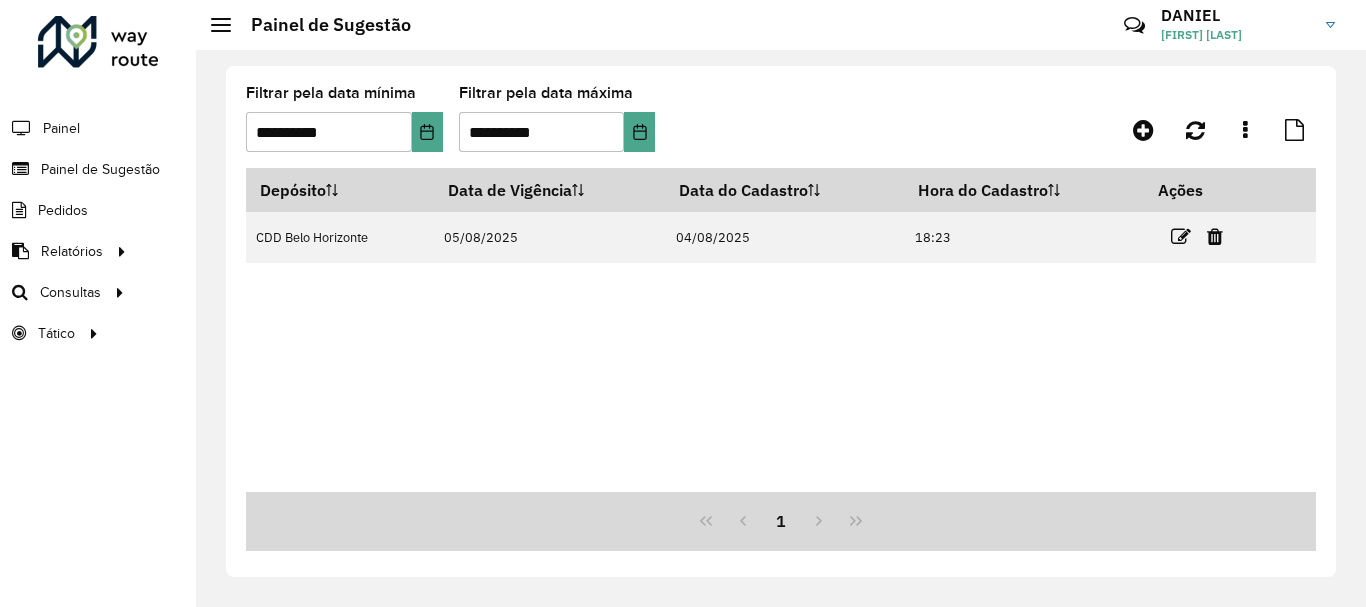 click at bounding box center [1181, 237] 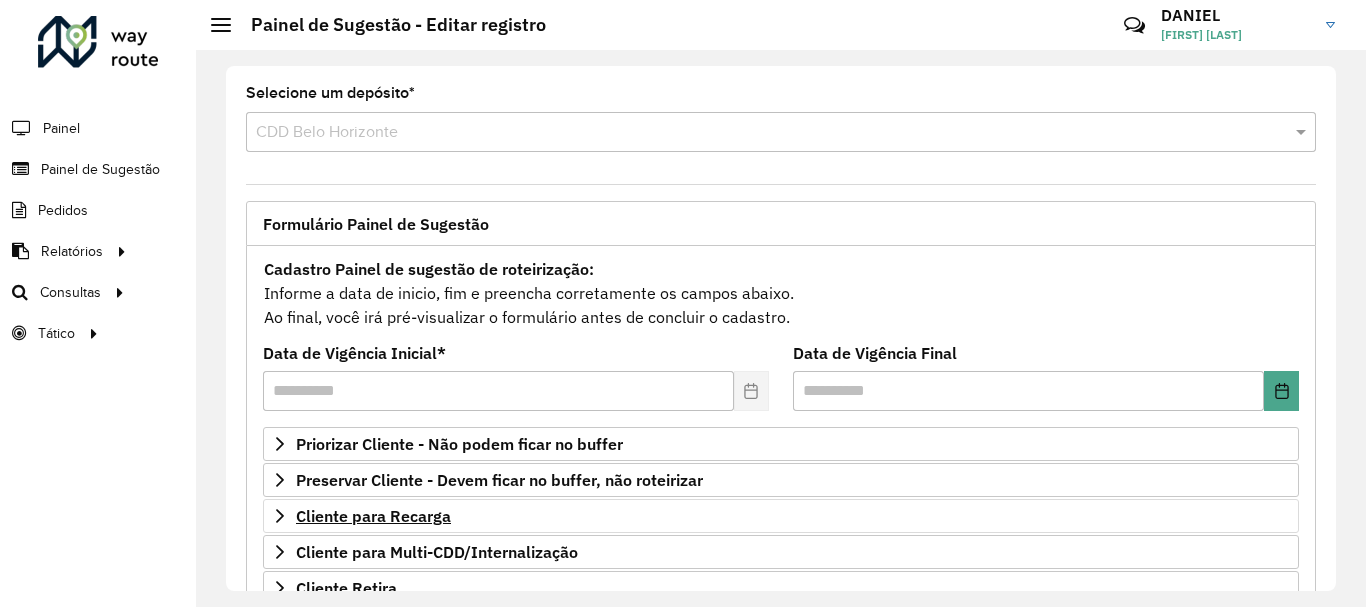 scroll, scrollTop: 200, scrollLeft: 0, axis: vertical 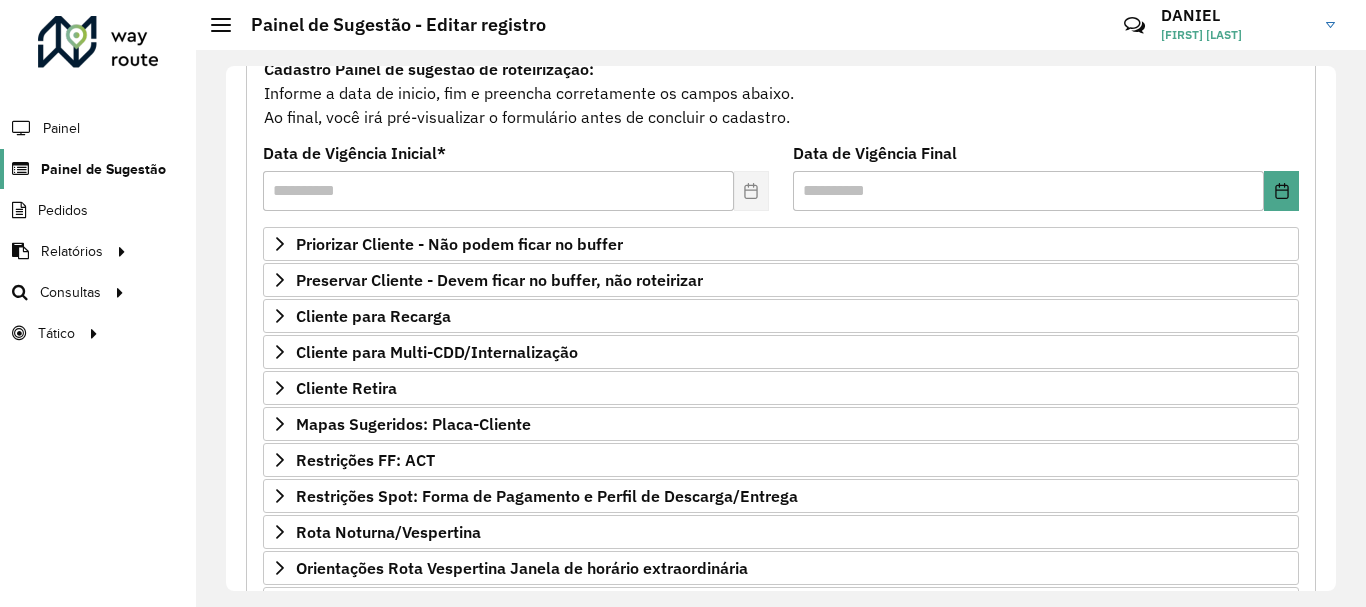click on "Painel de Sugestão" 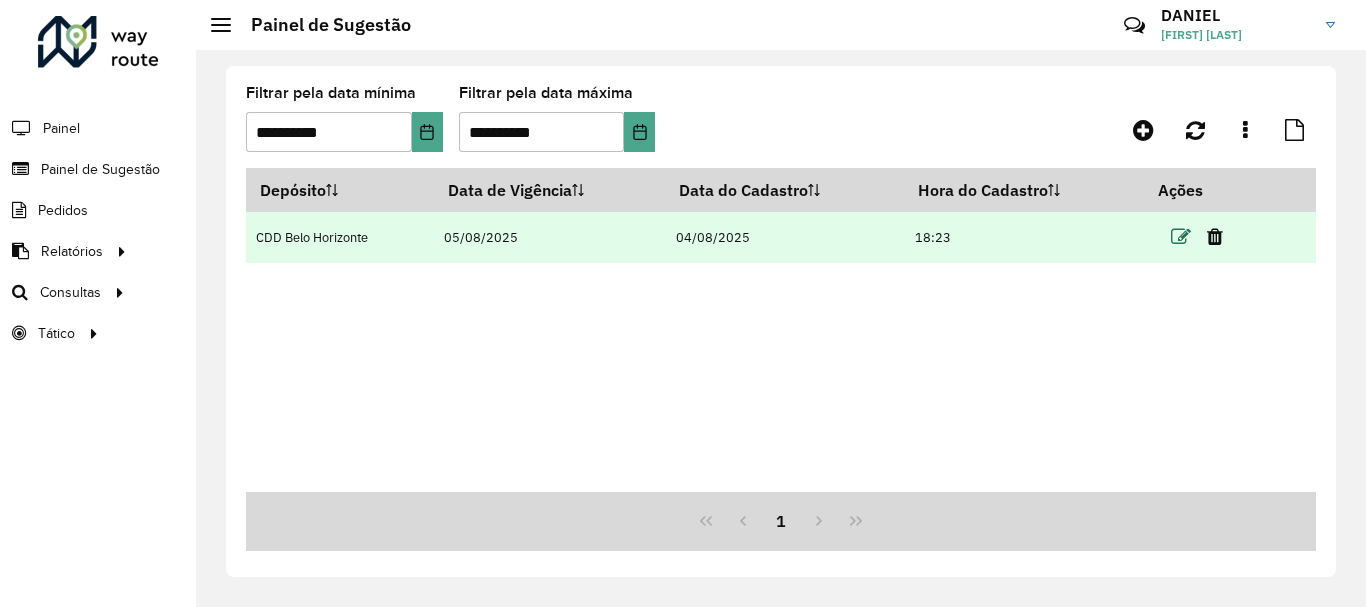 click at bounding box center (1181, 237) 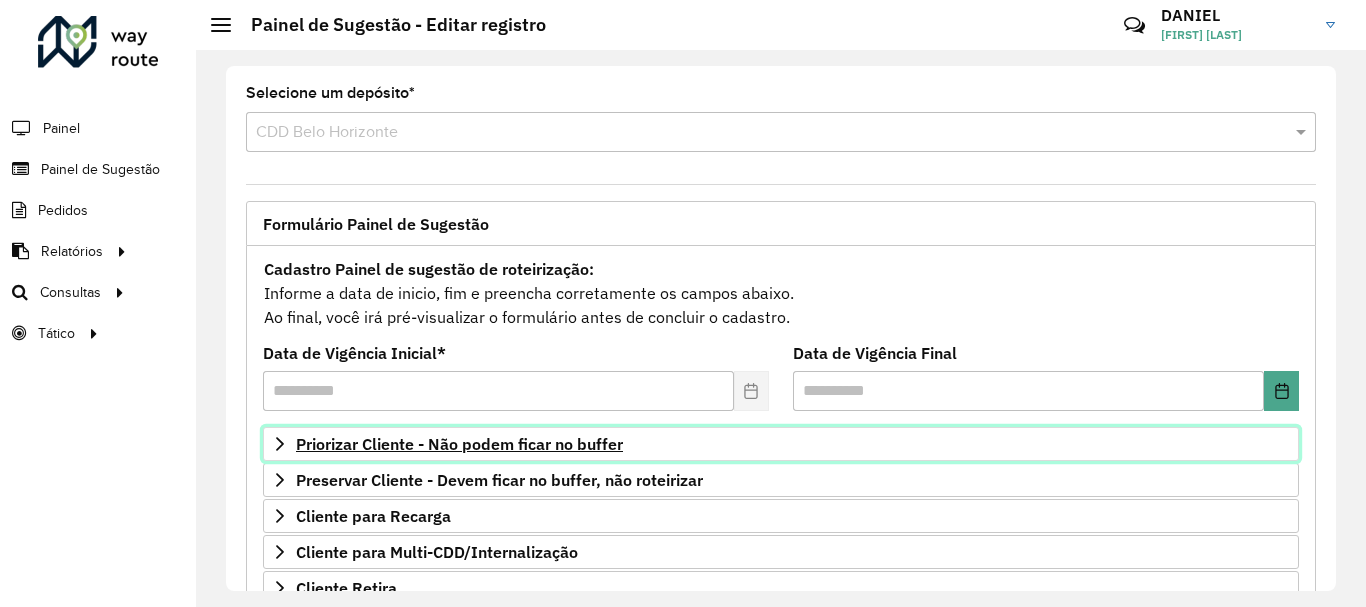 click on "Priorizar Cliente - Não podem ficar no buffer" at bounding box center (459, 444) 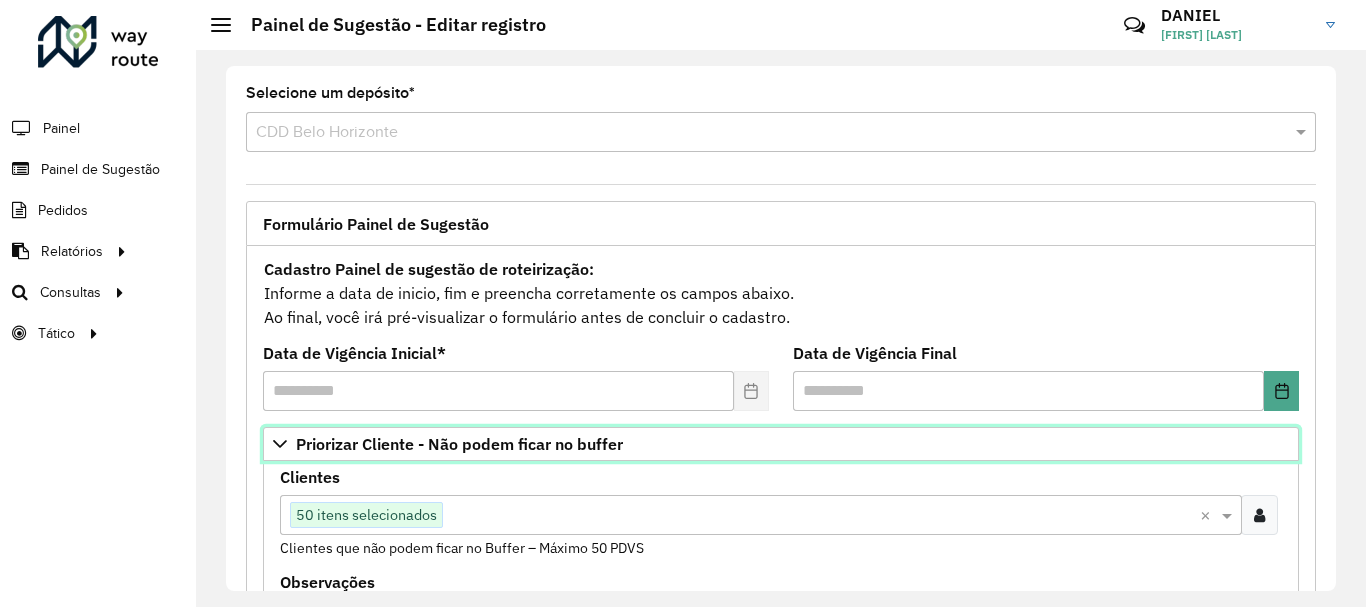 scroll, scrollTop: 200, scrollLeft: 0, axis: vertical 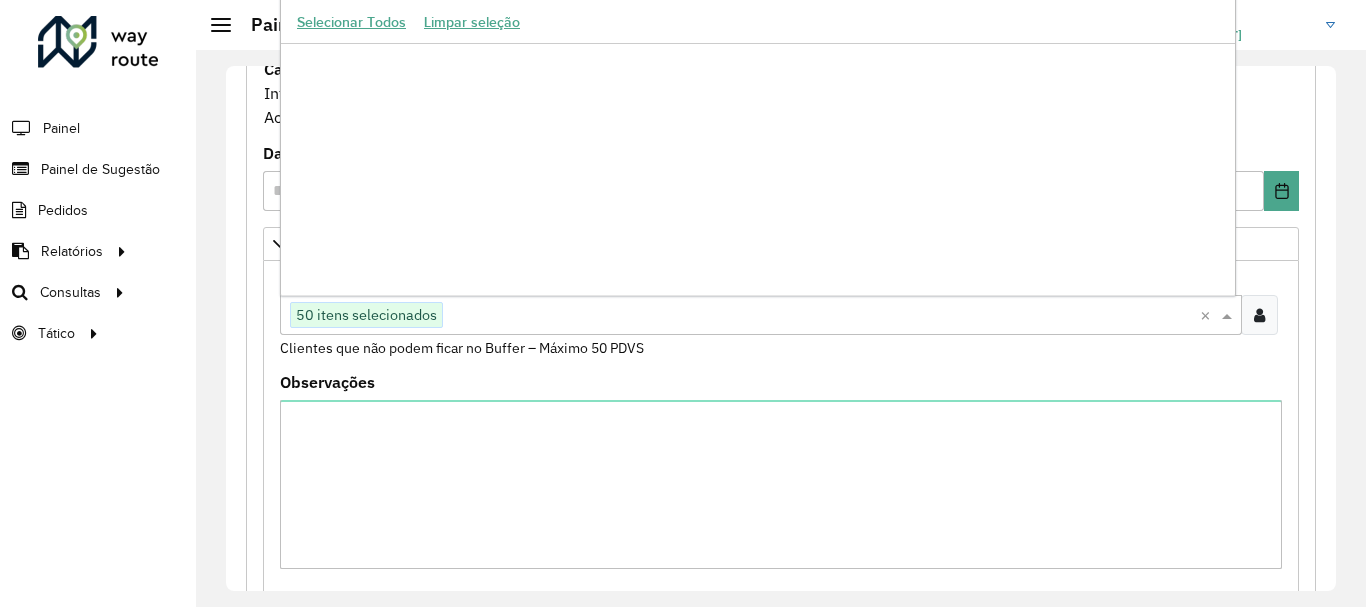 click on "50 itens selecionados" at bounding box center (366, 315) 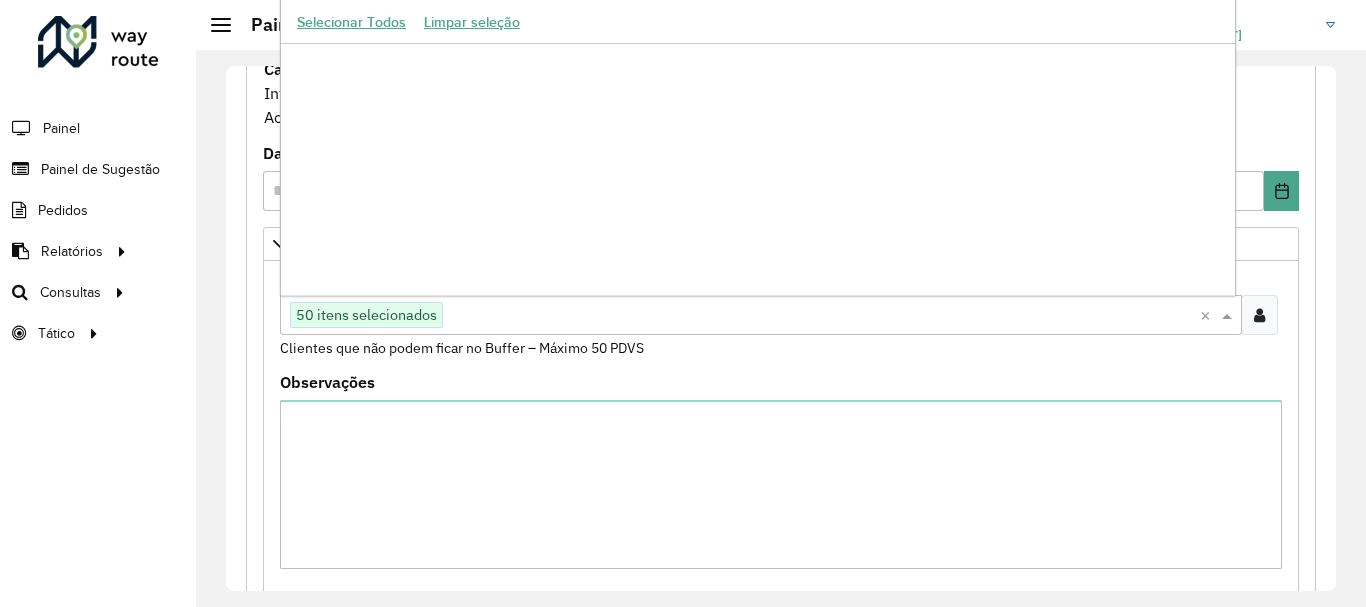 scroll, scrollTop: 958042, scrollLeft: 0, axis: vertical 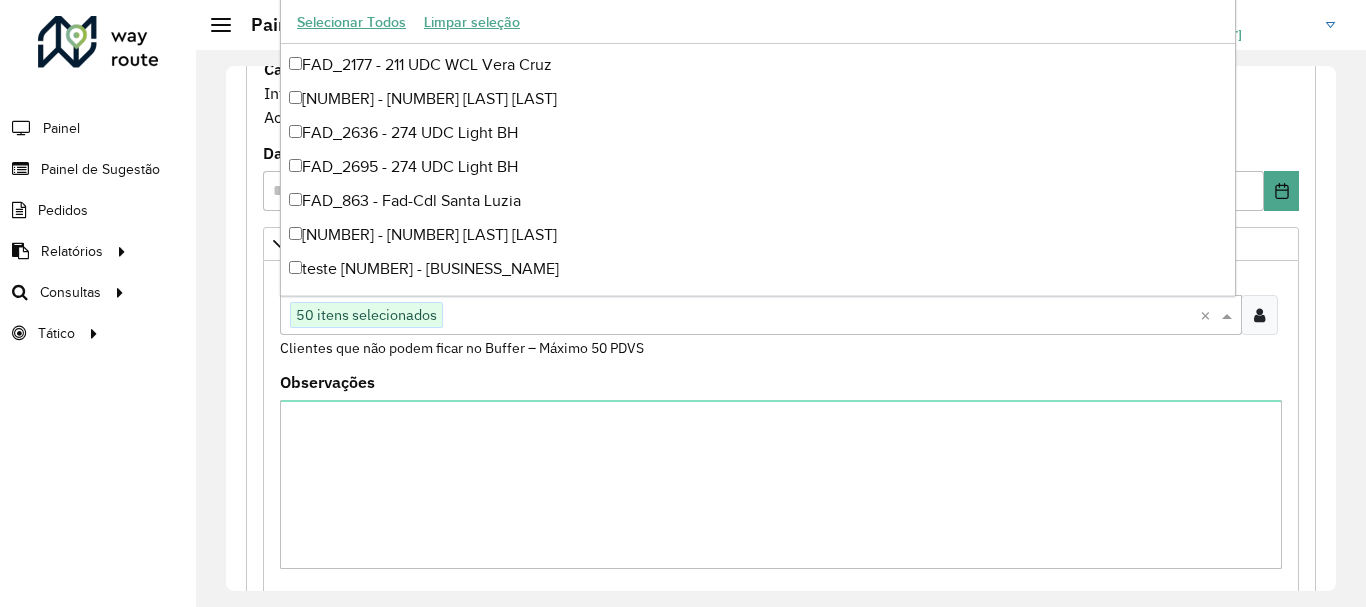 click on "Observações" at bounding box center (781, 472) 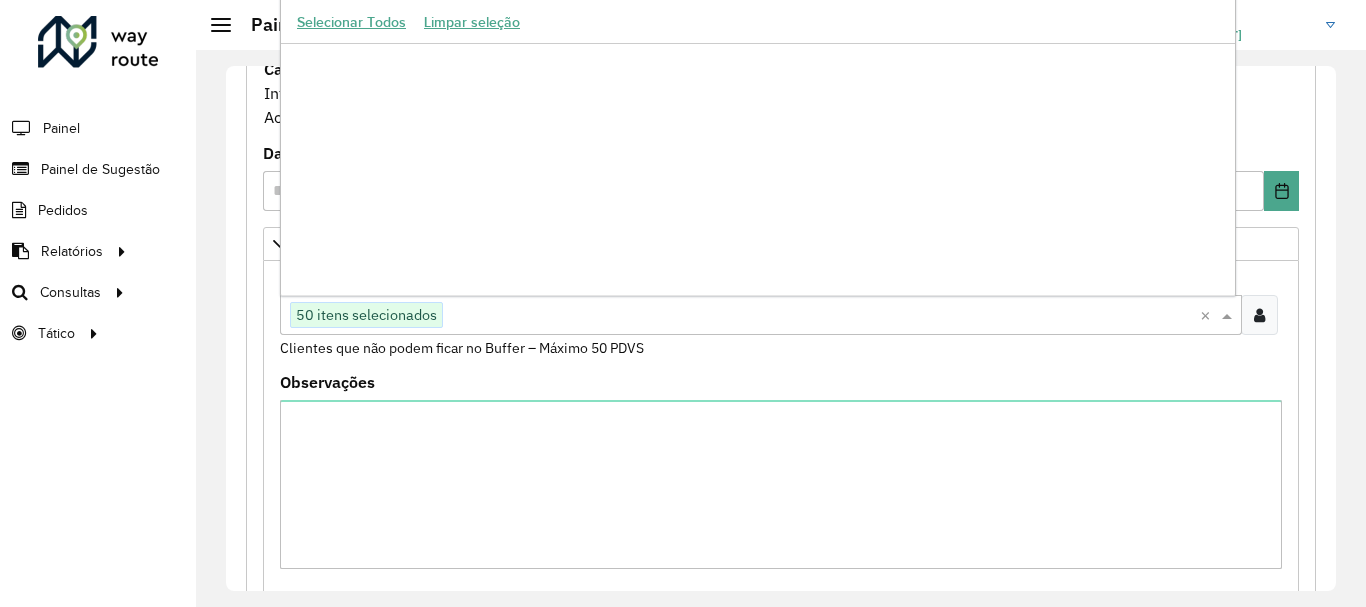 click at bounding box center (821, 316) 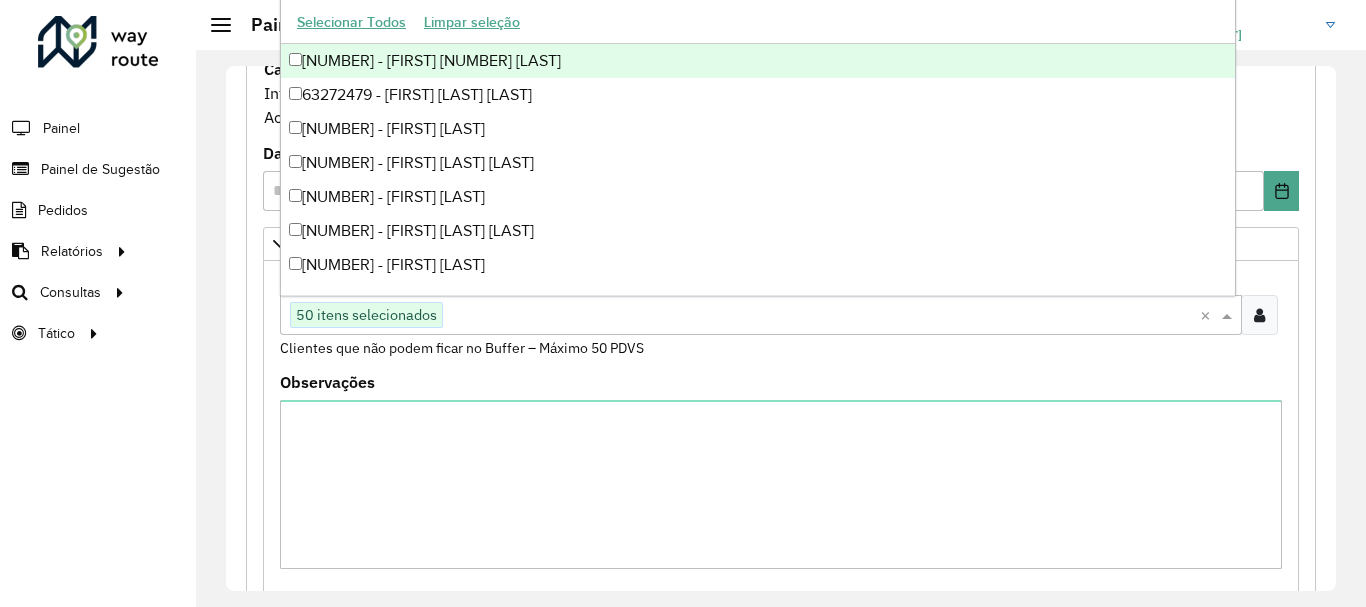 paste on "*****" 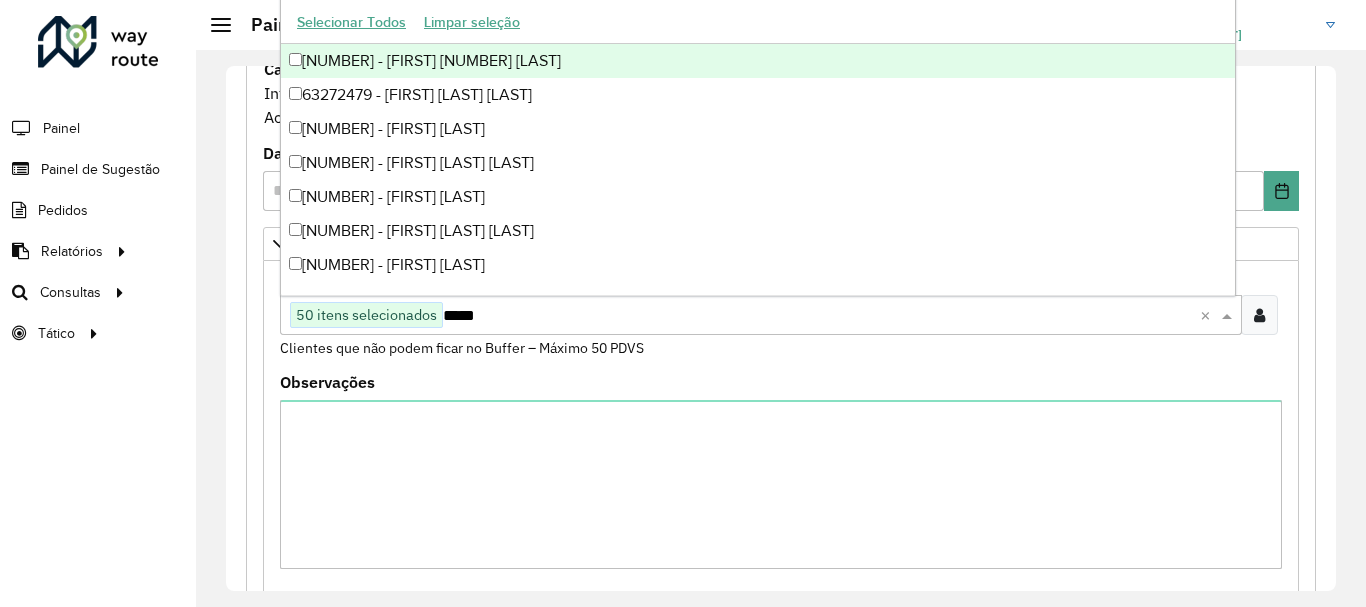 scroll, scrollTop: 0, scrollLeft: 0, axis: both 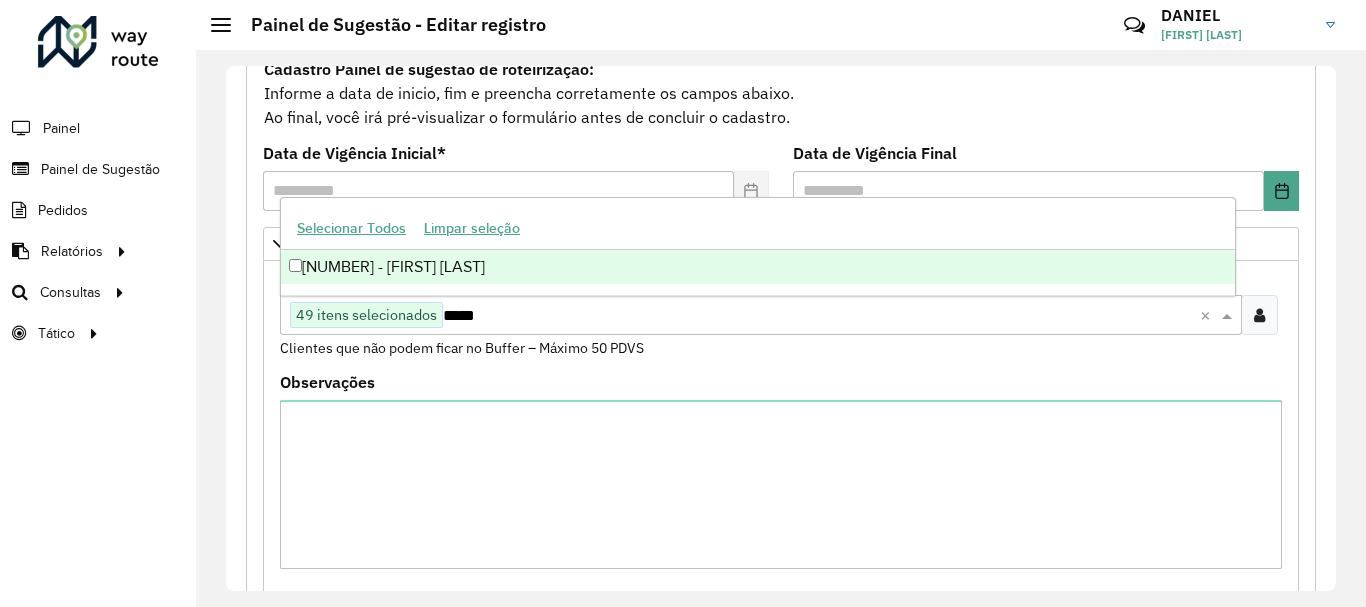 click on "*****" at bounding box center (821, 316) 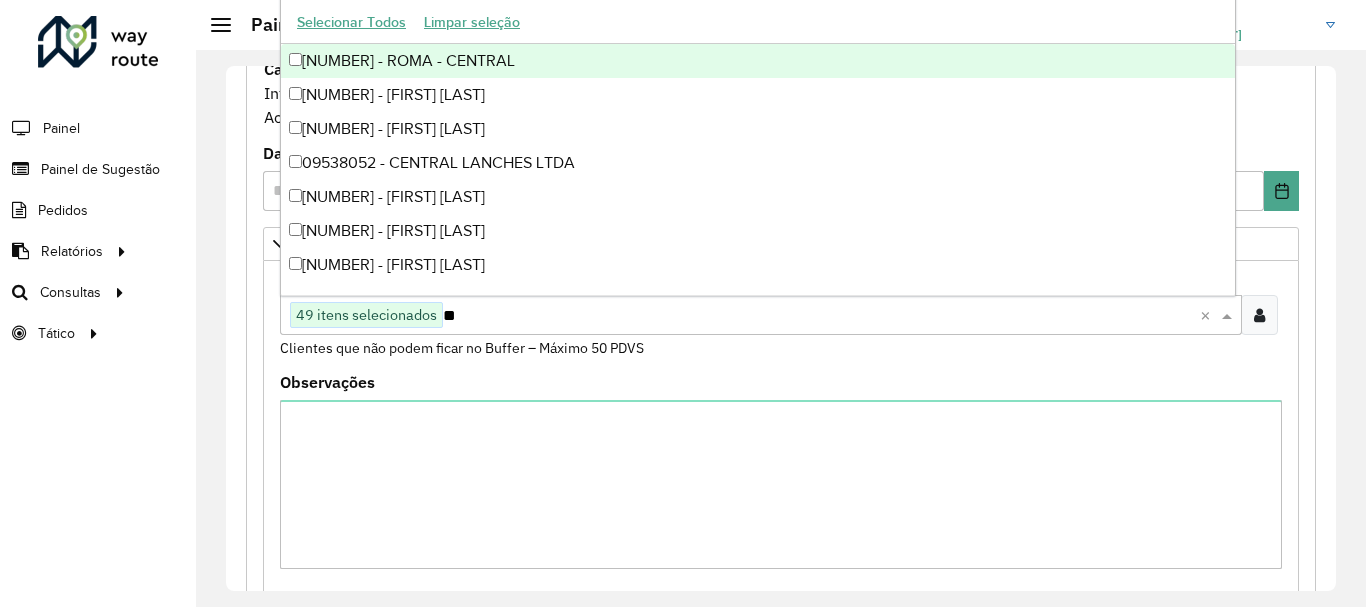 type on "*" 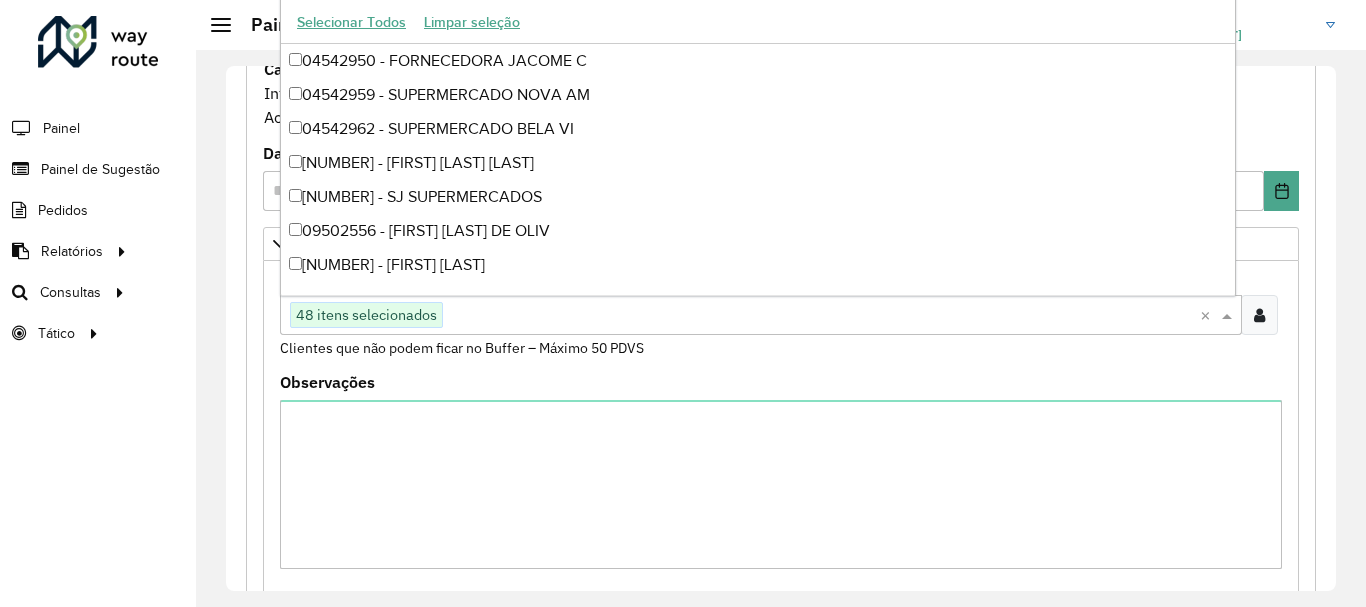 paste on "*****" 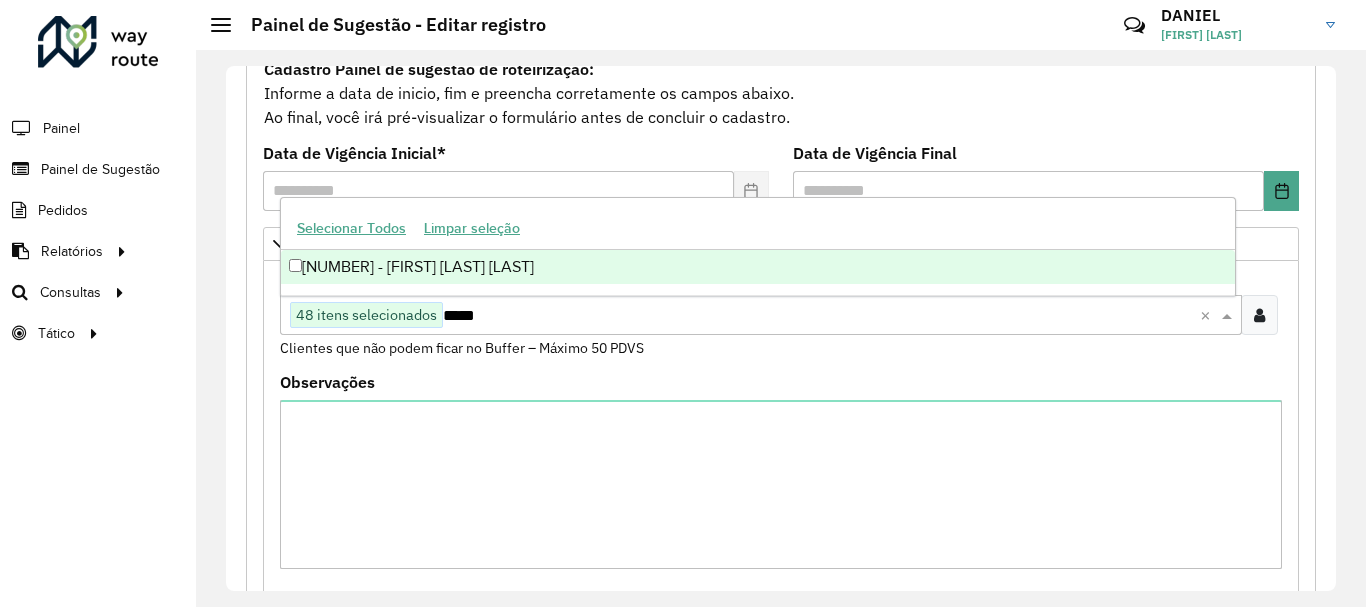 click on "[NUMBER] - [FIRST] [LAST] [LAST]" at bounding box center (758, 267) 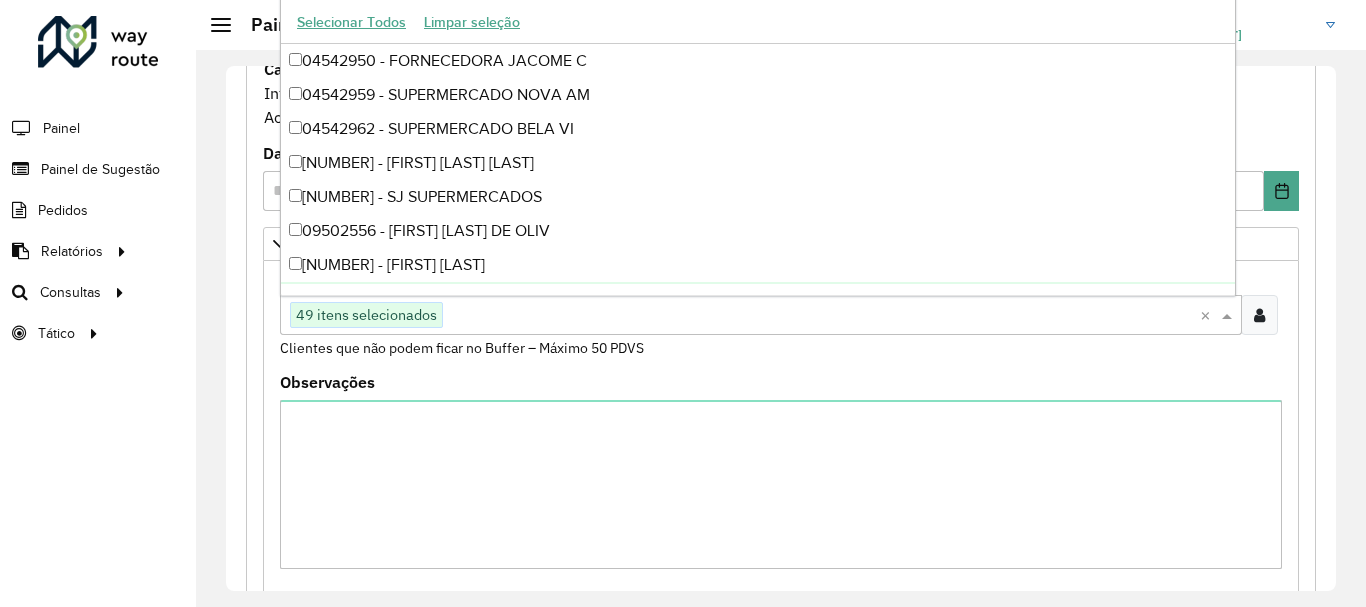 paste on "*****" 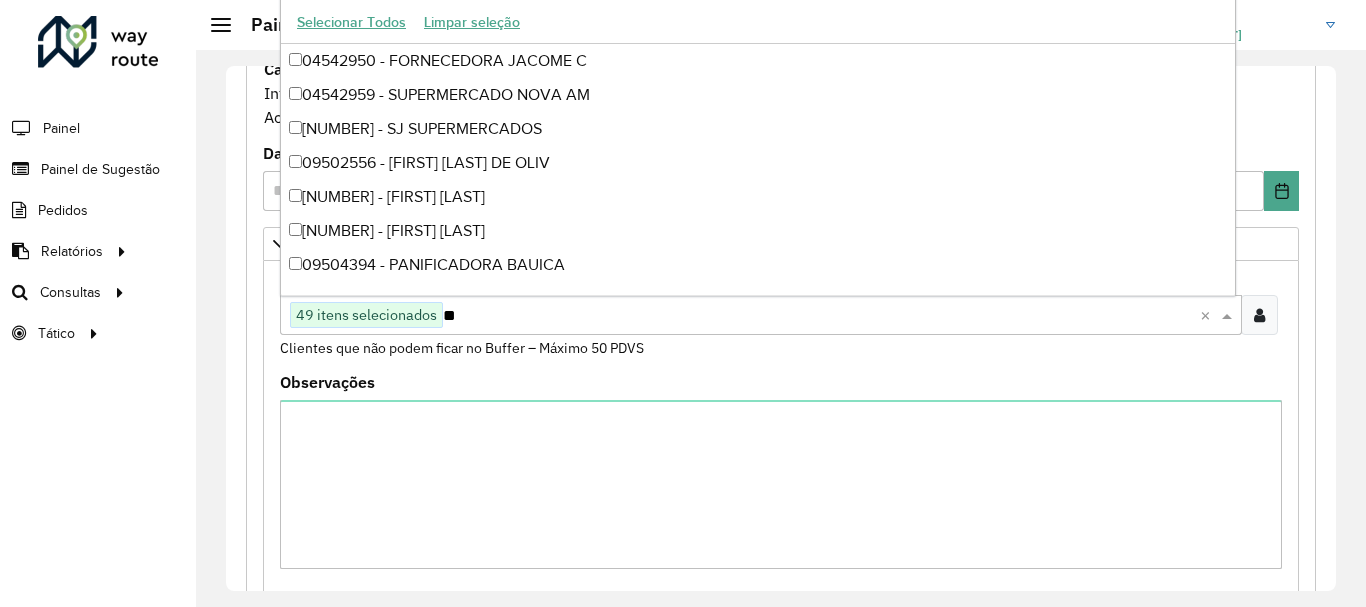 type on "*" 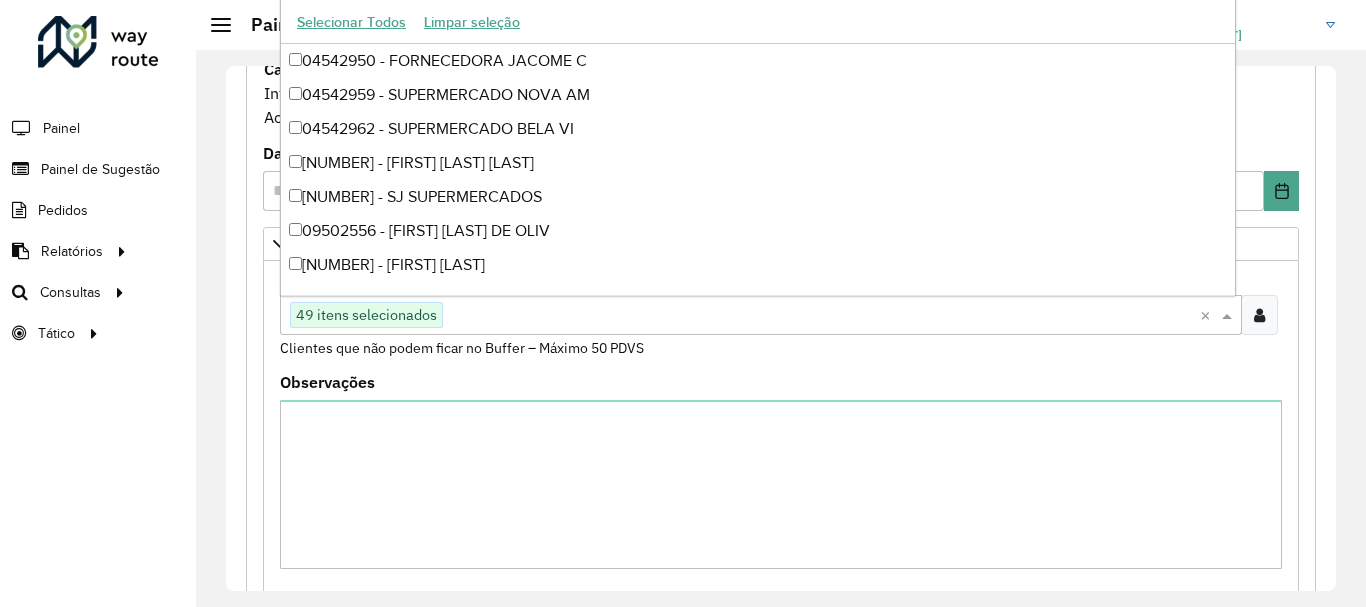 click on "Clientes  Clique no botão para buscar clientes 49 itens selecionados × Clientes que não podem ficar no Buffer – Máximo 50 PDVS  Observações" at bounding box center (781, 428) 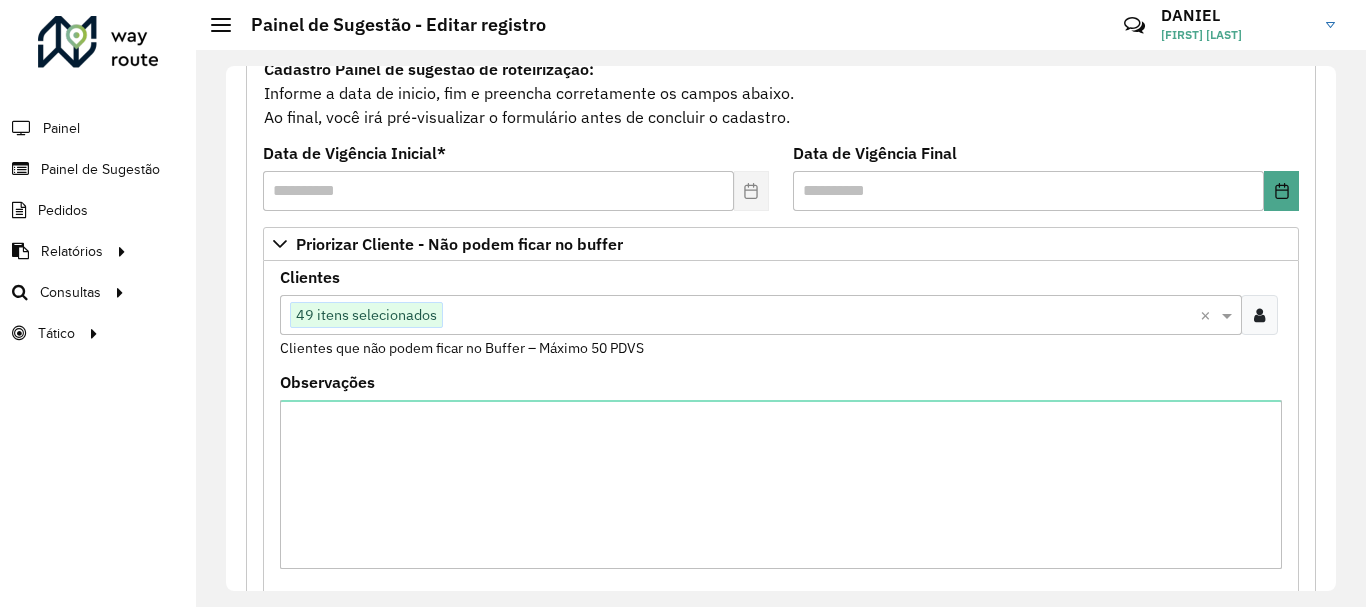 click at bounding box center [821, 316] 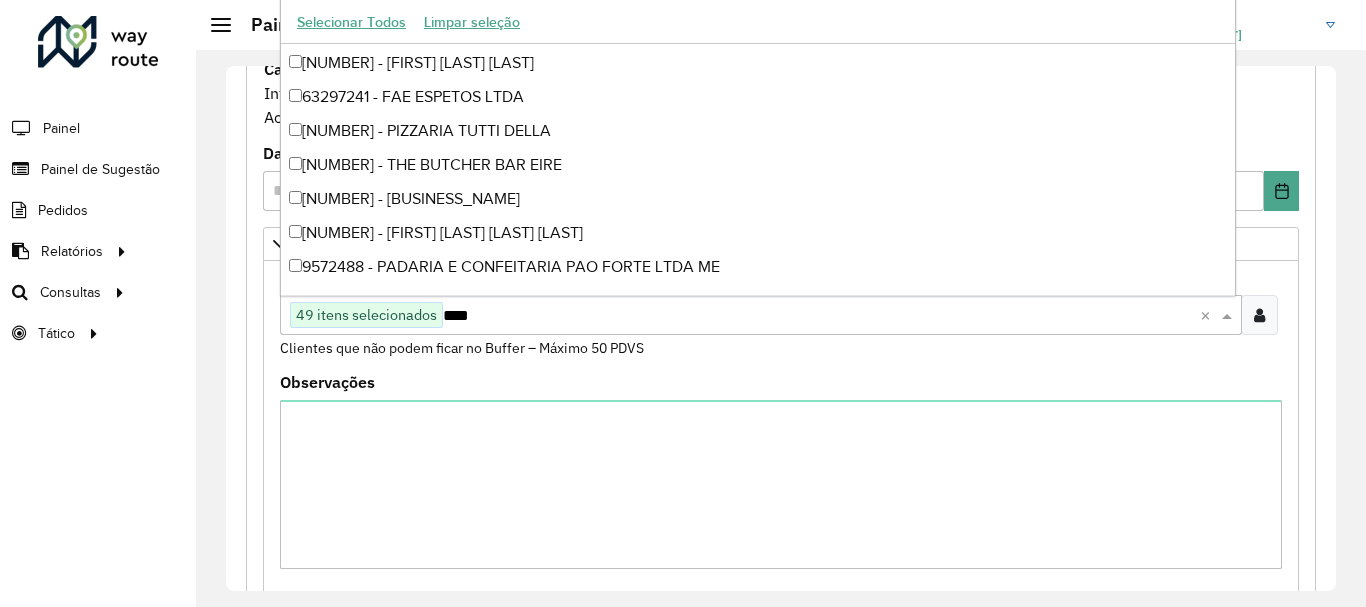 scroll, scrollTop: 236, scrollLeft: 0, axis: vertical 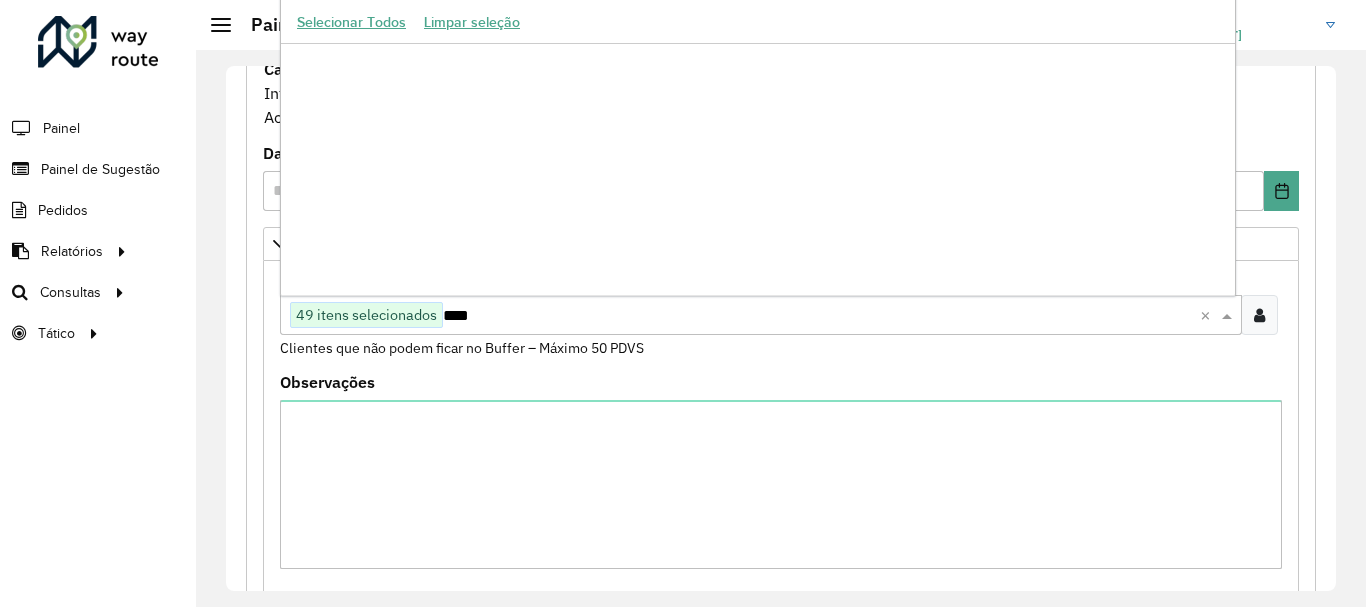 type on "*****" 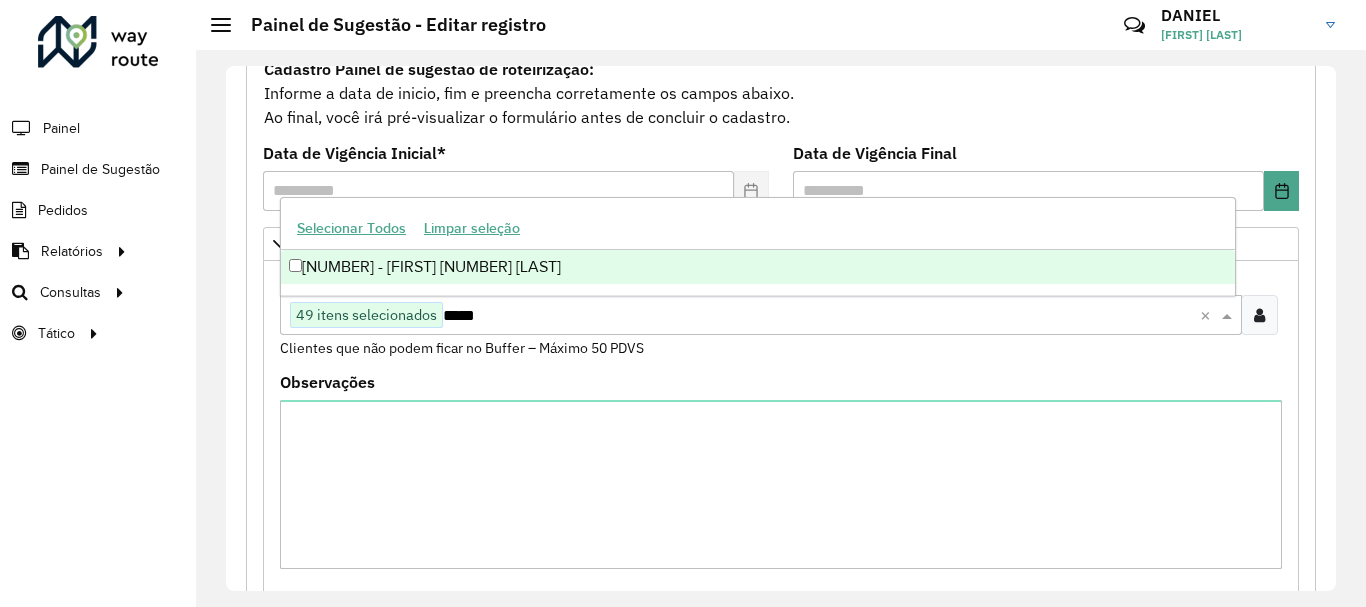 scroll, scrollTop: 0, scrollLeft: 0, axis: both 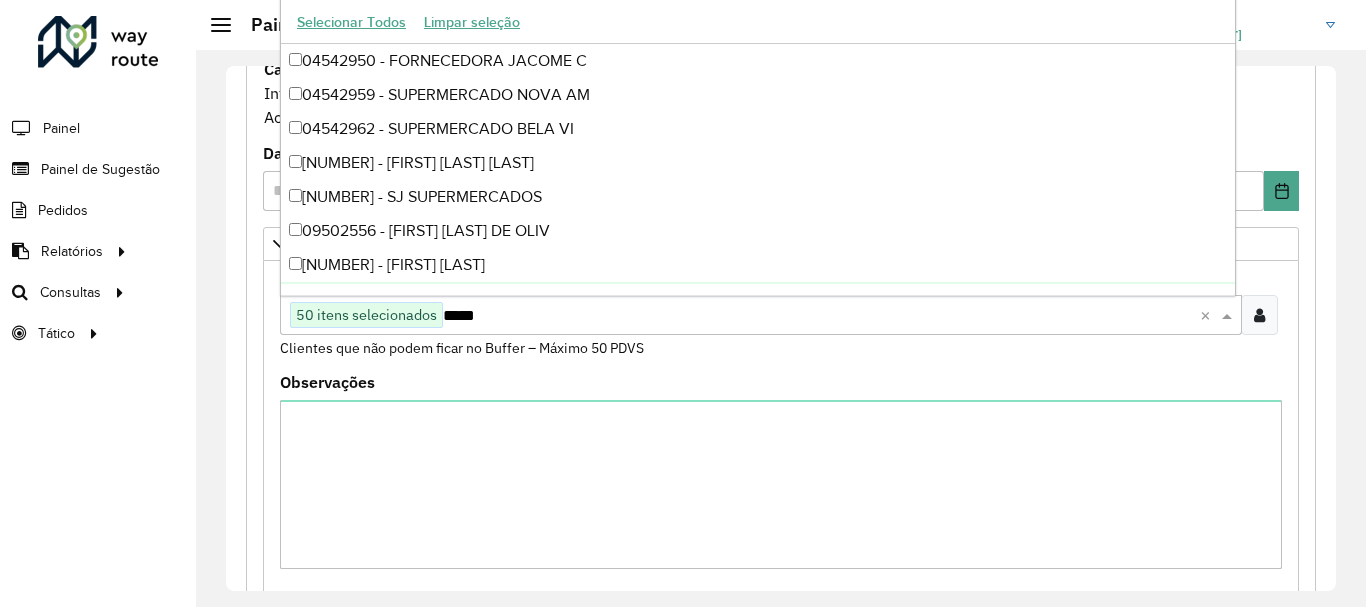 click on "**********" at bounding box center (781, 558) 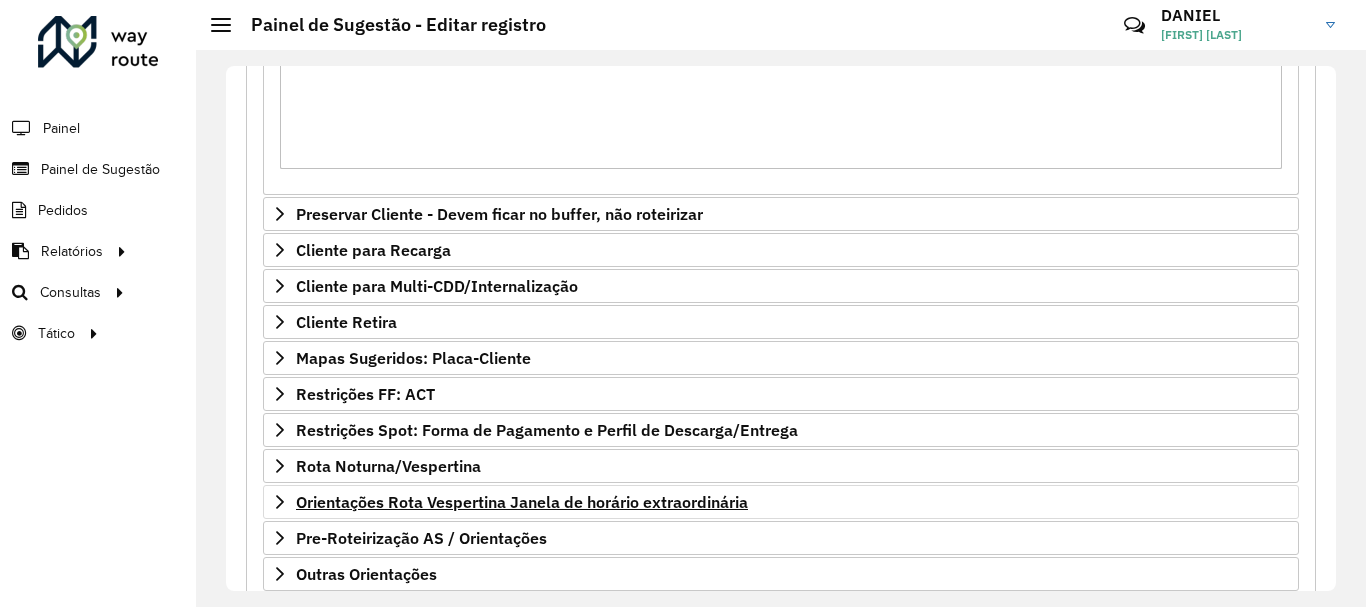 scroll, scrollTop: 724, scrollLeft: 0, axis: vertical 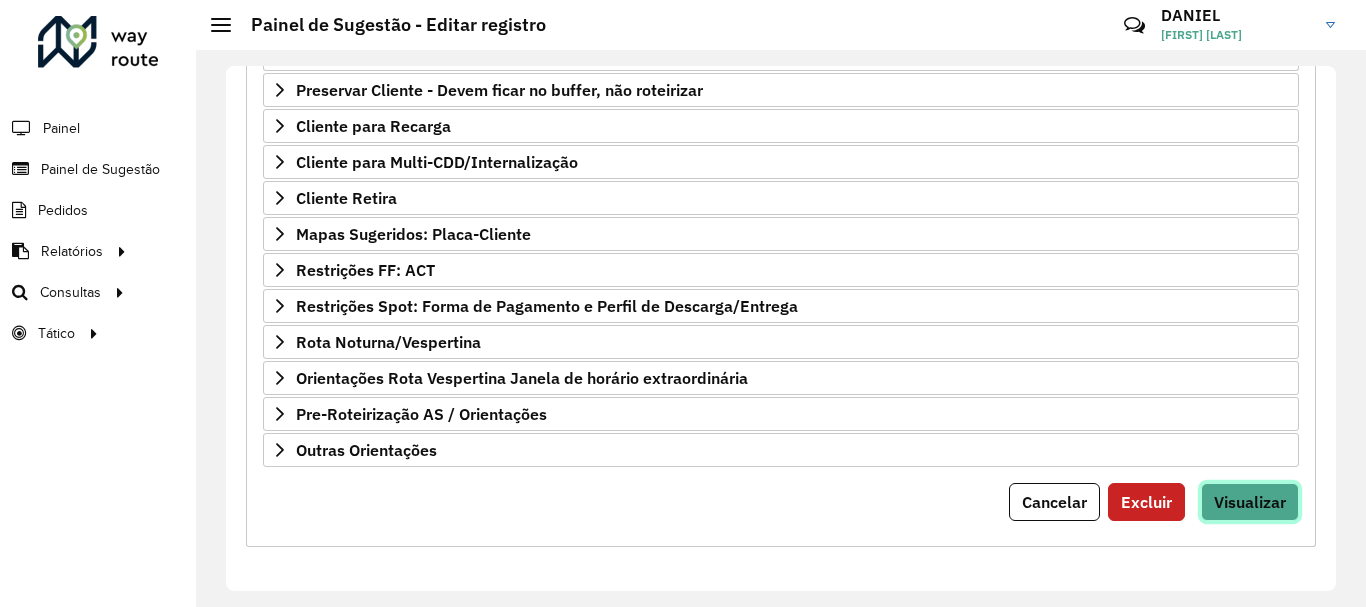 click on "Visualizar" at bounding box center (1250, 502) 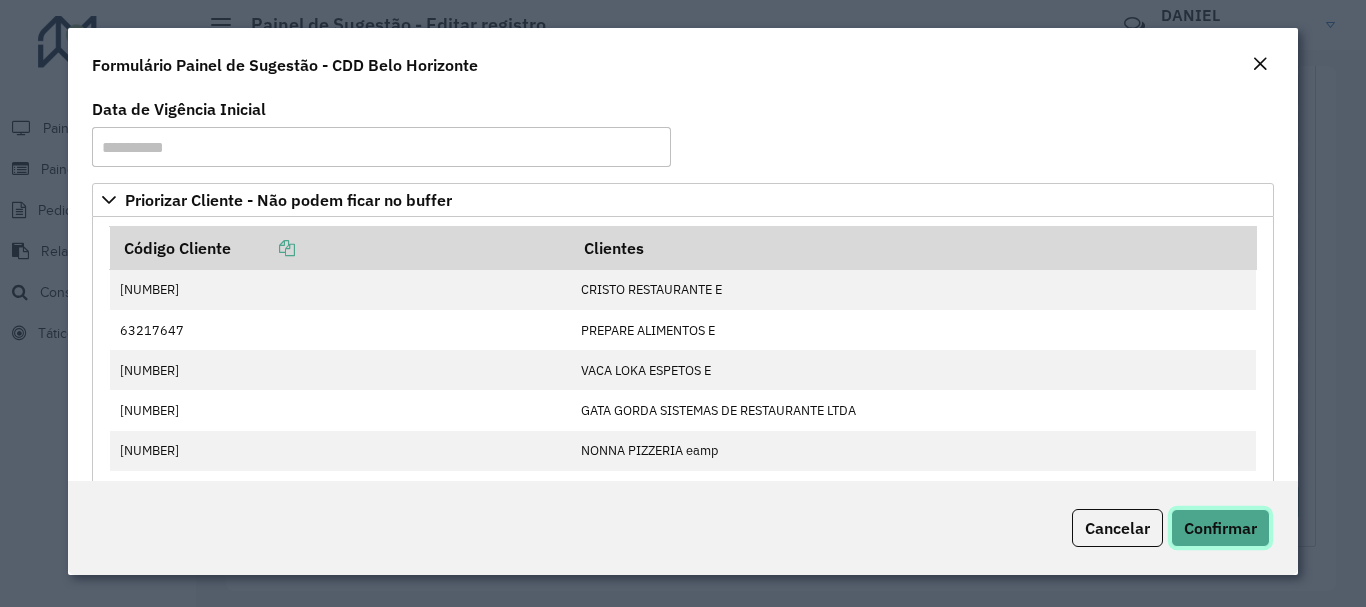click on "Confirmar" 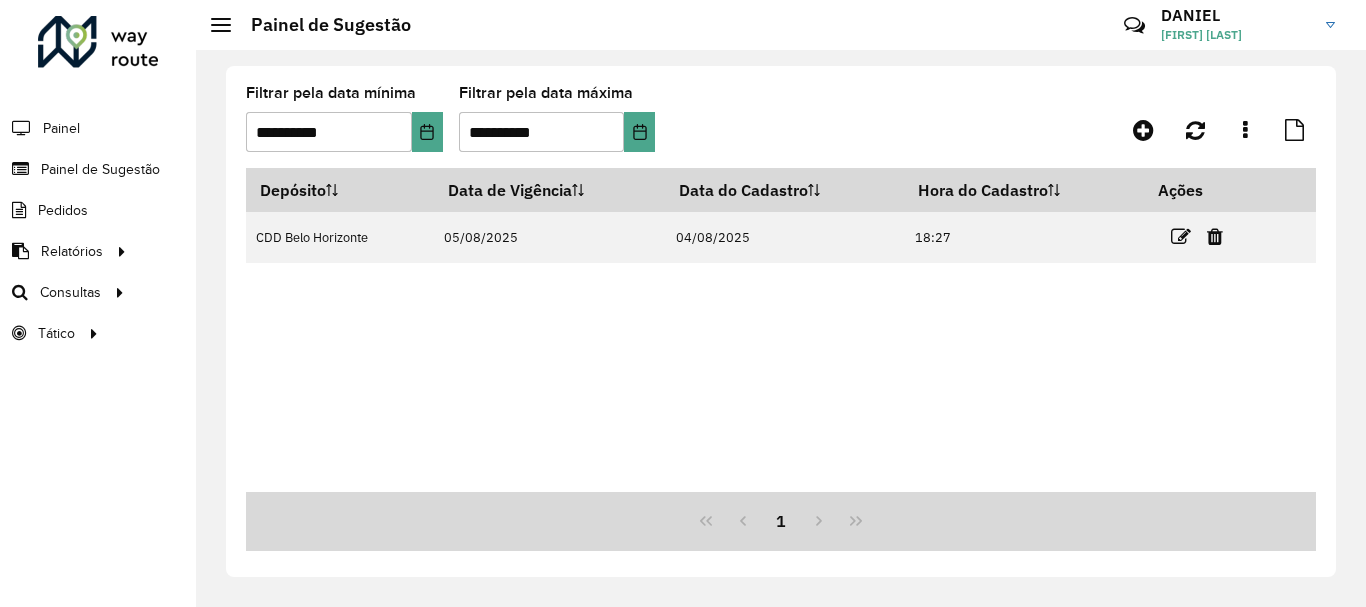 click on "Depósito Data de Vigência Data do Cadastro Hora do Cadastro Ações CDD Belo Horizonte 05/08/2025 04/08/2025 18:27" at bounding box center (781, 330) 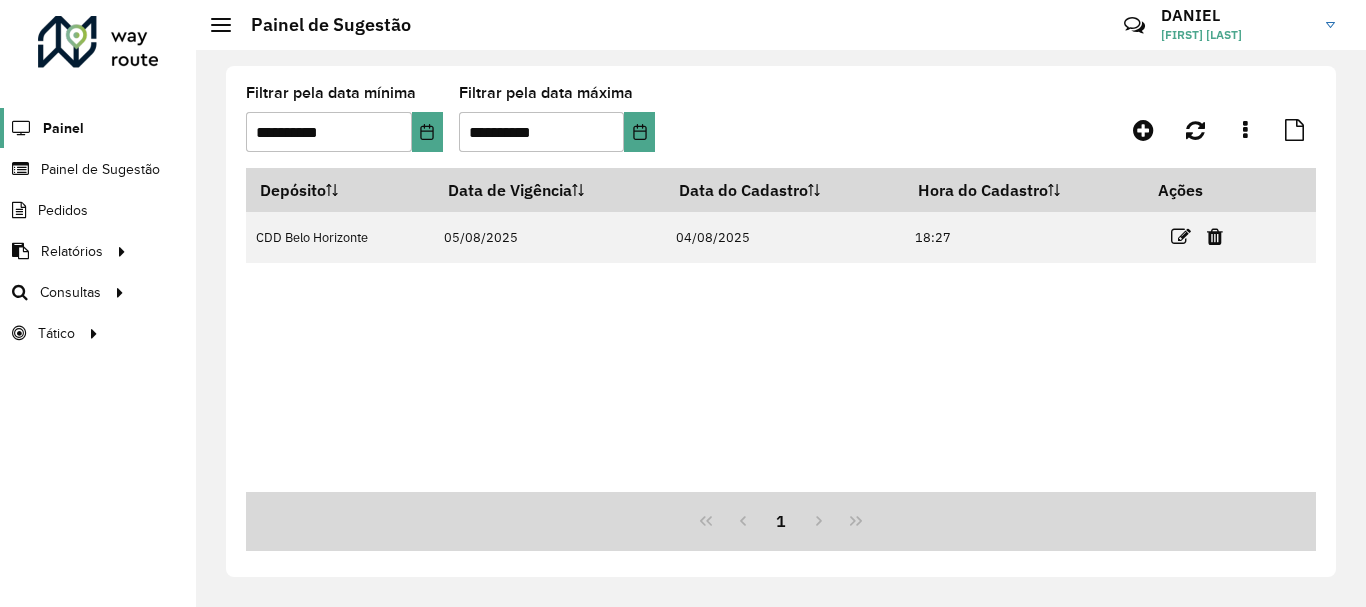click on "Painel" 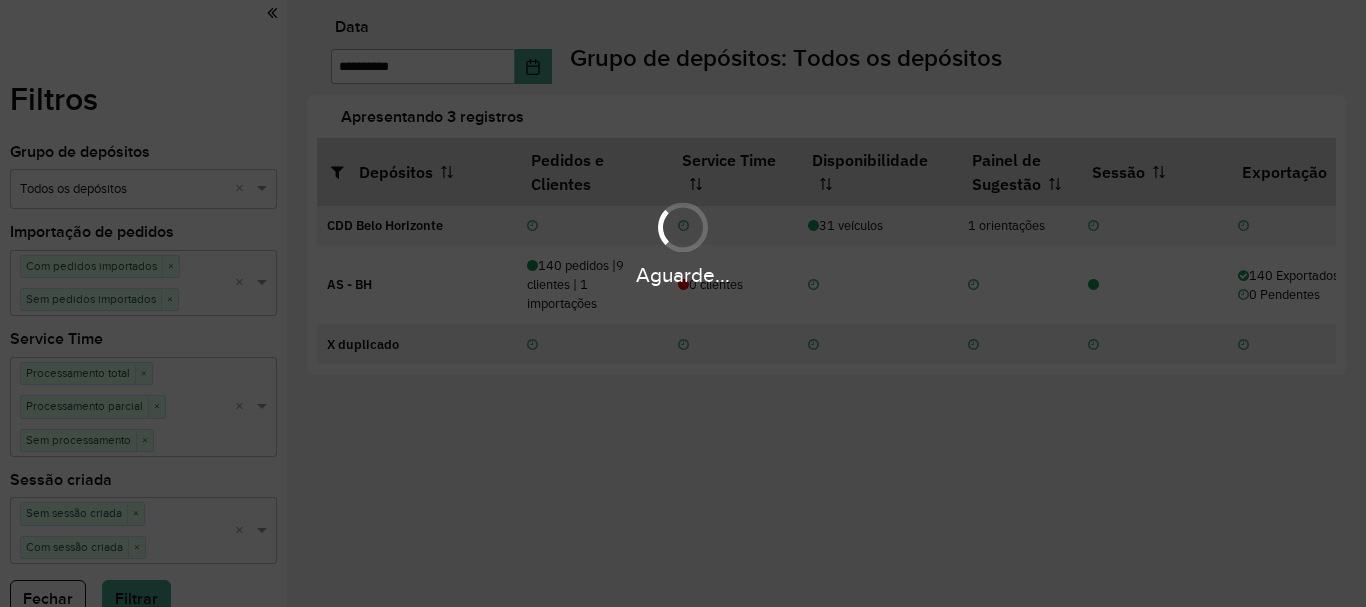 scroll, scrollTop: 0, scrollLeft: 0, axis: both 